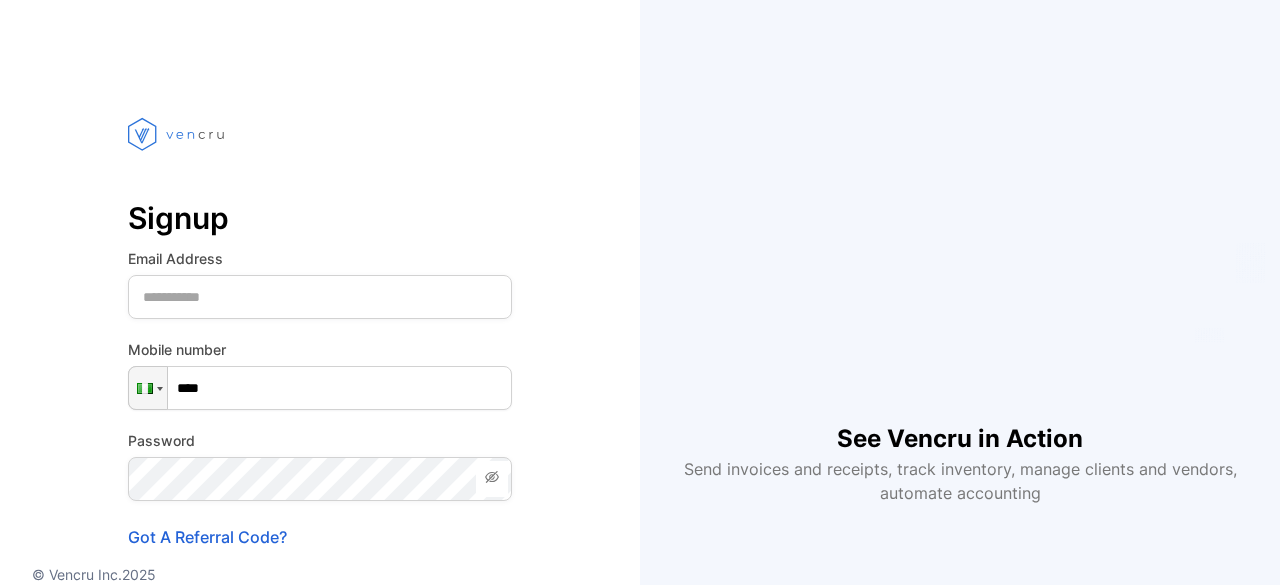scroll, scrollTop: 0, scrollLeft: 0, axis: both 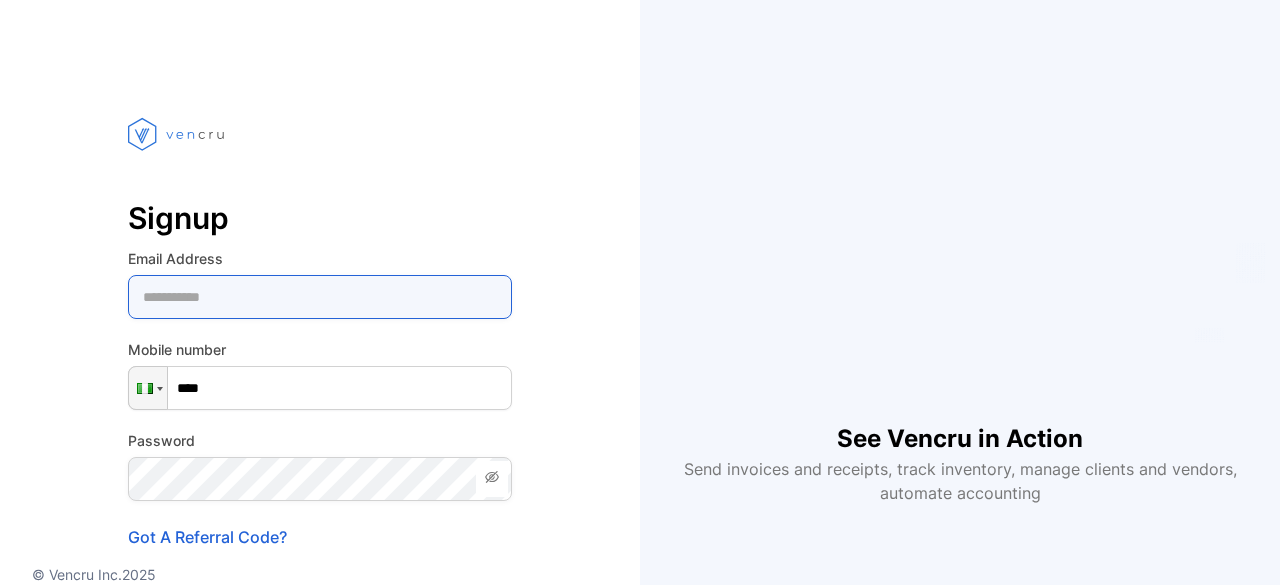 click at bounding box center (320, 297) 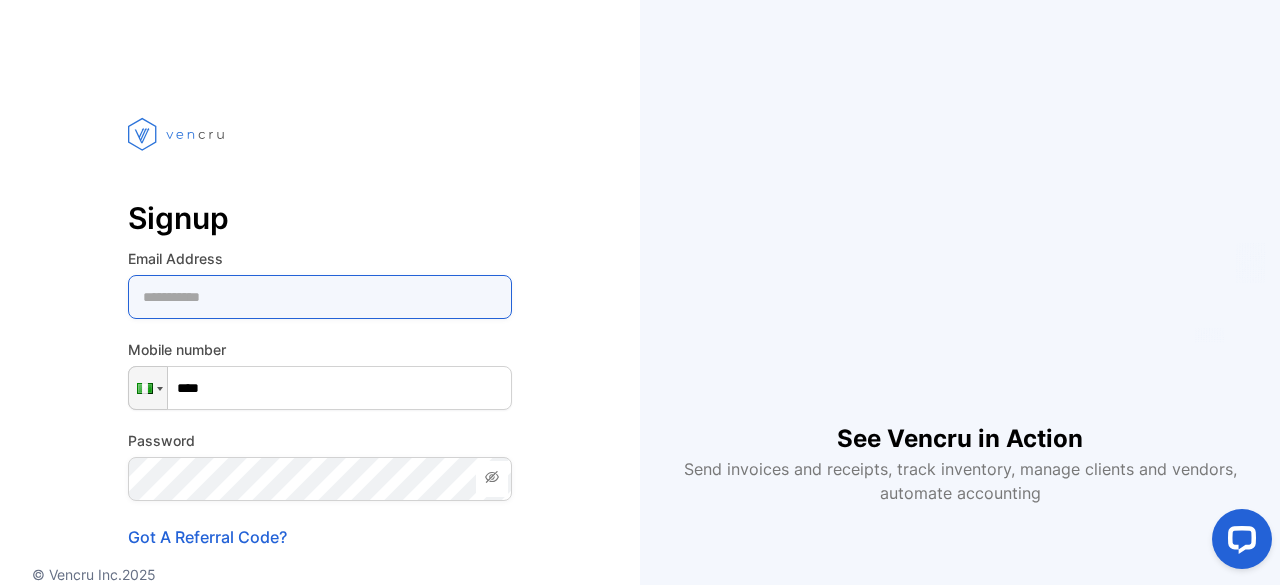 scroll, scrollTop: 0, scrollLeft: 0, axis: both 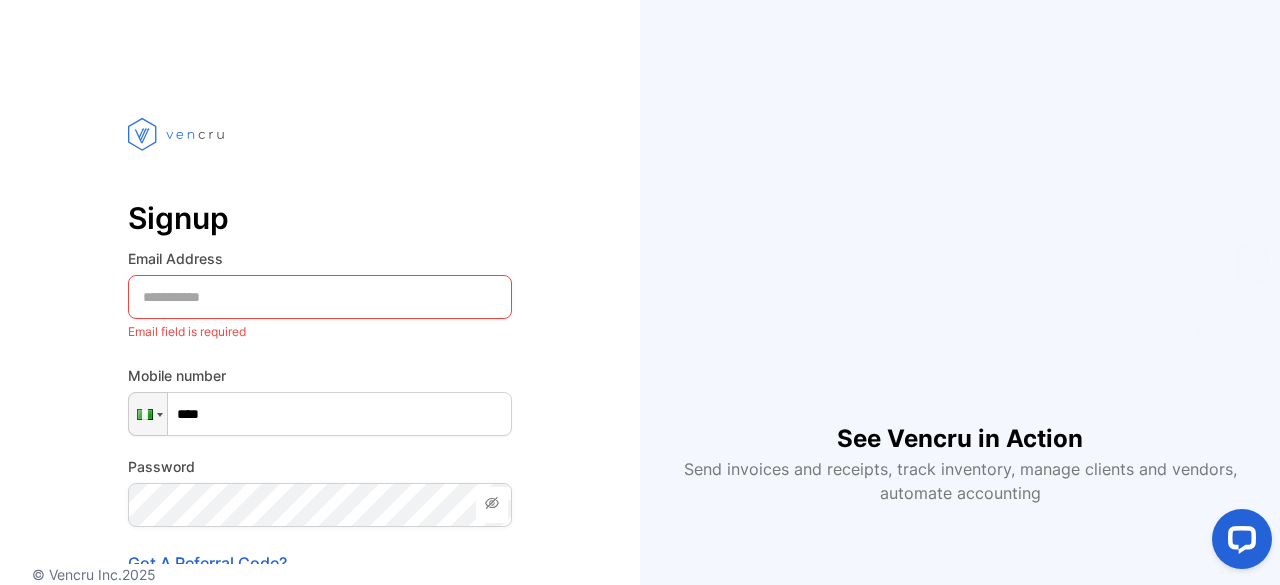 click on "Signup" at bounding box center [320, 218] 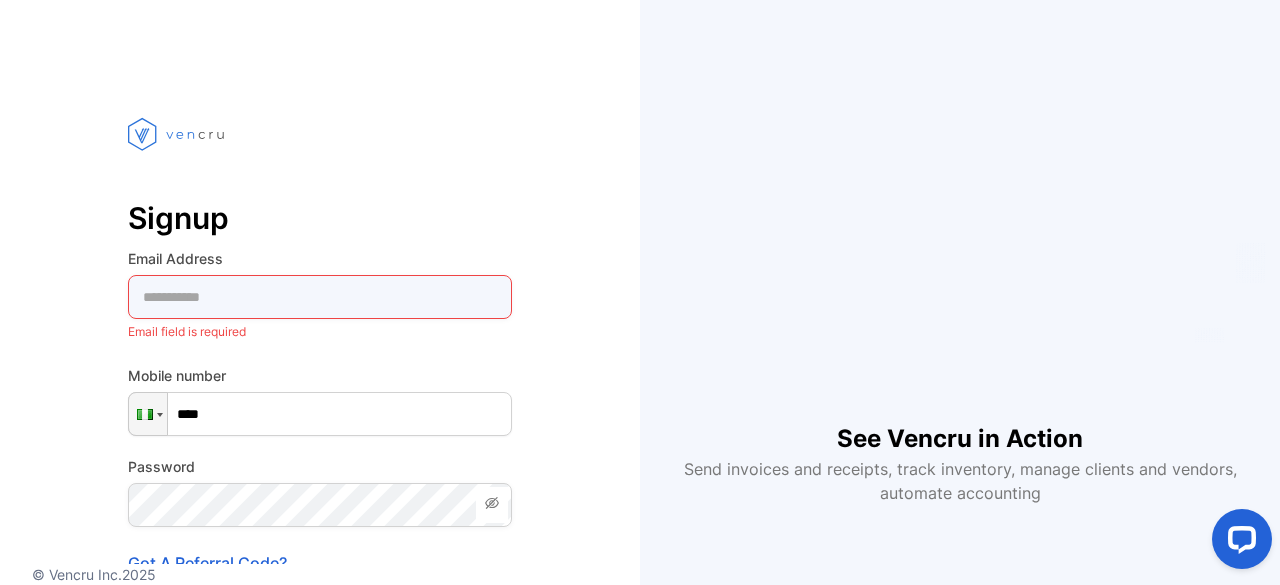 click at bounding box center (320, 297) 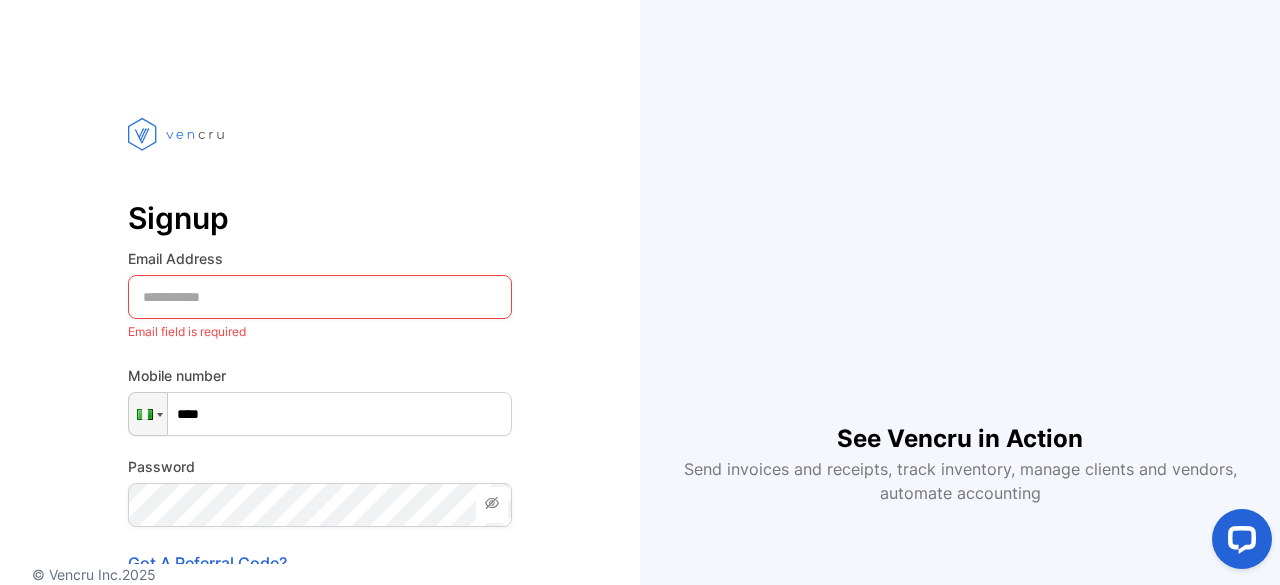 click on "Signup" at bounding box center (320, 218) 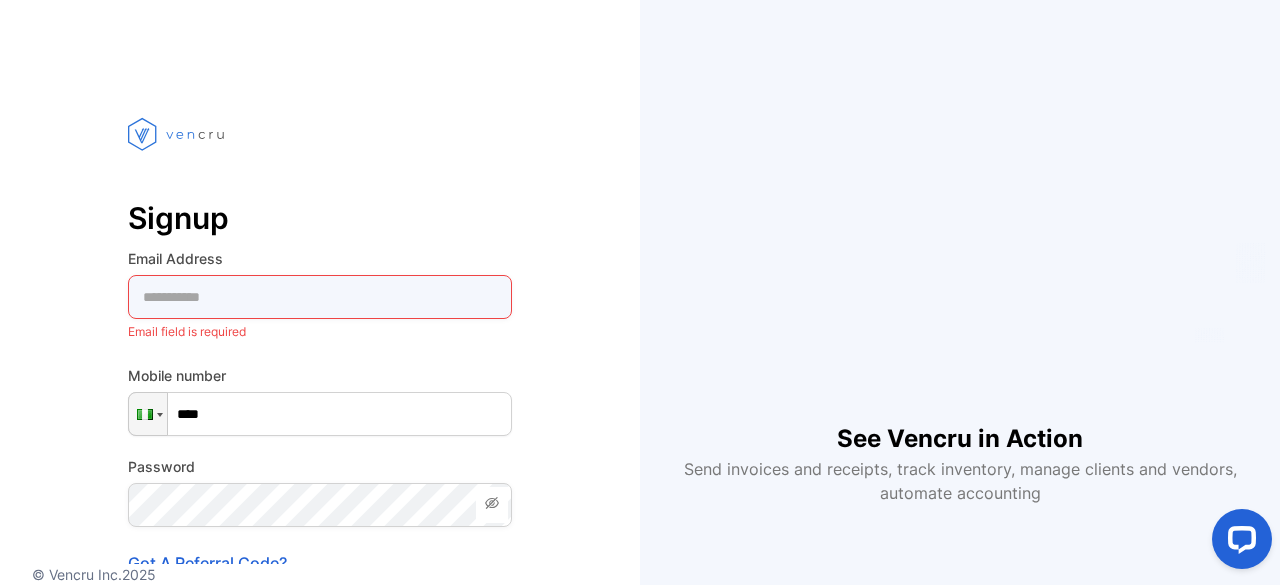 click at bounding box center [320, 297] 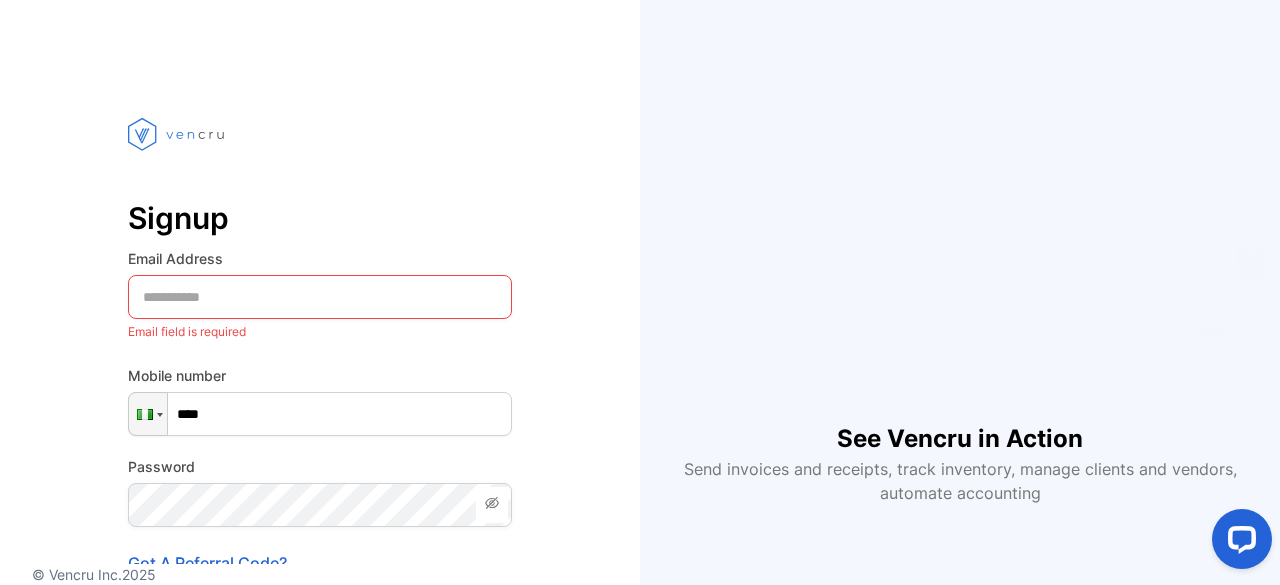 click on "Signup Email Address   Email field is required Mobile number Phone **** Password   Confirm Password   Got A Referral Code? Create account Already have an account?   Log in By clicking ‘Create Account’ you agree to Vencru’s   Terms of Service   and   Privacy Policies" at bounding box center [320, 420] 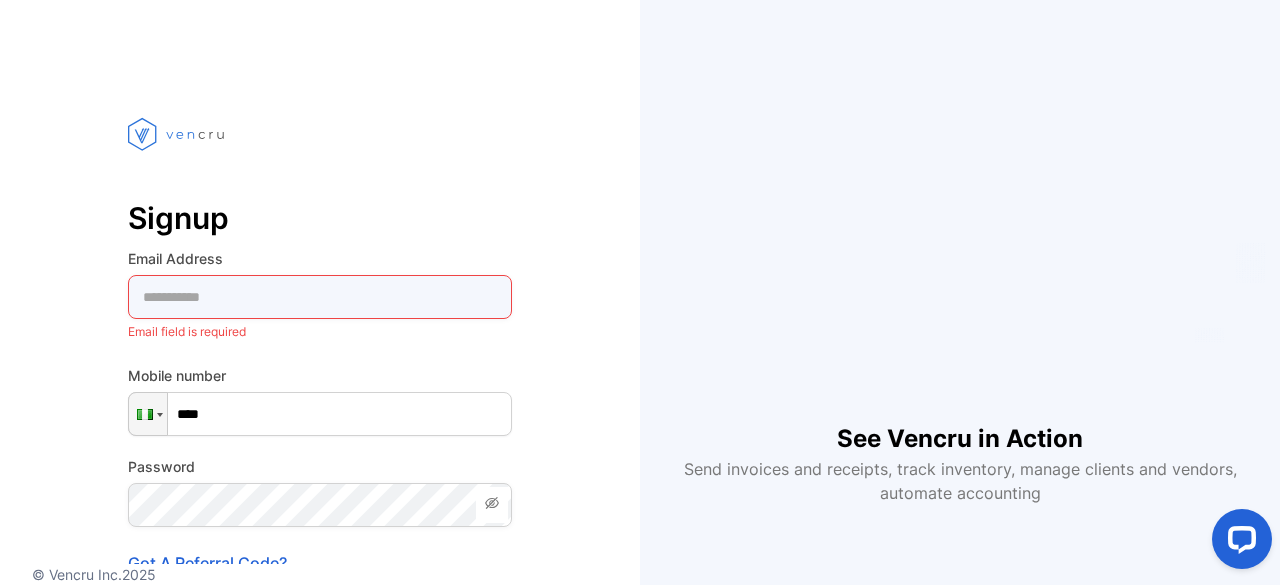 click at bounding box center (320, 297) 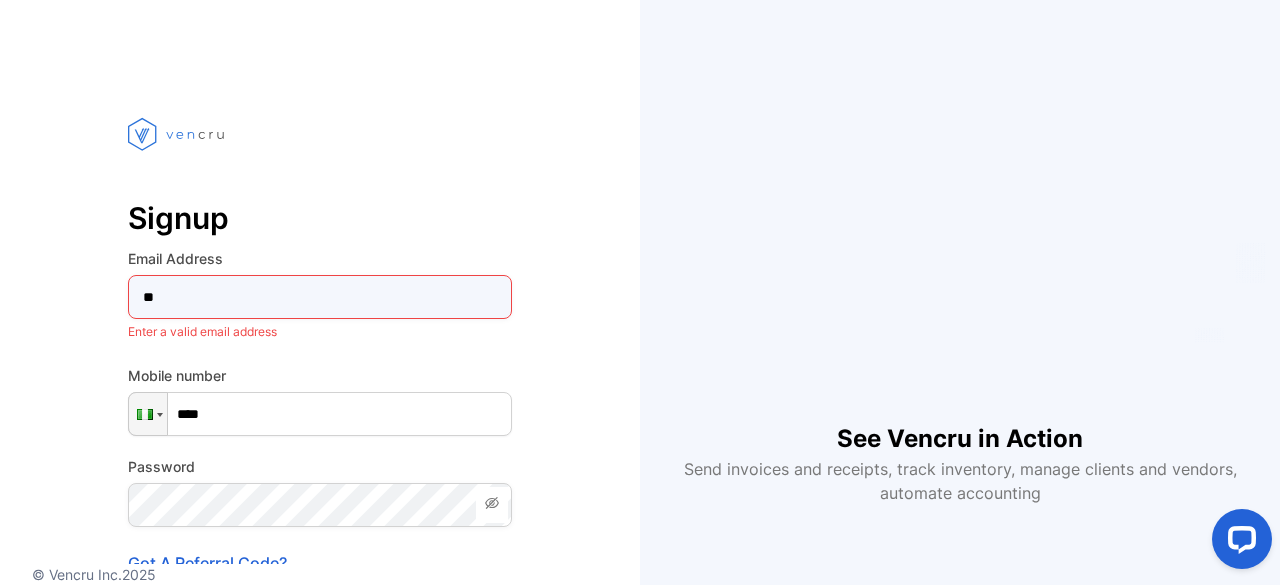 type on "*" 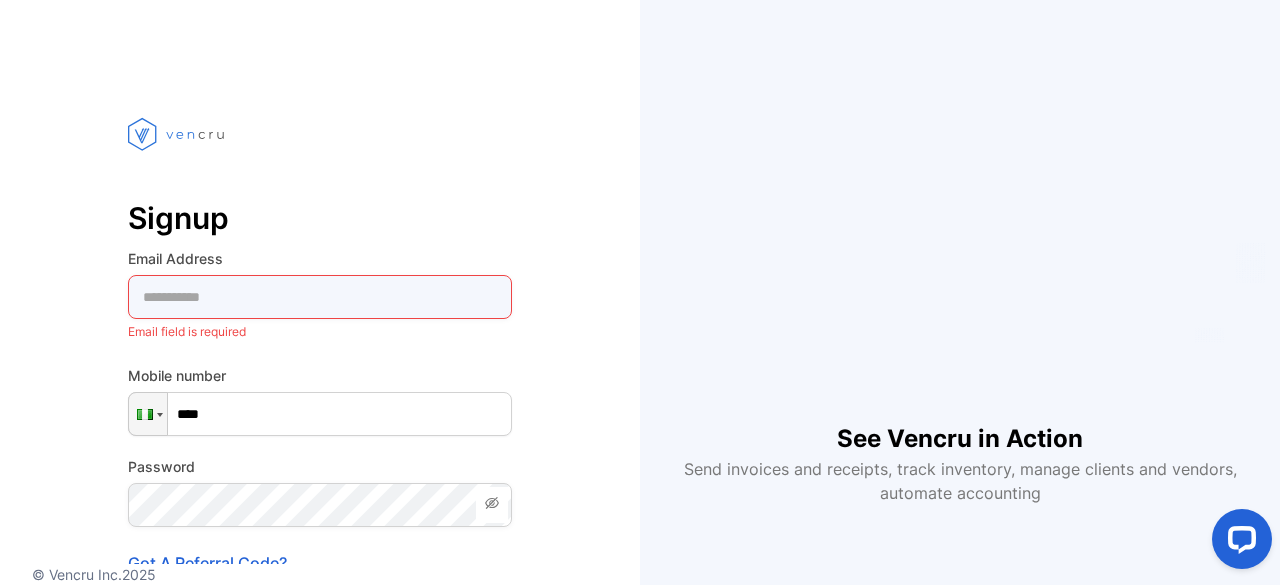 type on "*" 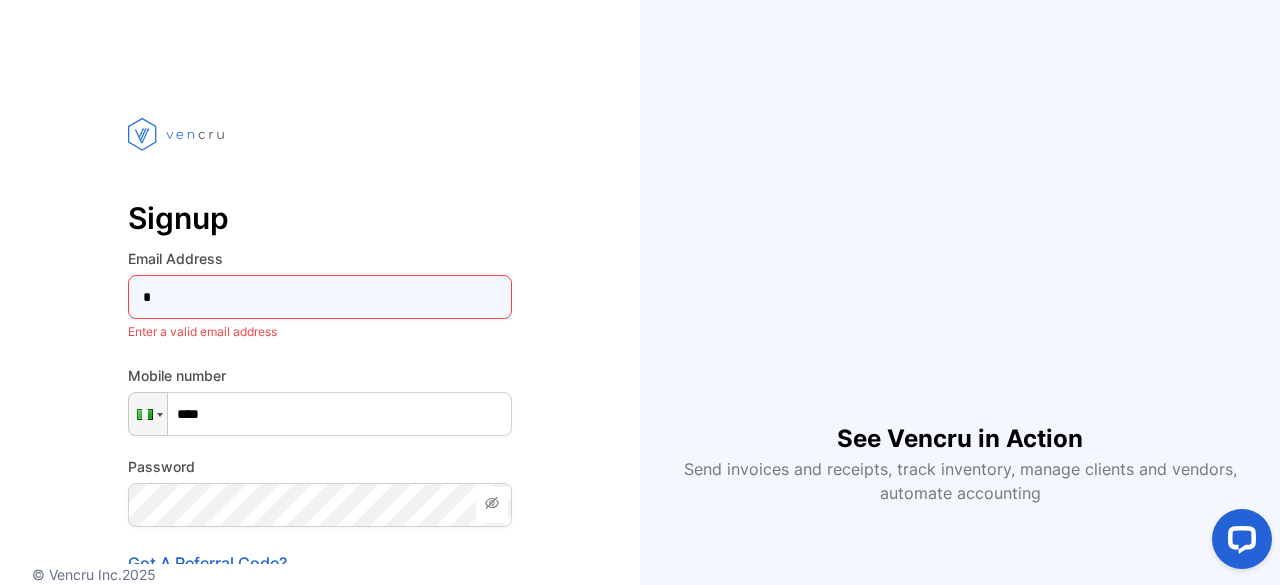 click on "*" at bounding box center (320, 297) 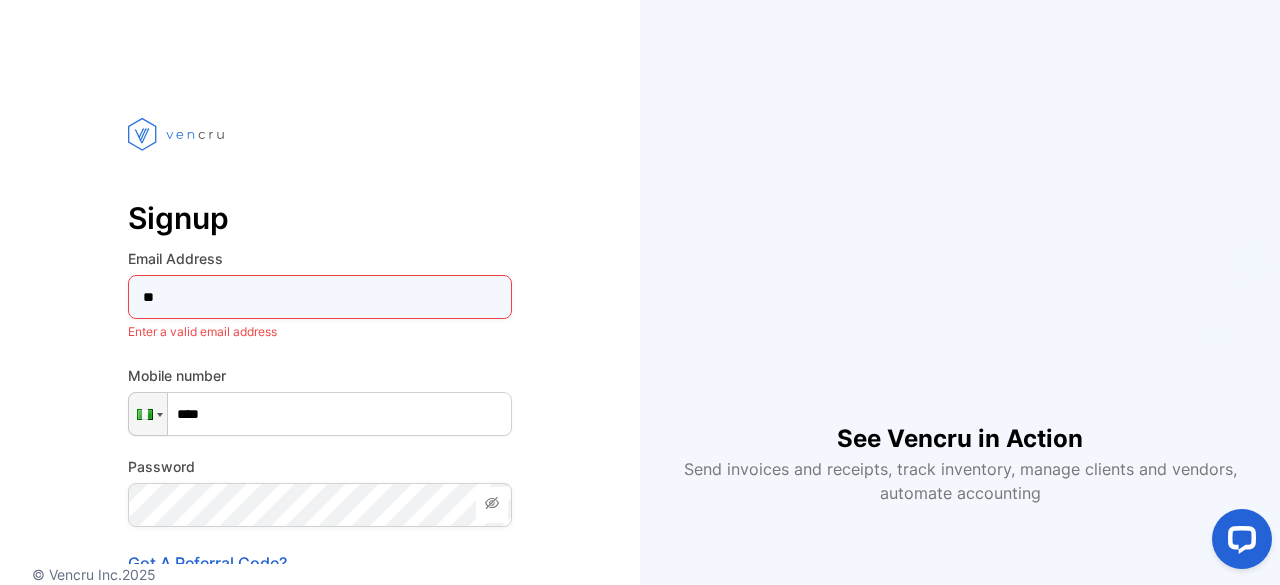 type on "*" 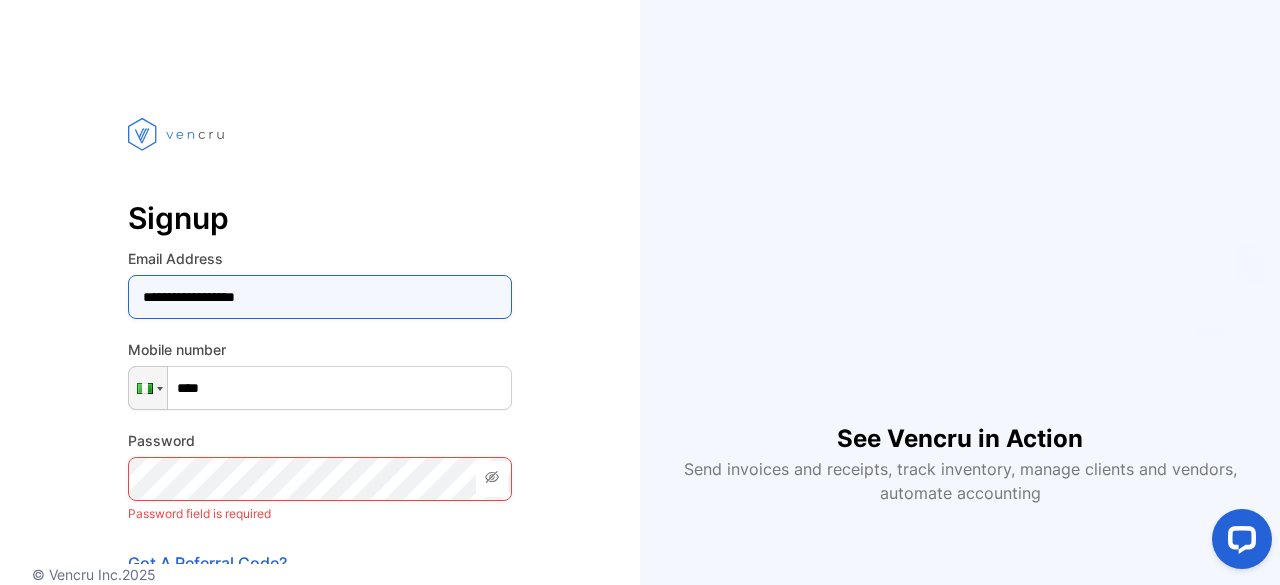 type on "**********" 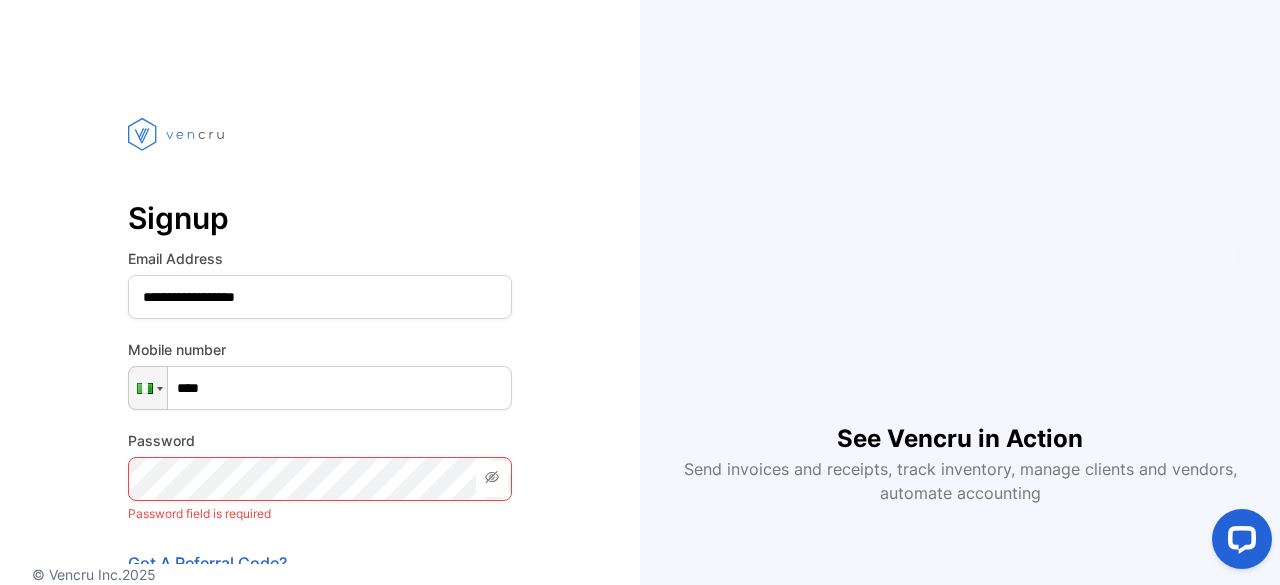 click on "****" at bounding box center [320, 388] 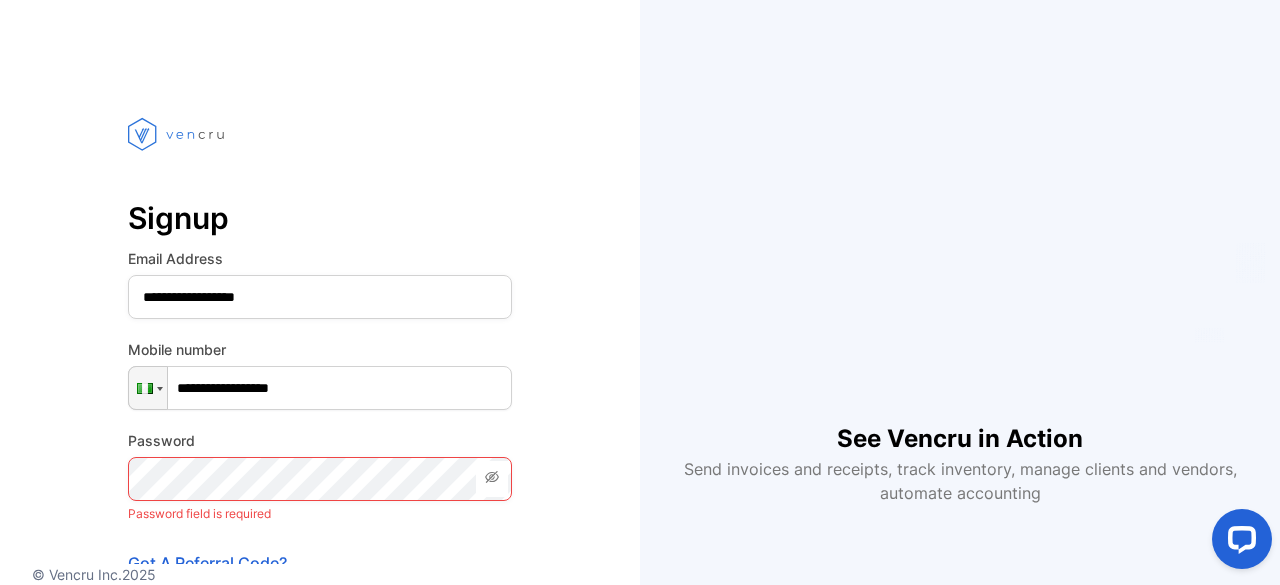 type on "**********" 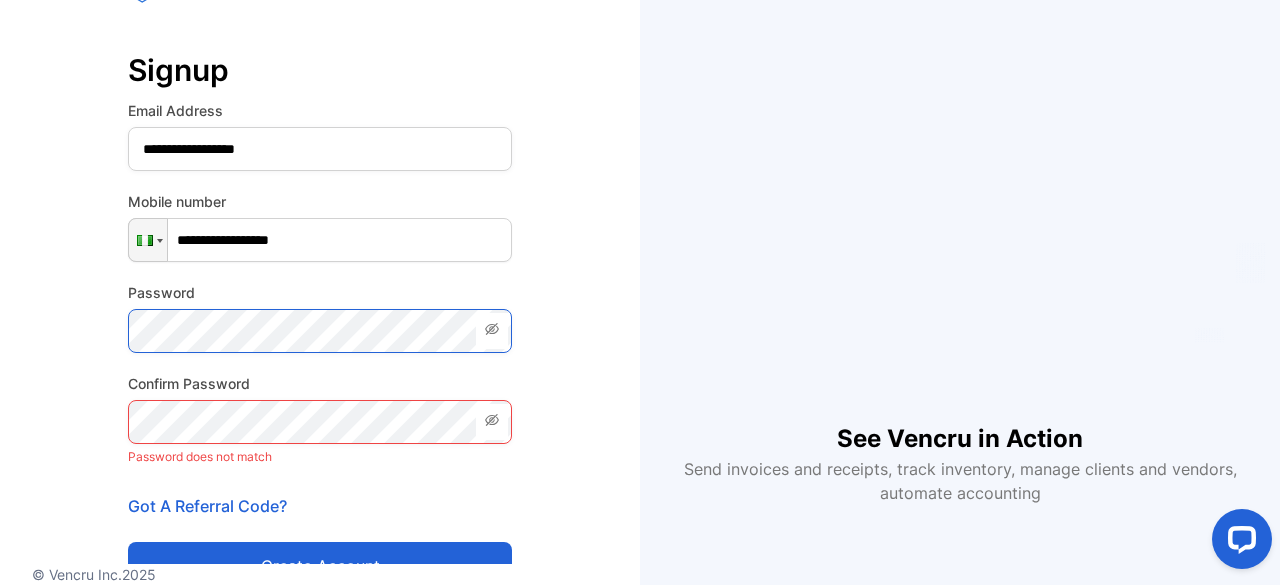 scroll, scrollTop: 300, scrollLeft: 0, axis: vertical 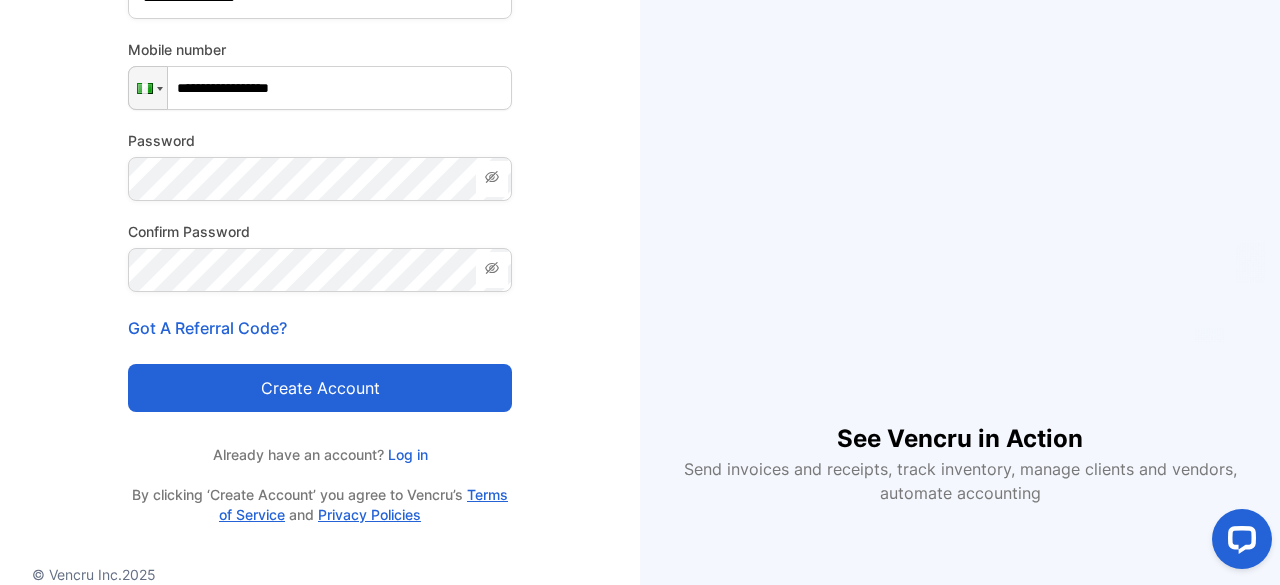 click on "Create account" at bounding box center (320, 388) 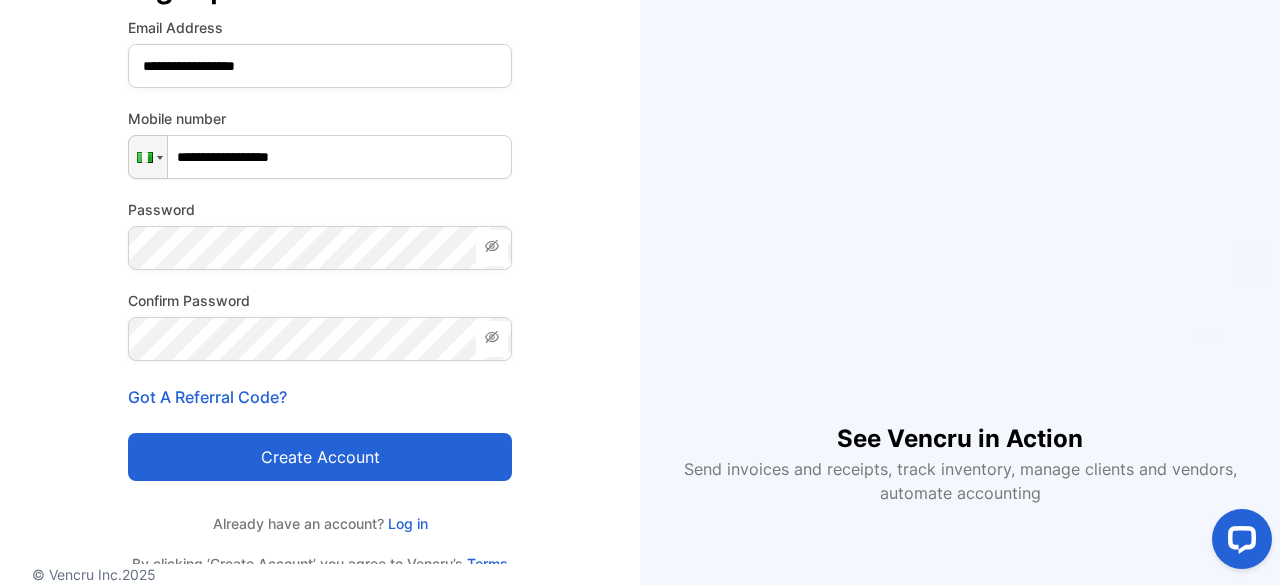 scroll, scrollTop: 200, scrollLeft: 0, axis: vertical 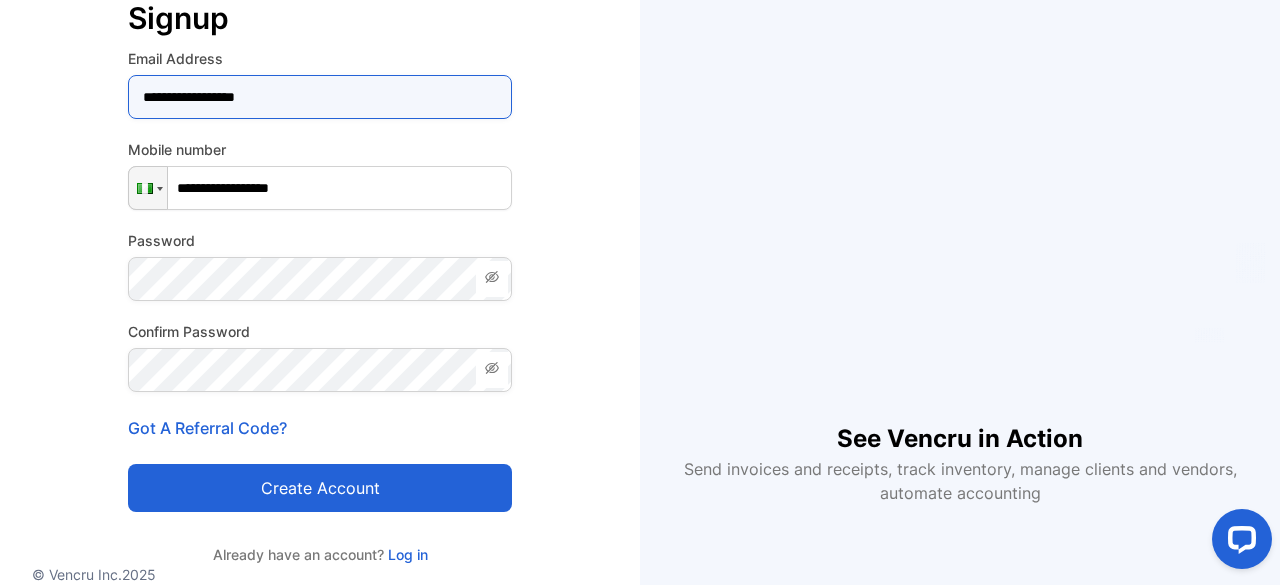 click on "**********" at bounding box center (320, 97) 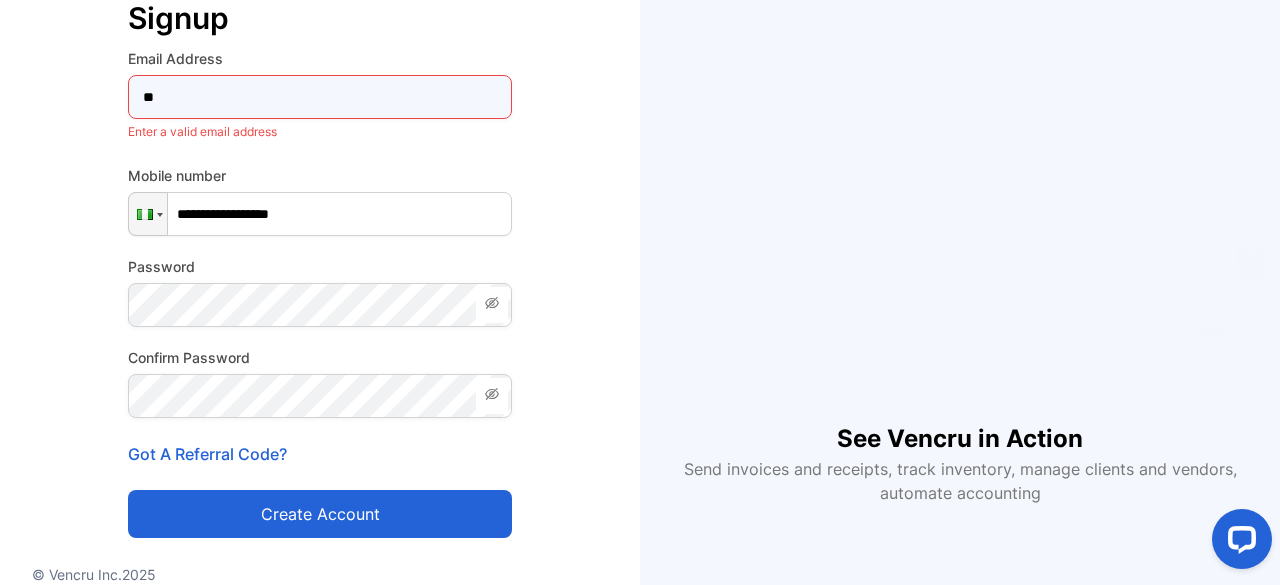 type on "*" 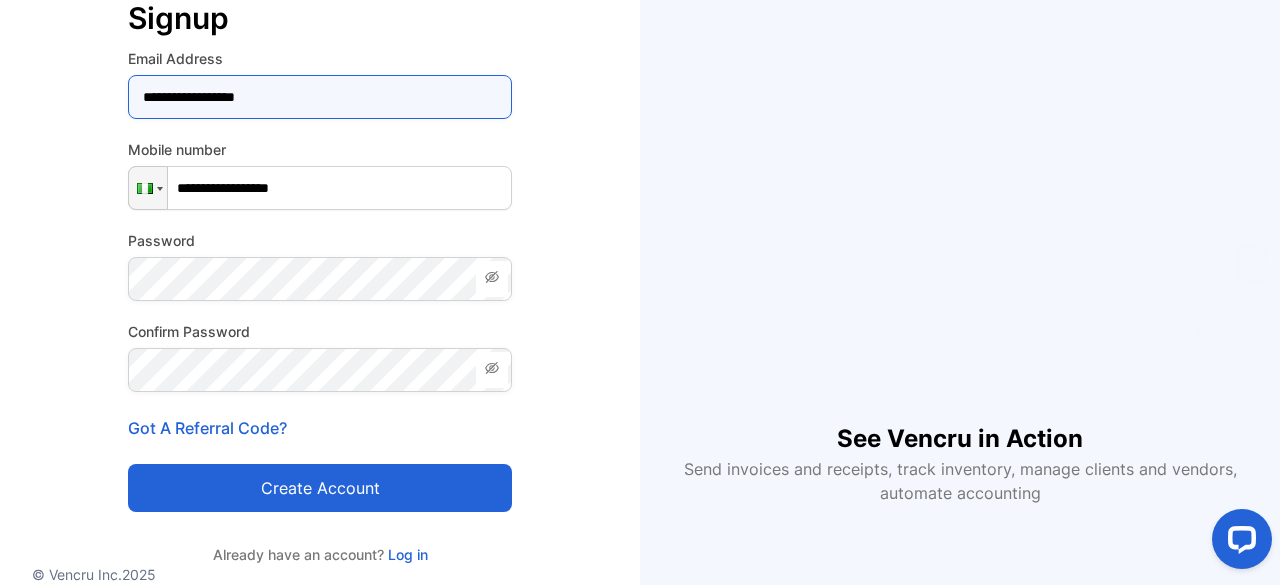 type on "**********" 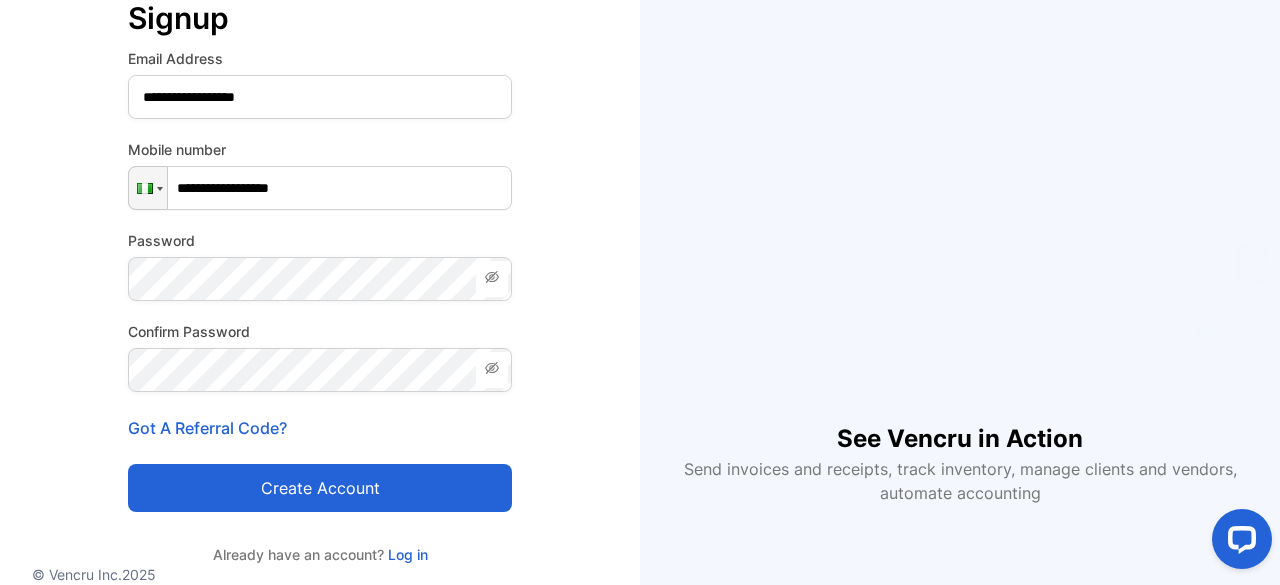 click on "Create account" at bounding box center (320, 488) 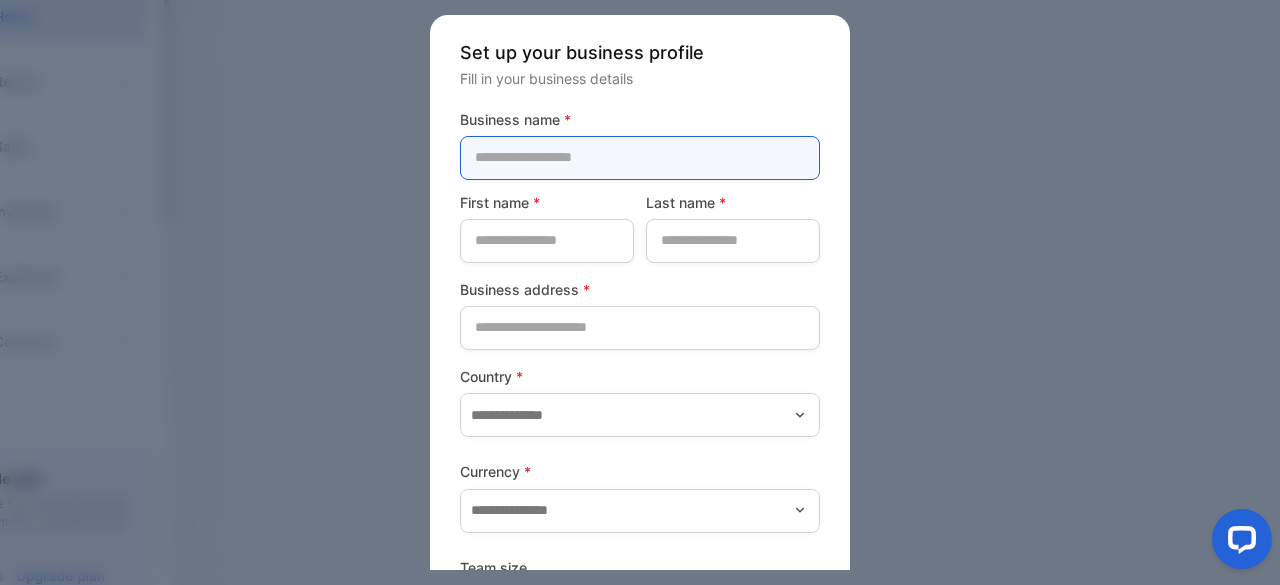 click at bounding box center (640, 158) 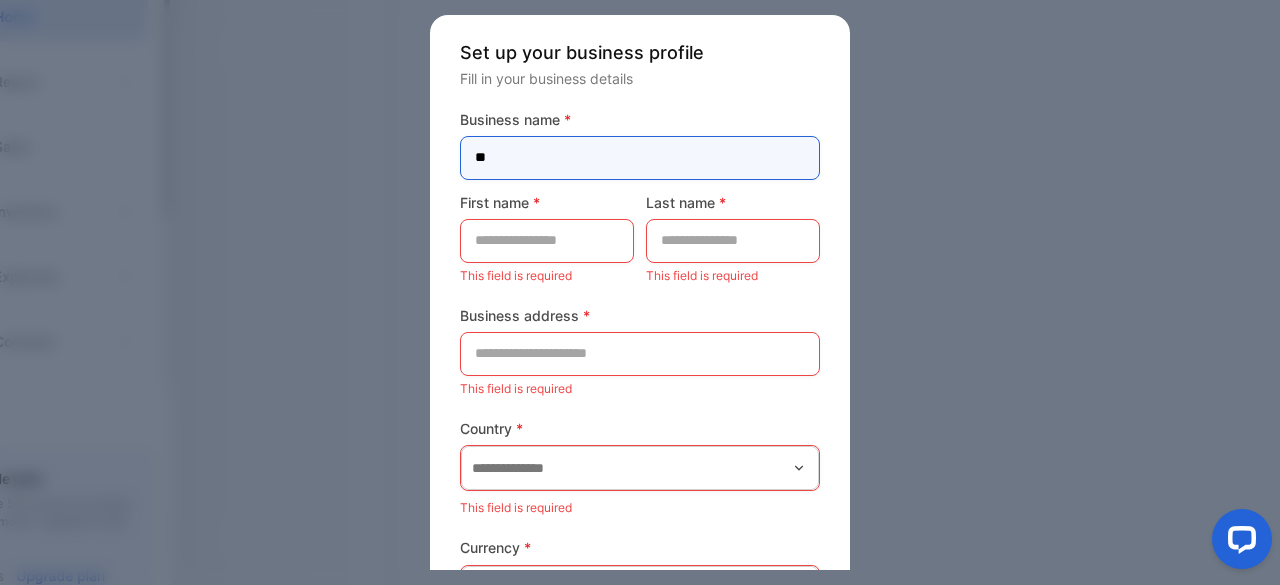 type on "*" 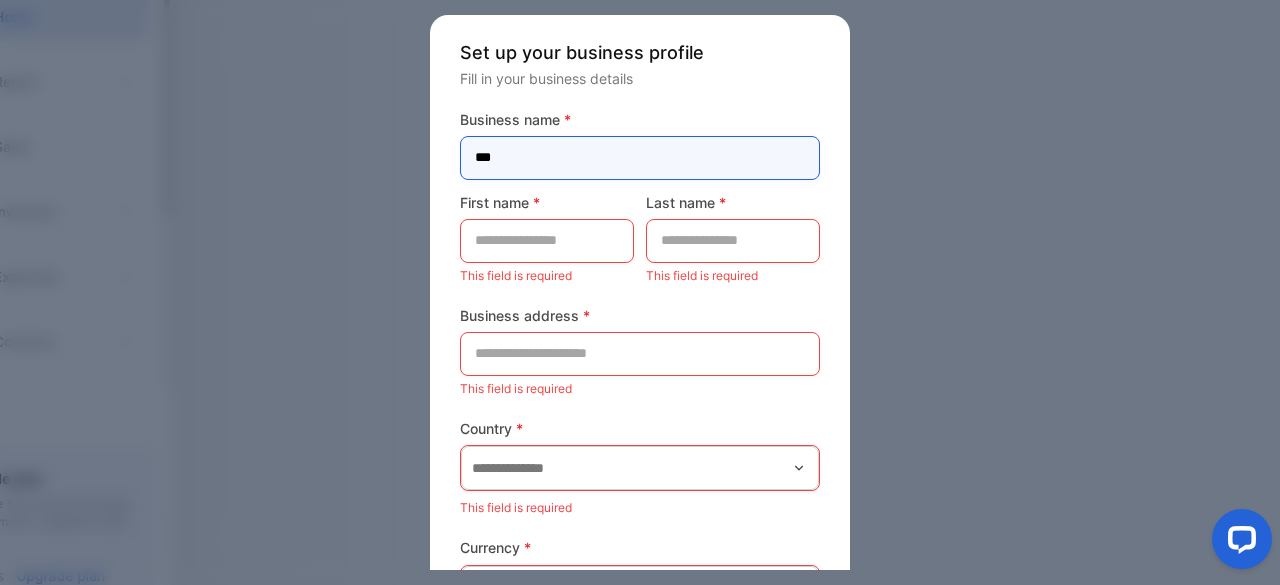 type on "***" 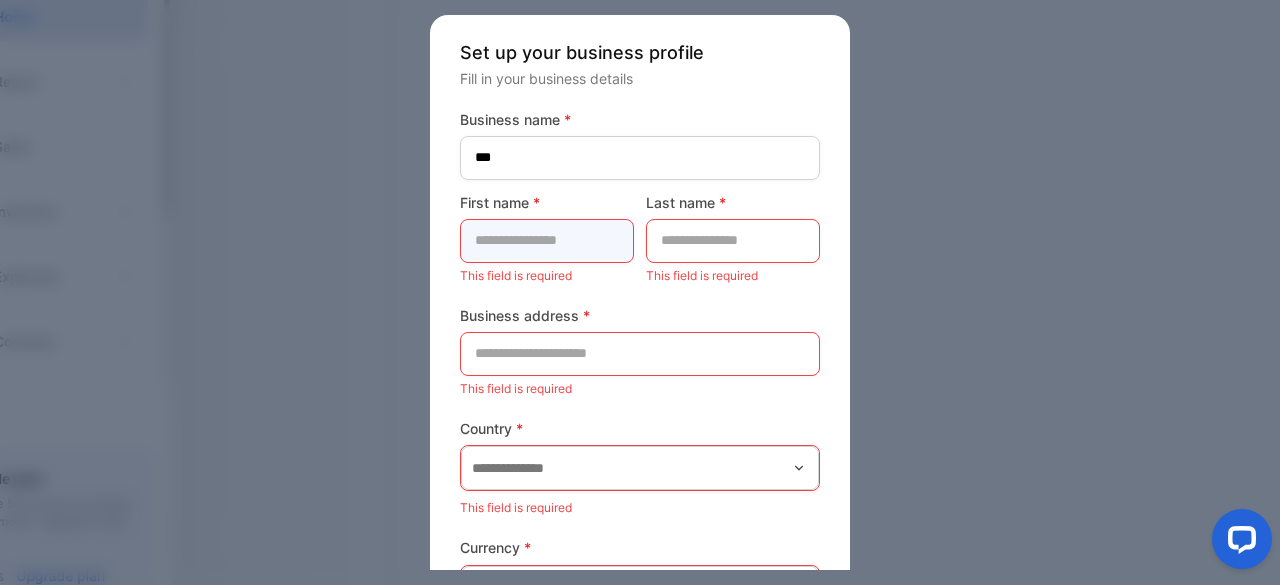 click at bounding box center (547, 241) 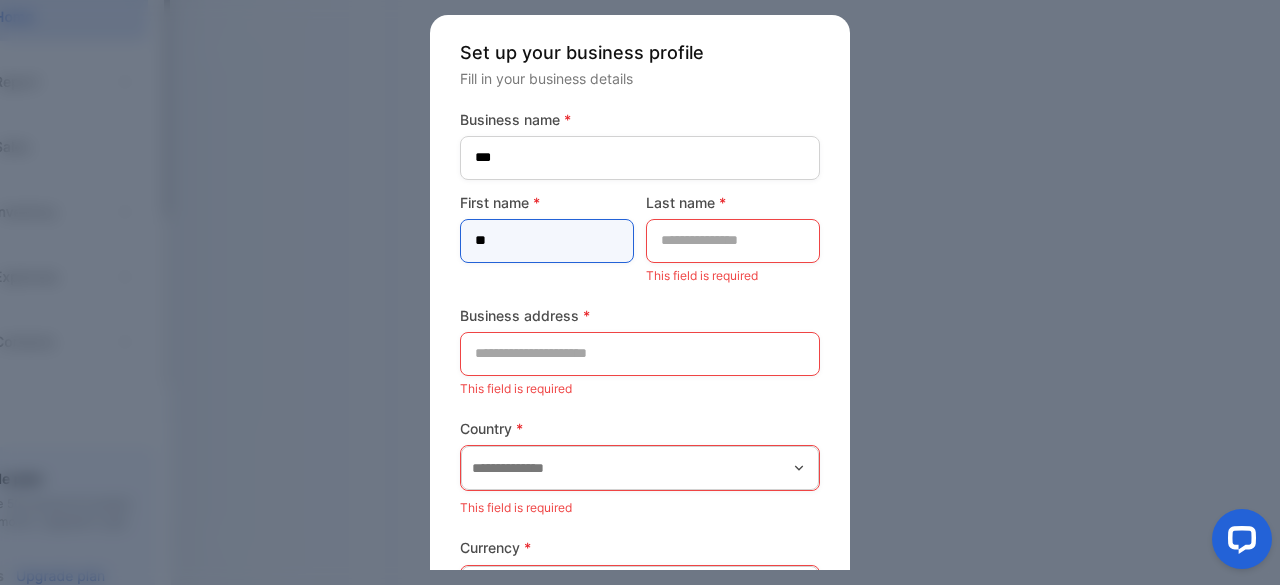 type on "*" 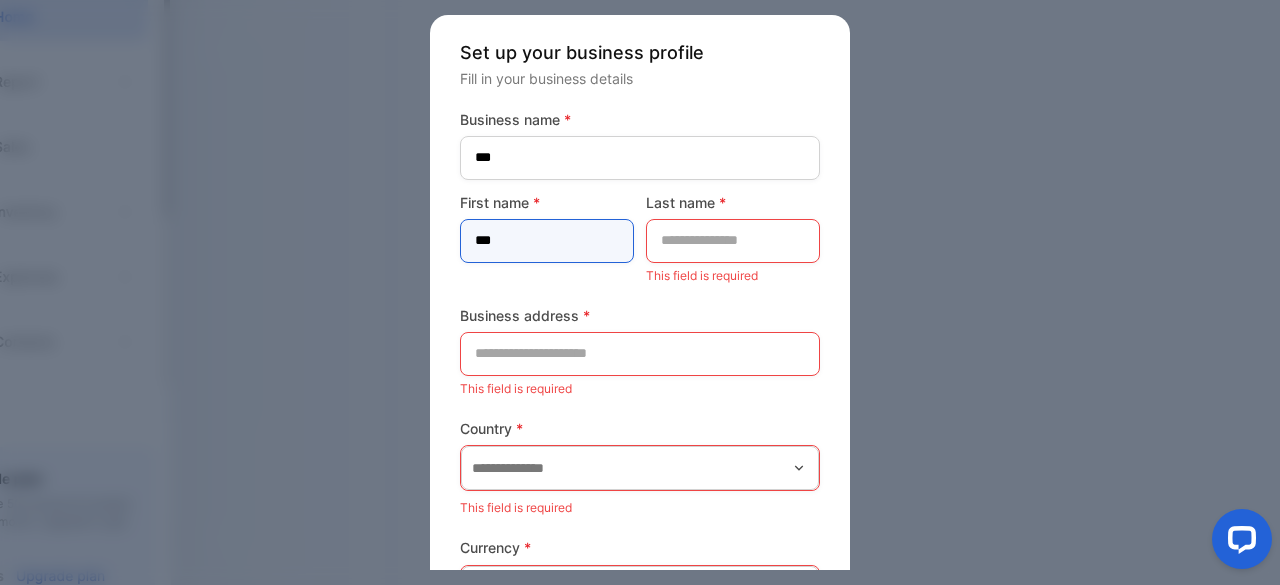 type on "***" 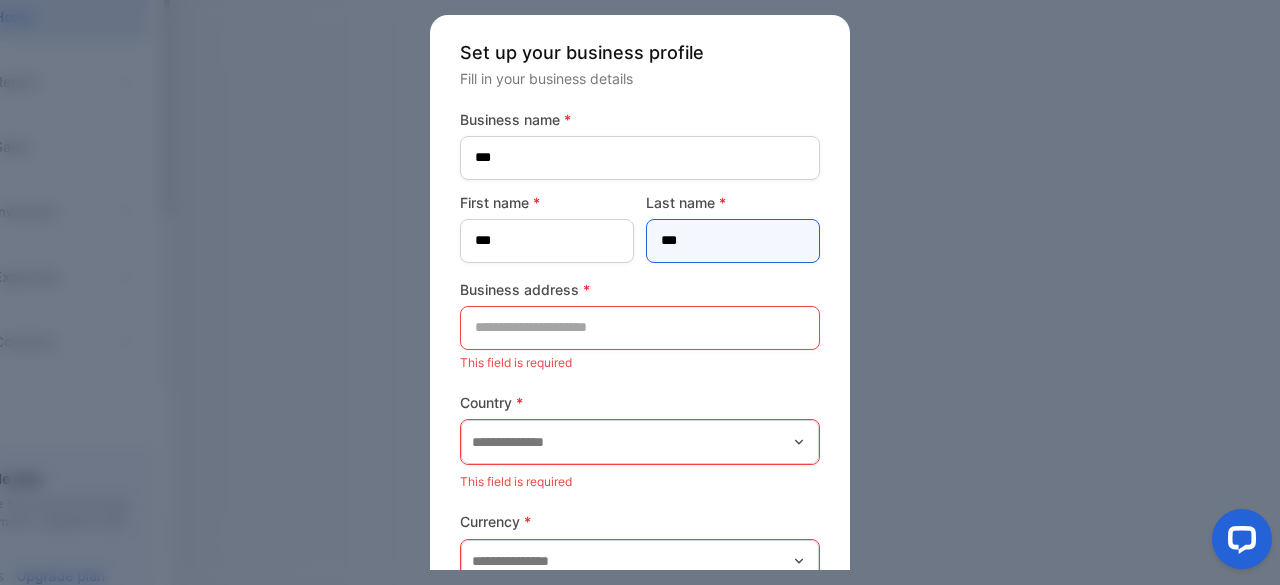 type on "***" 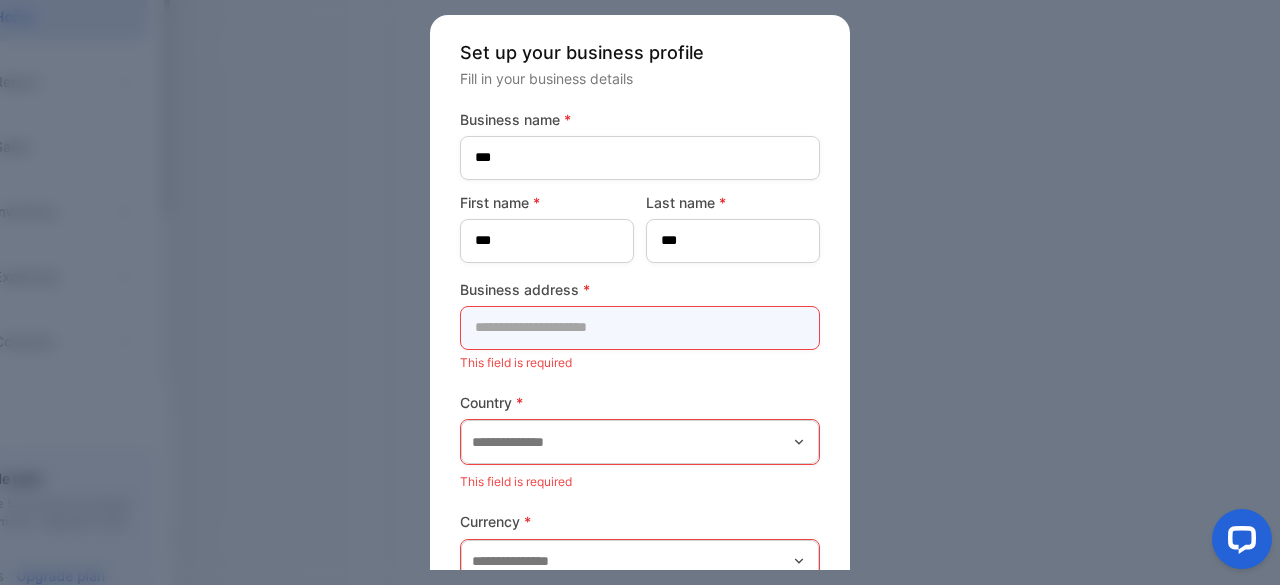click at bounding box center (640, 328) 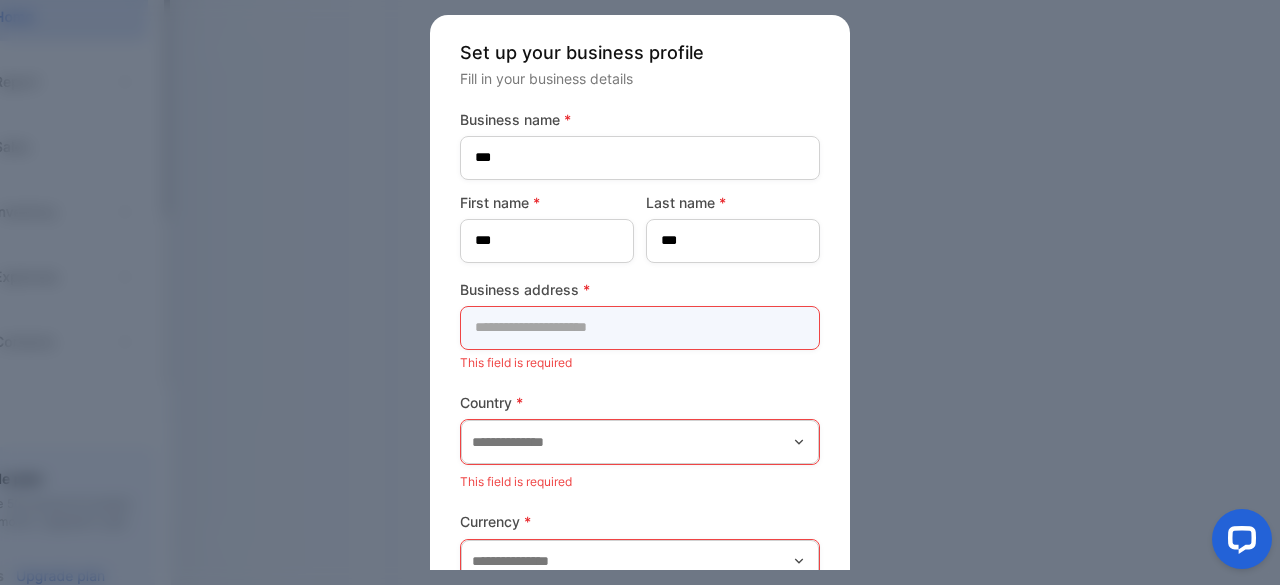 type on "*****" 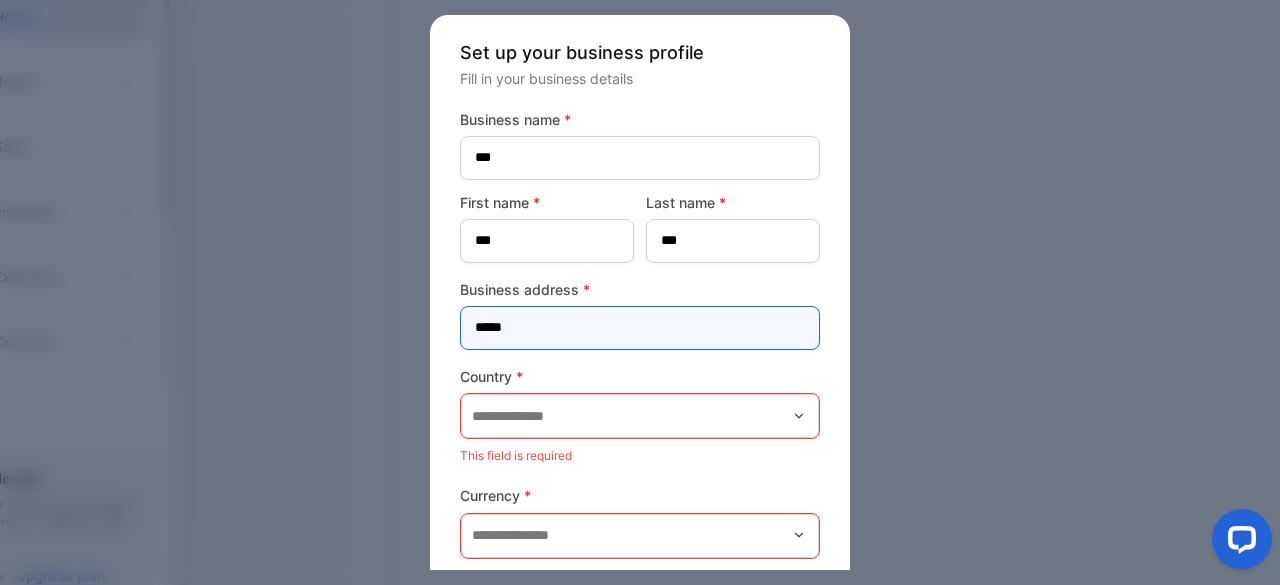 scroll, scrollTop: 100, scrollLeft: 0, axis: vertical 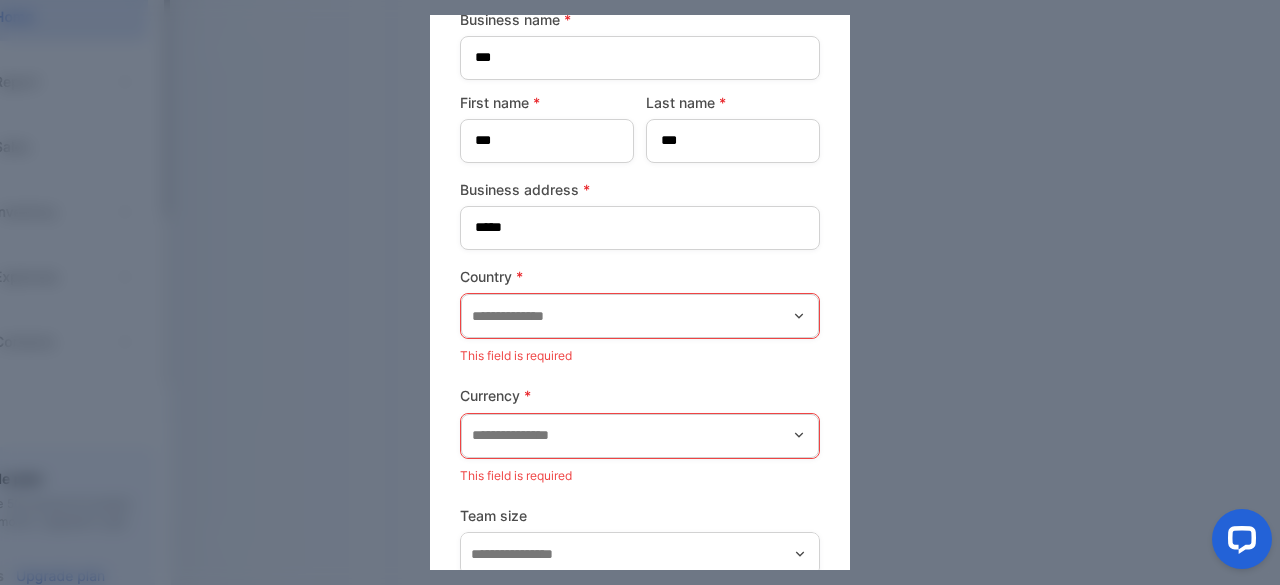 click at bounding box center [640, 316] 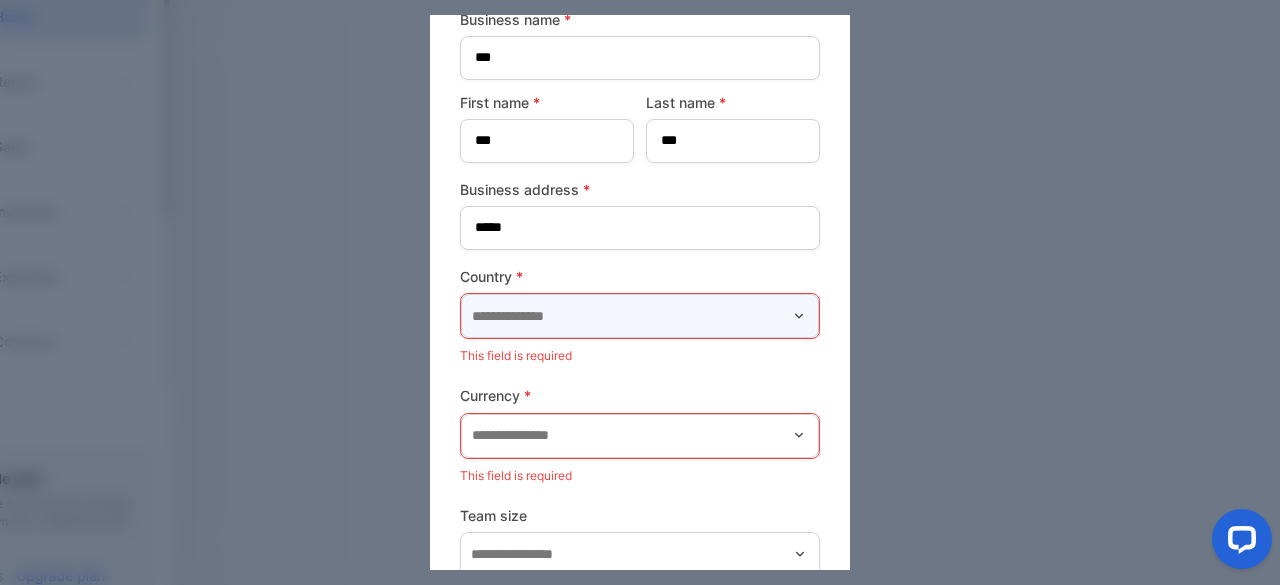 click at bounding box center (640, 316) 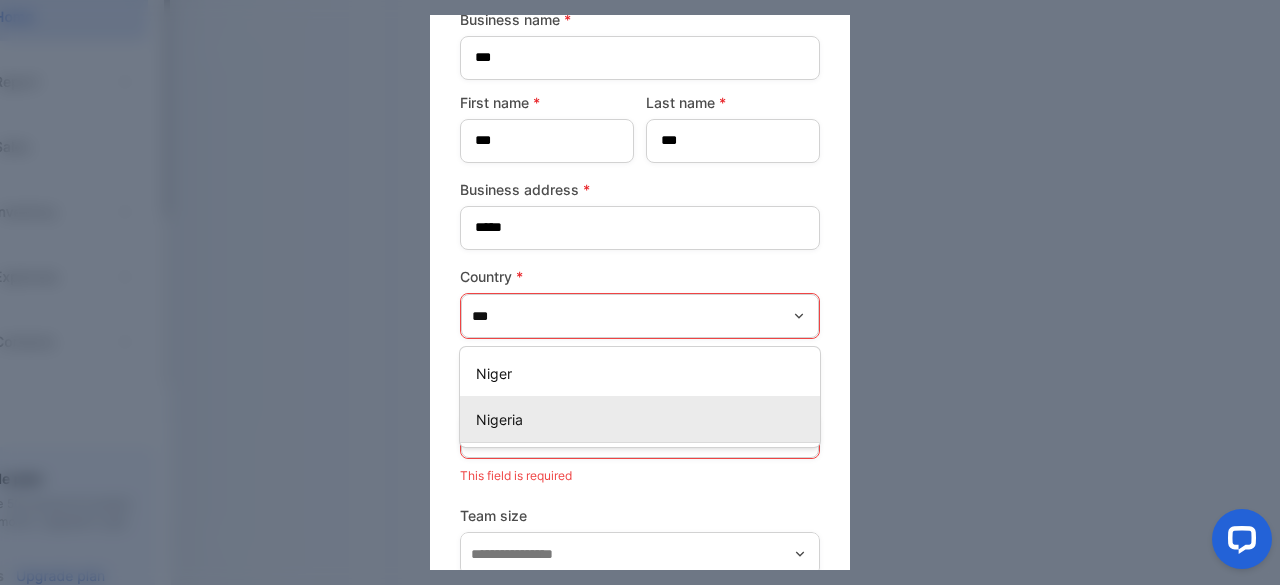 click on "Nigeria" at bounding box center (640, 419) 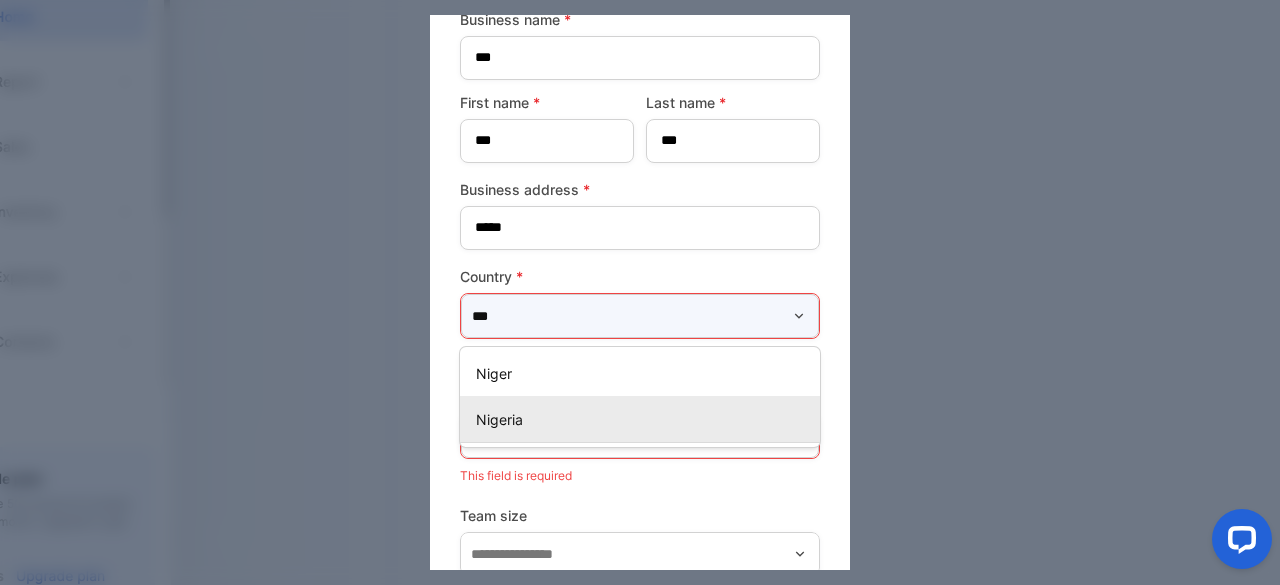 type on "*******" 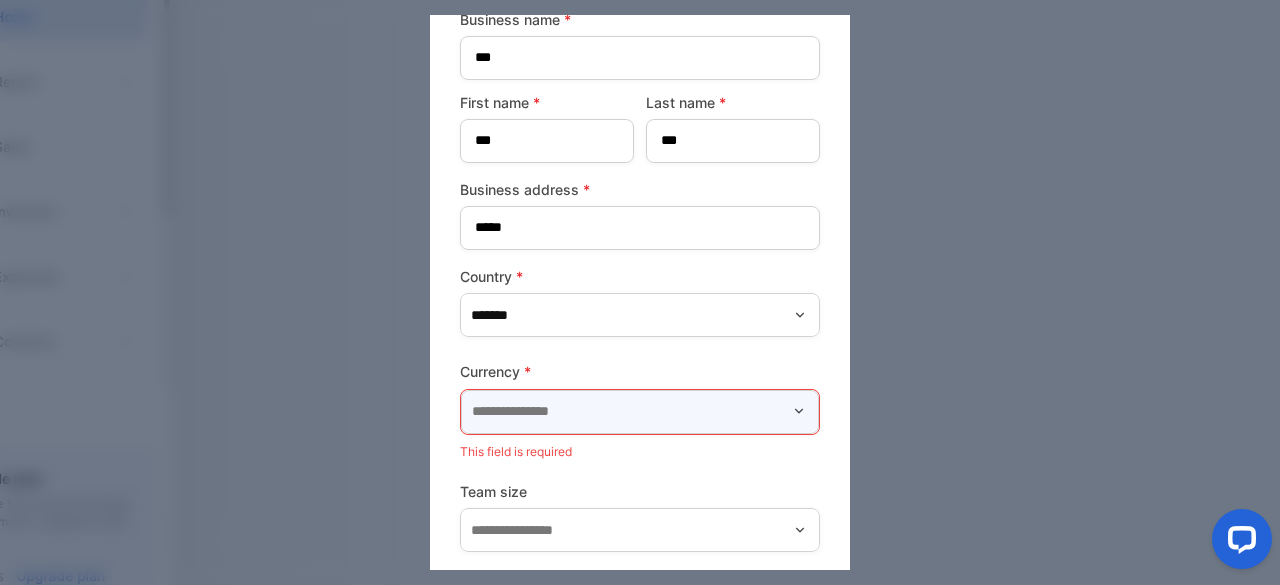 click at bounding box center (640, 412) 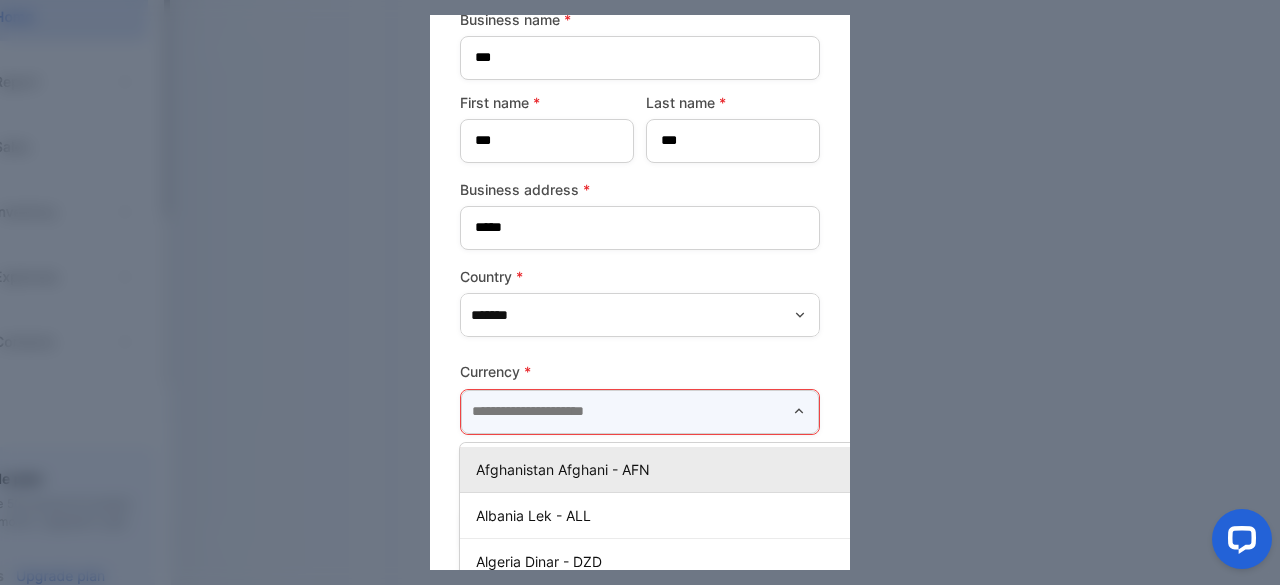 scroll, scrollTop: 100, scrollLeft: 30, axis: both 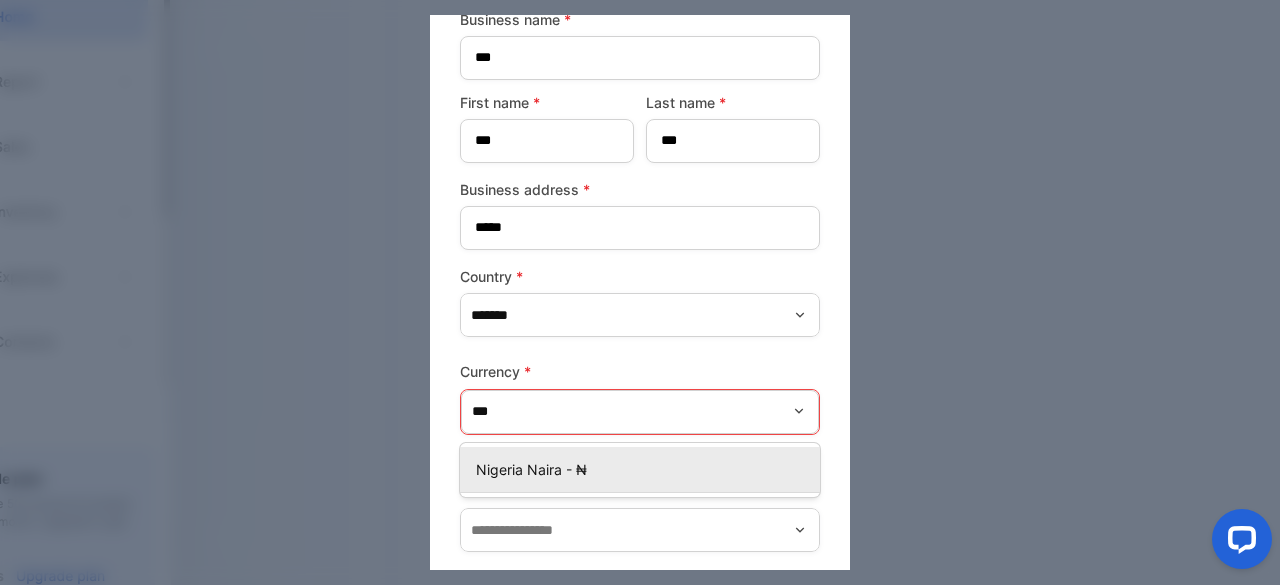 click on "Nigeria Naira - ₦" at bounding box center [644, 469] 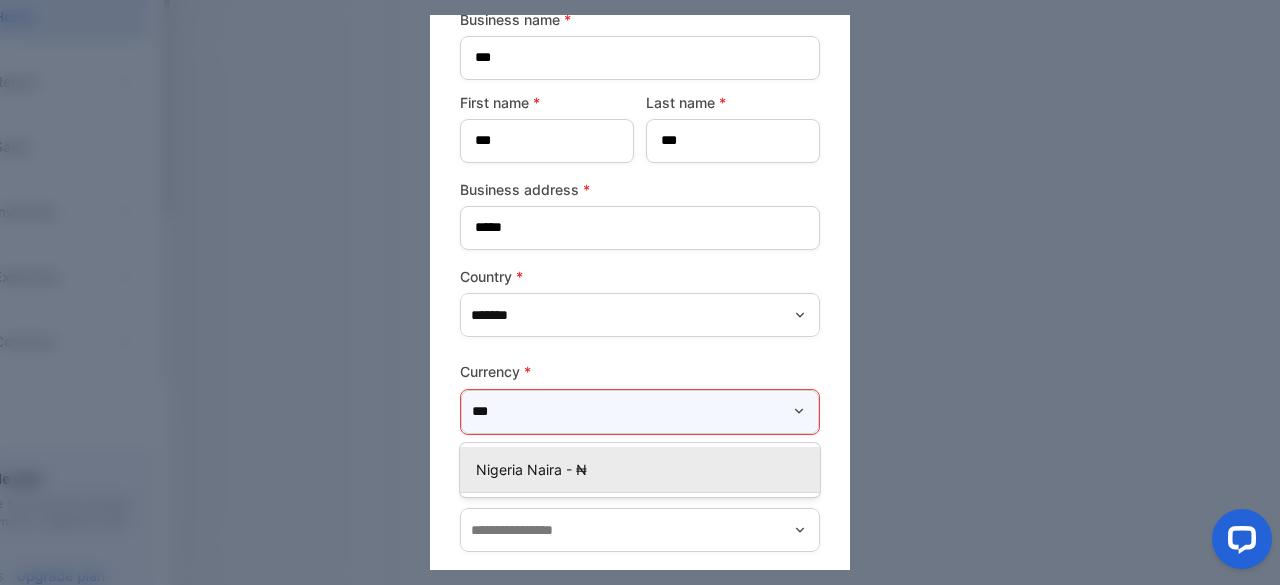 type on "**********" 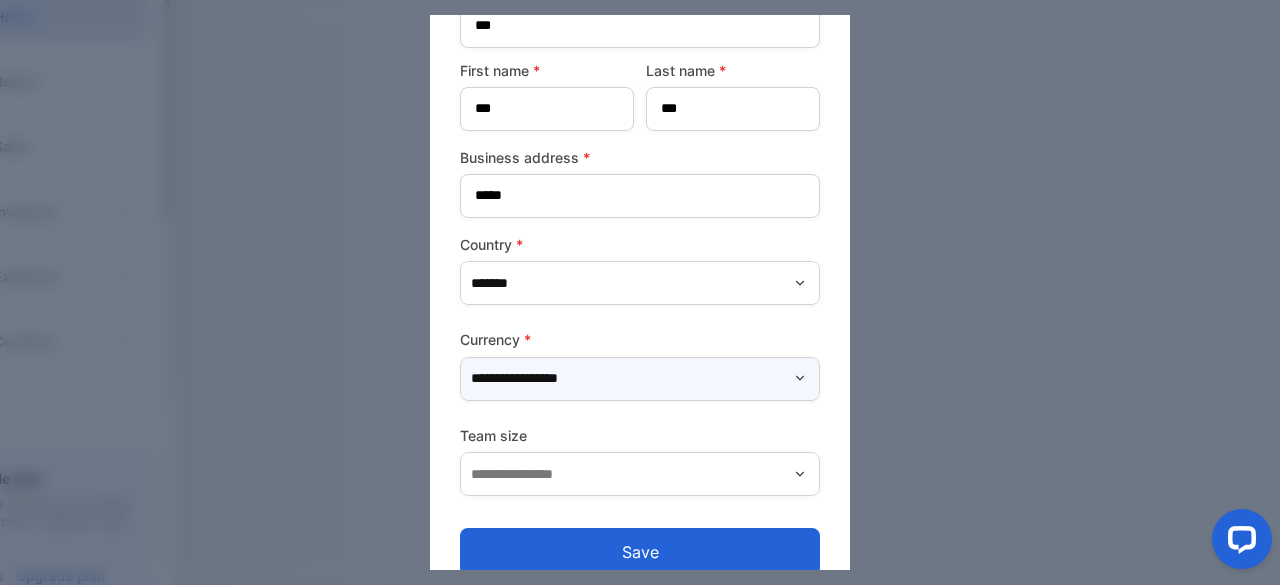 scroll, scrollTop: 161, scrollLeft: 0, axis: vertical 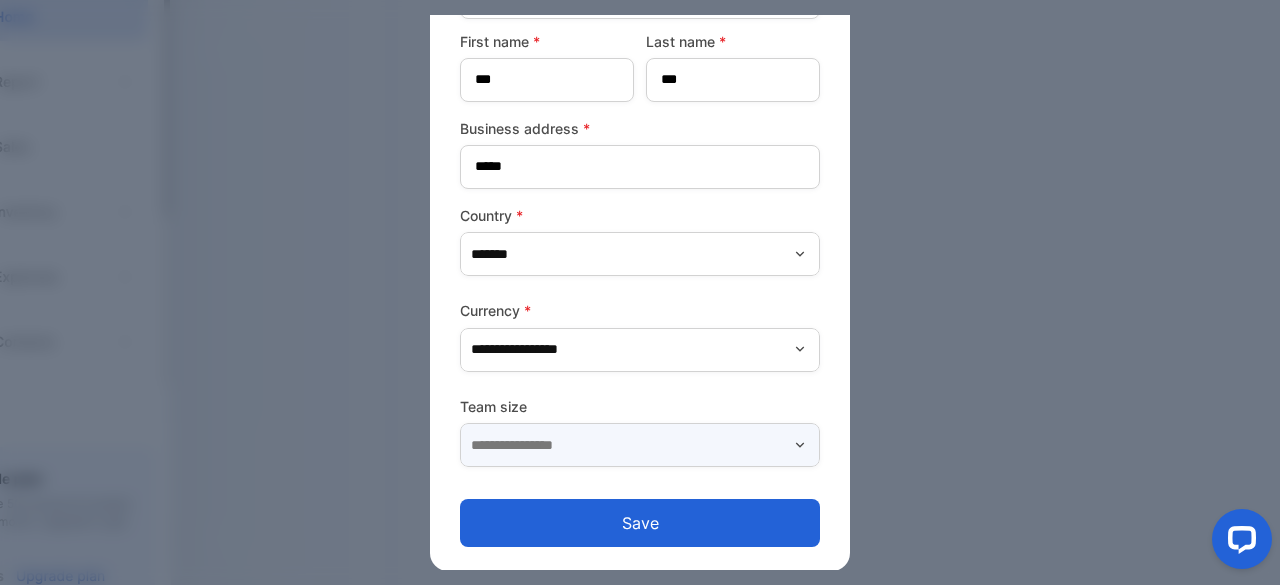 click at bounding box center [640, 445] 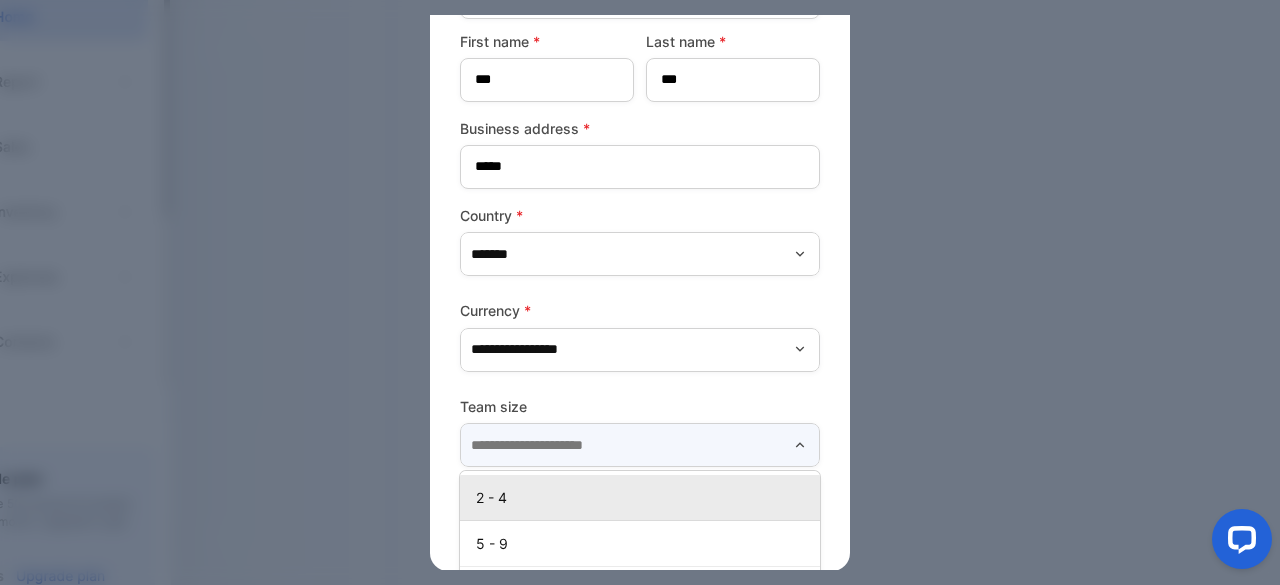 scroll, scrollTop: 42, scrollLeft: 0, axis: vertical 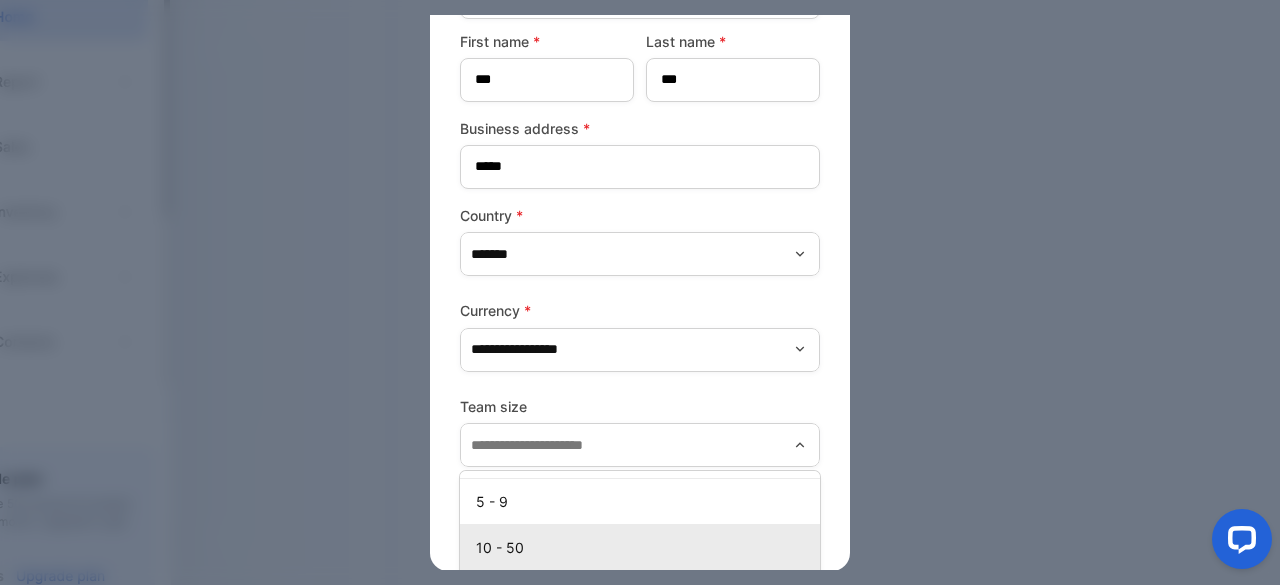 click on "10 - 50" at bounding box center (640, 548) 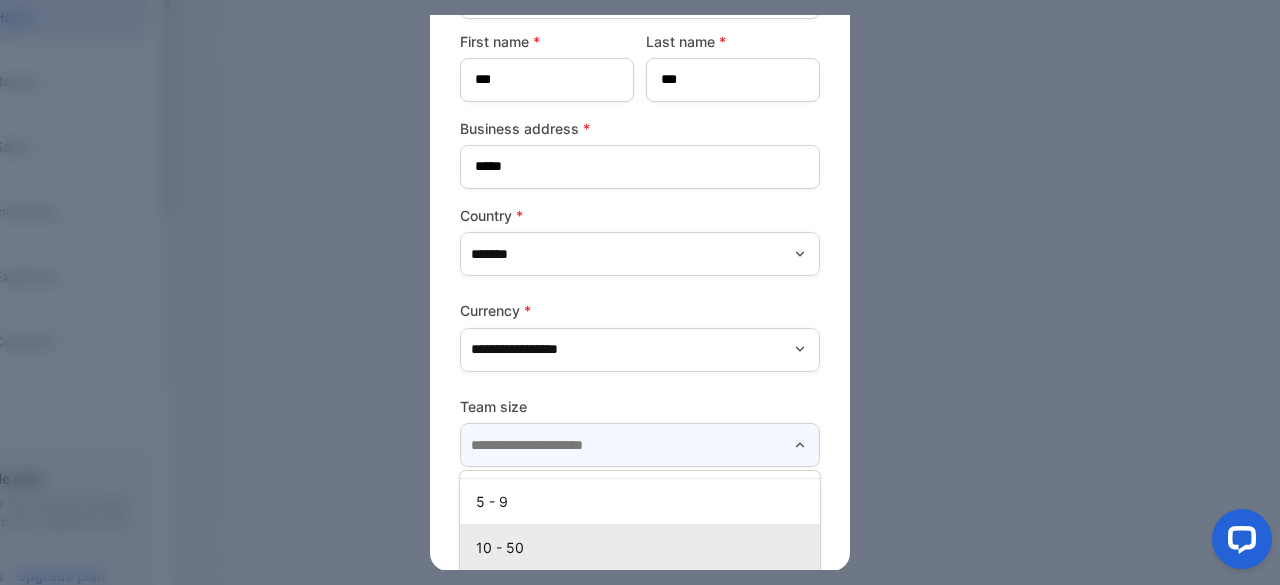 type on "*******" 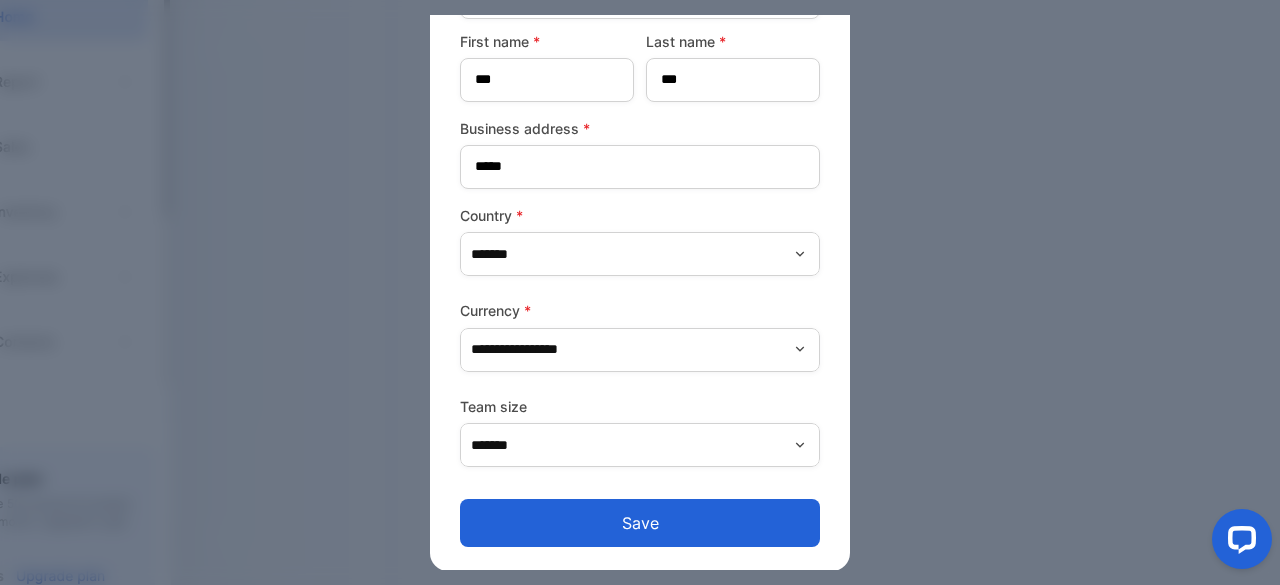 click on "Save" at bounding box center (640, 523) 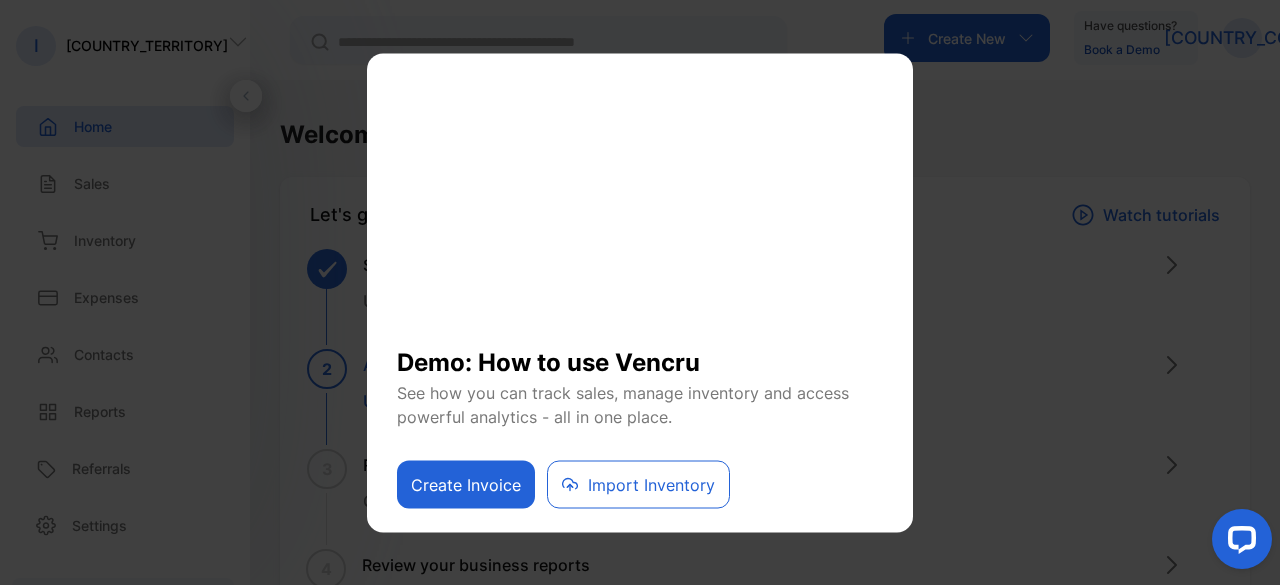click on "Create Invoice" at bounding box center (466, 484) 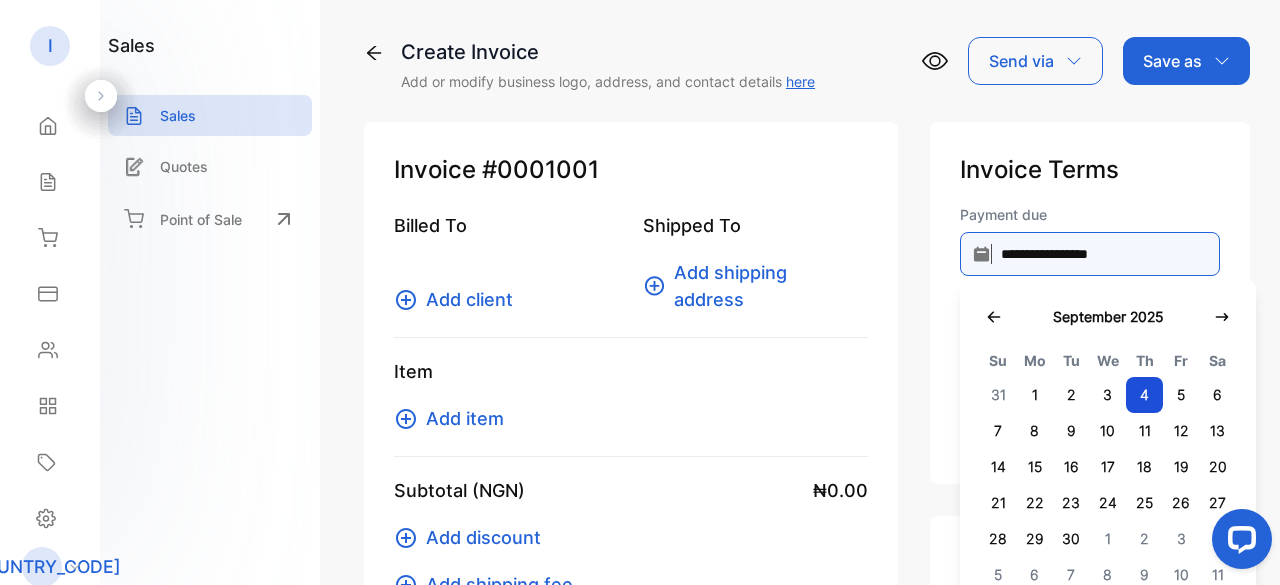 click on "**********" at bounding box center (1090, 254) 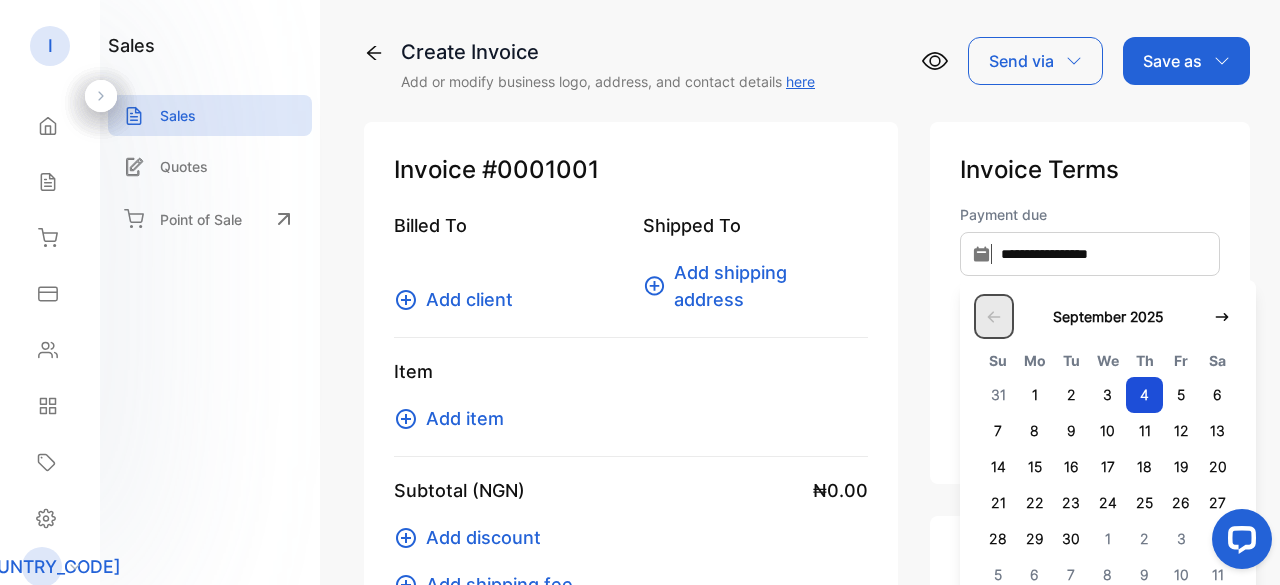 click 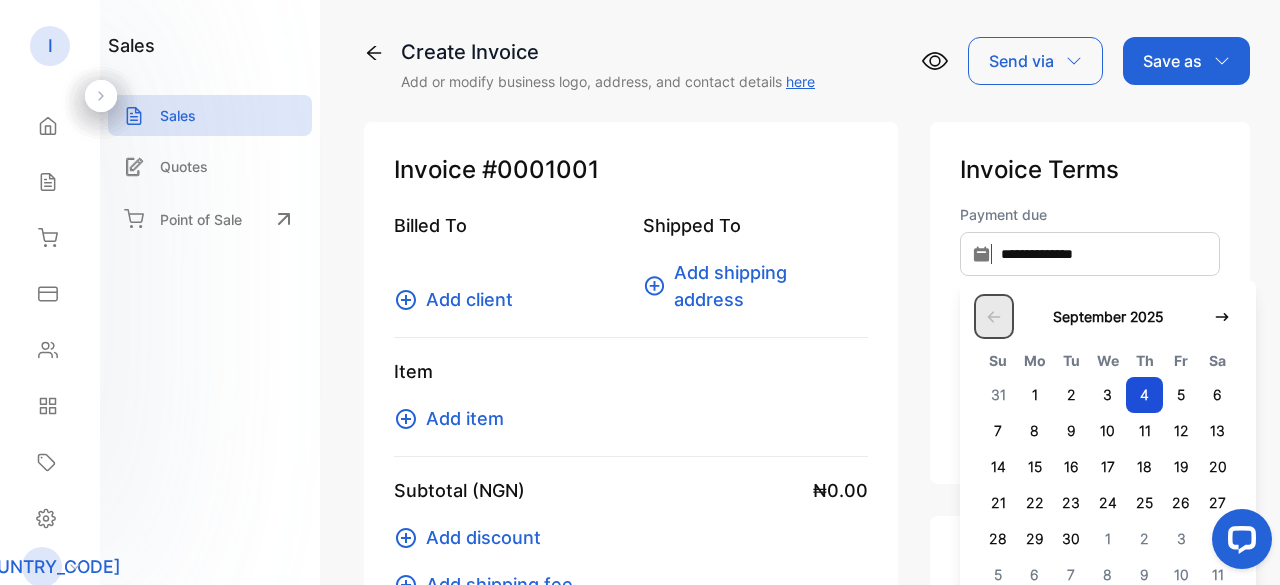 click 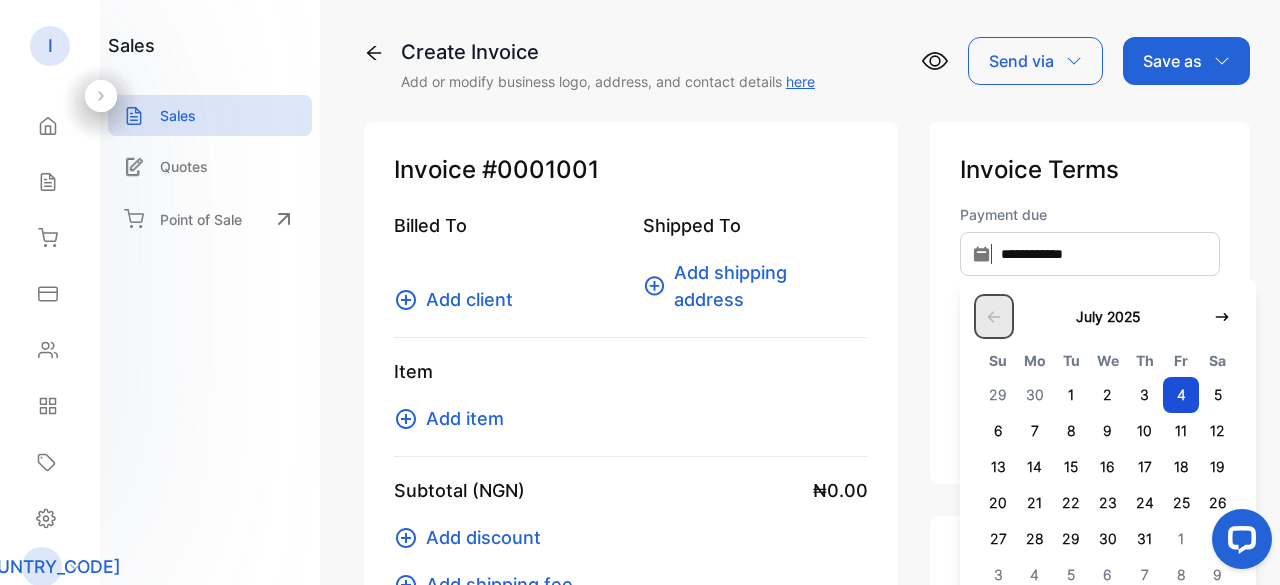 click 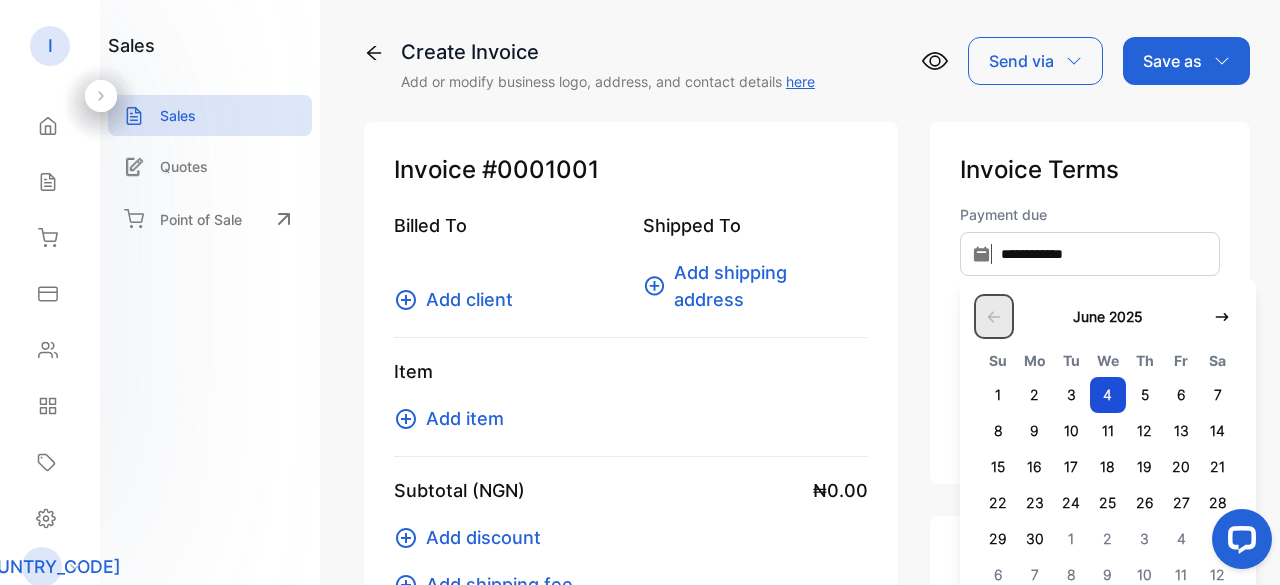 click 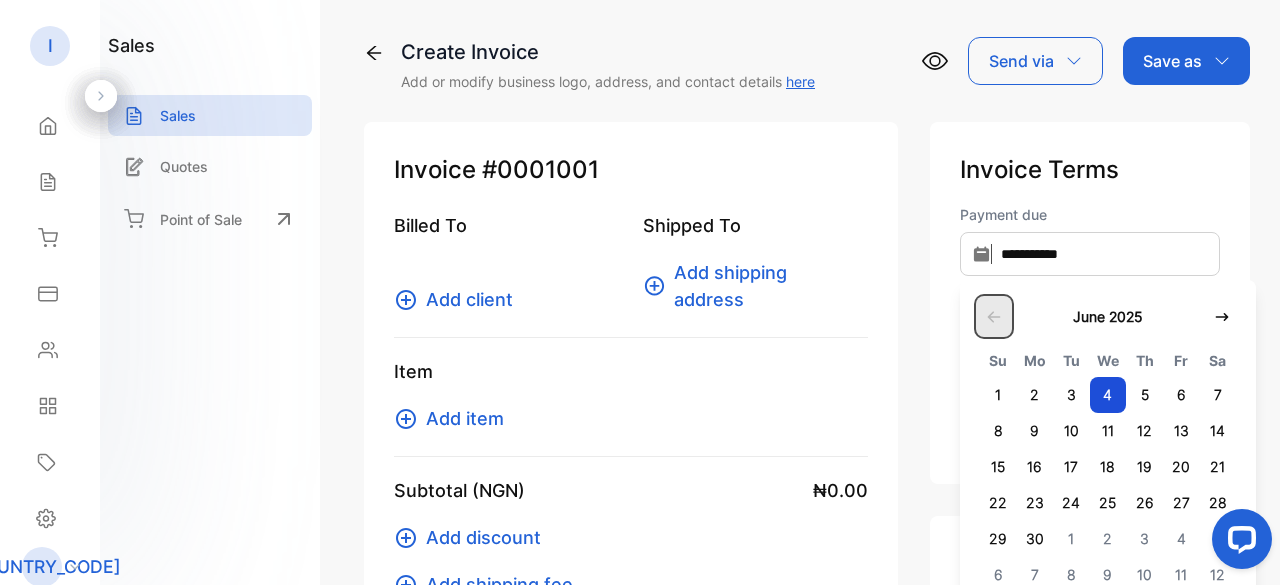 click 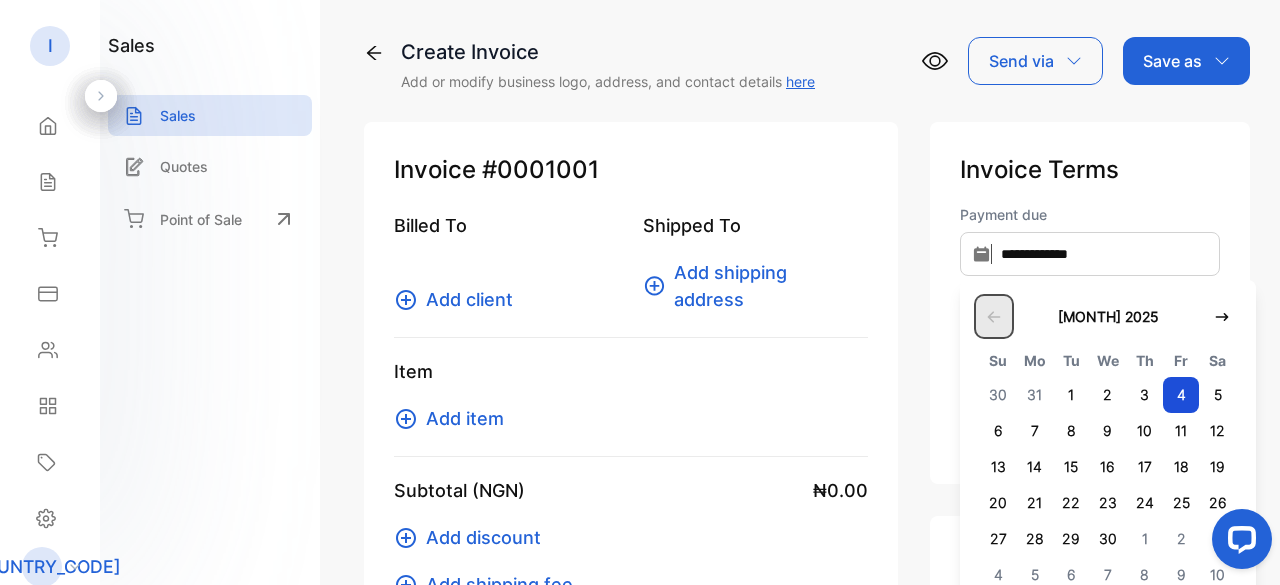 click 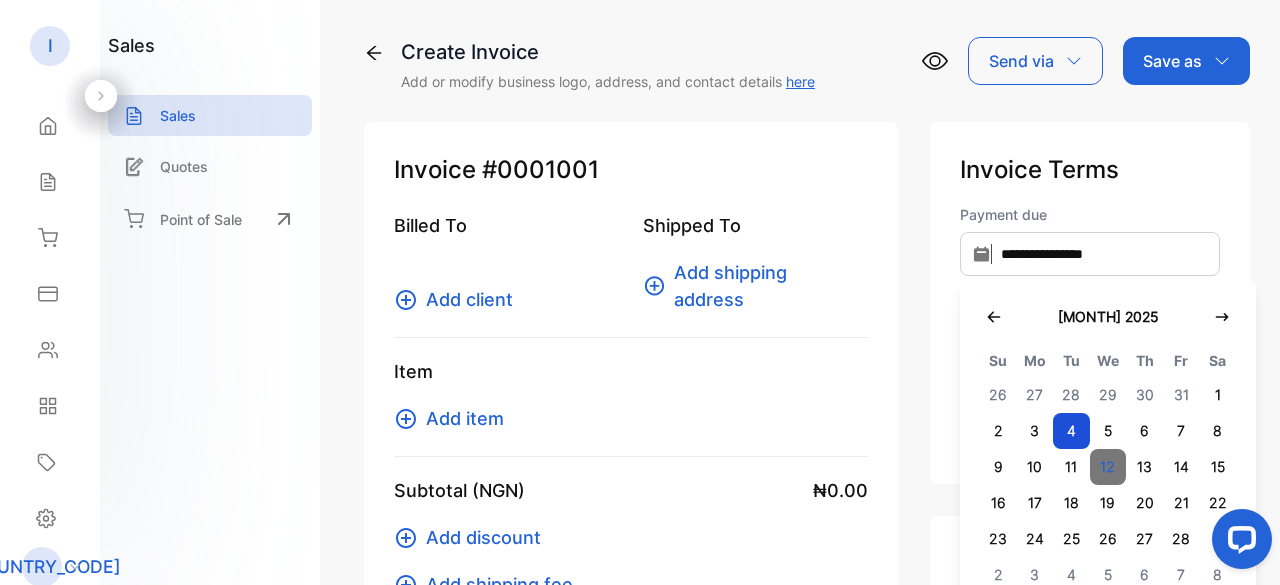 click on "12" at bounding box center [1108, 467] 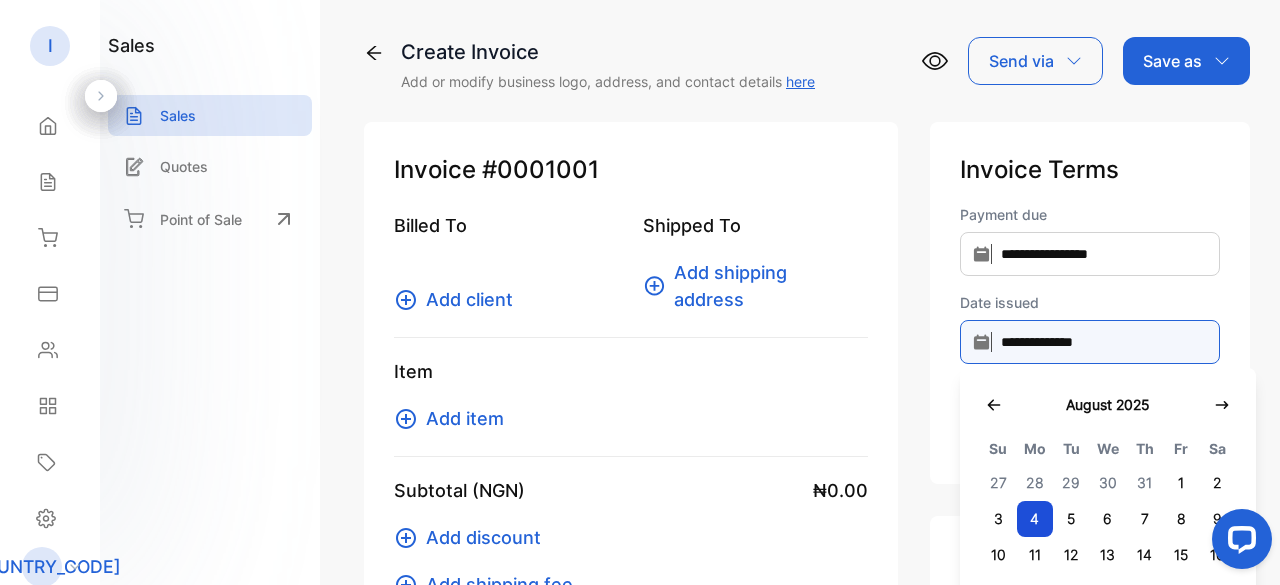 click on "**********" at bounding box center [1090, 342] 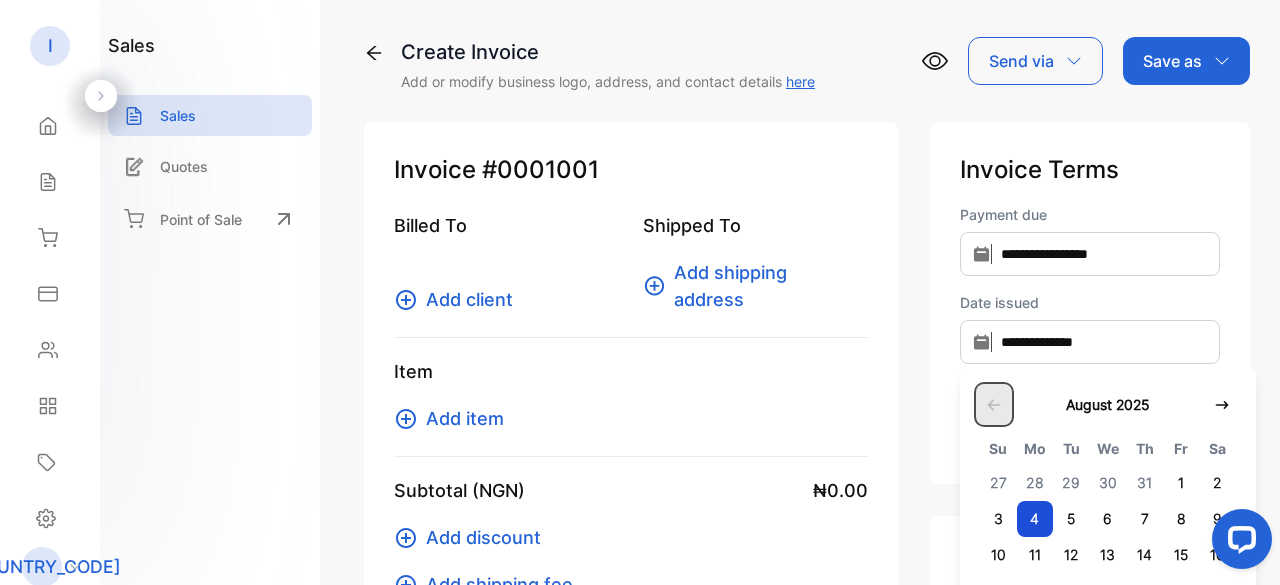 click at bounding box center (994, 404) 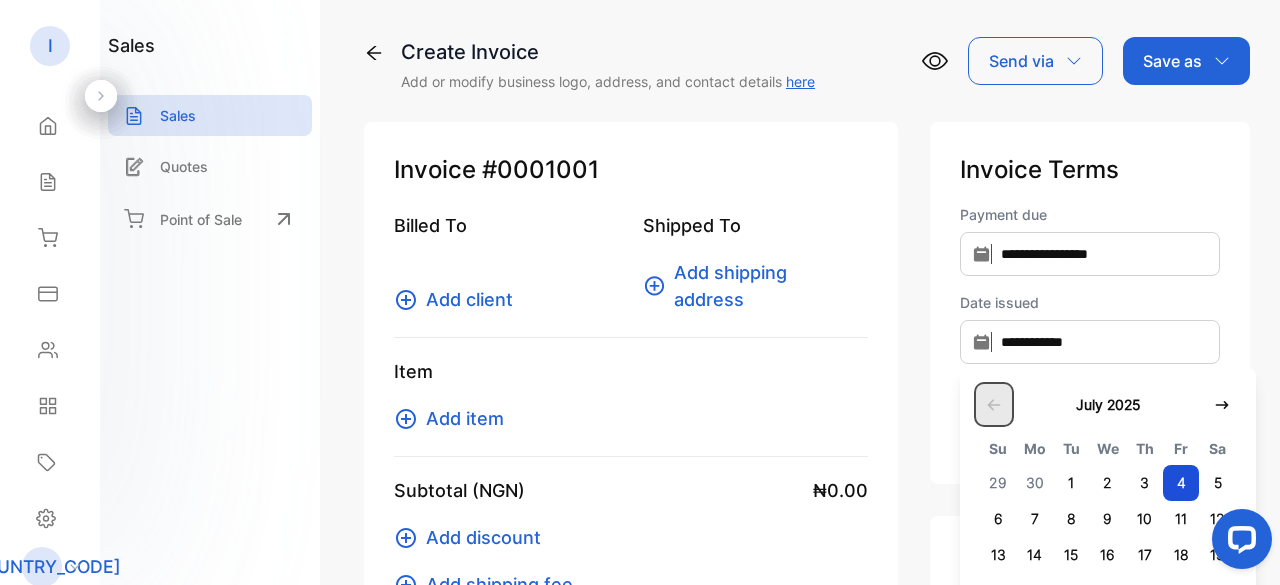 click at bounding box center [994, 404] 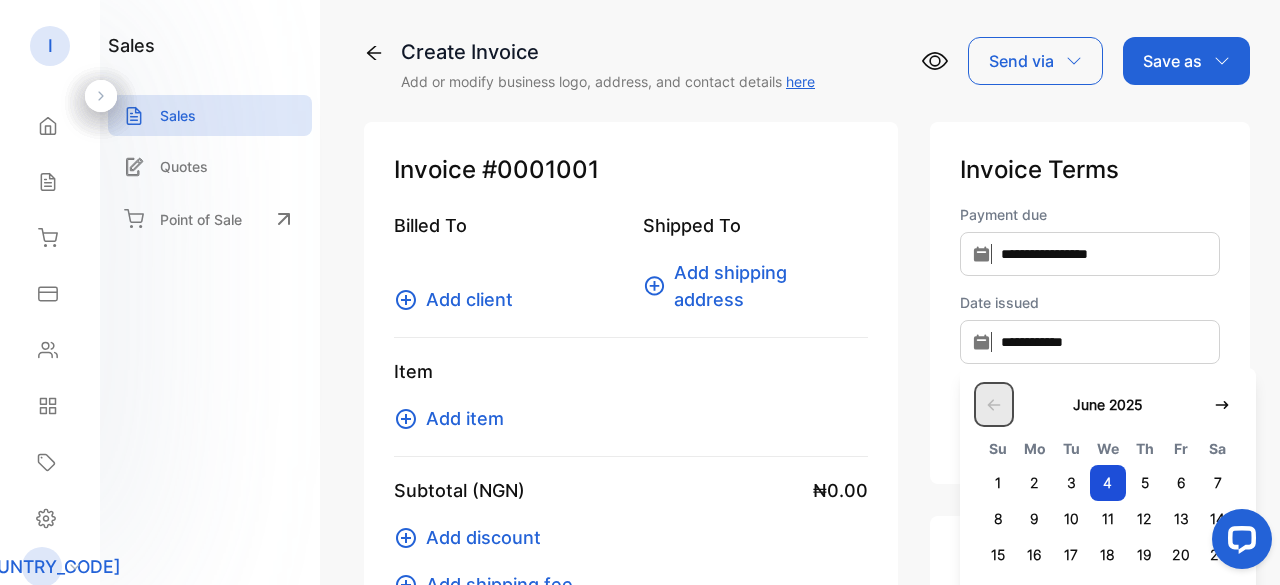 click at bounding box center (994, 404) 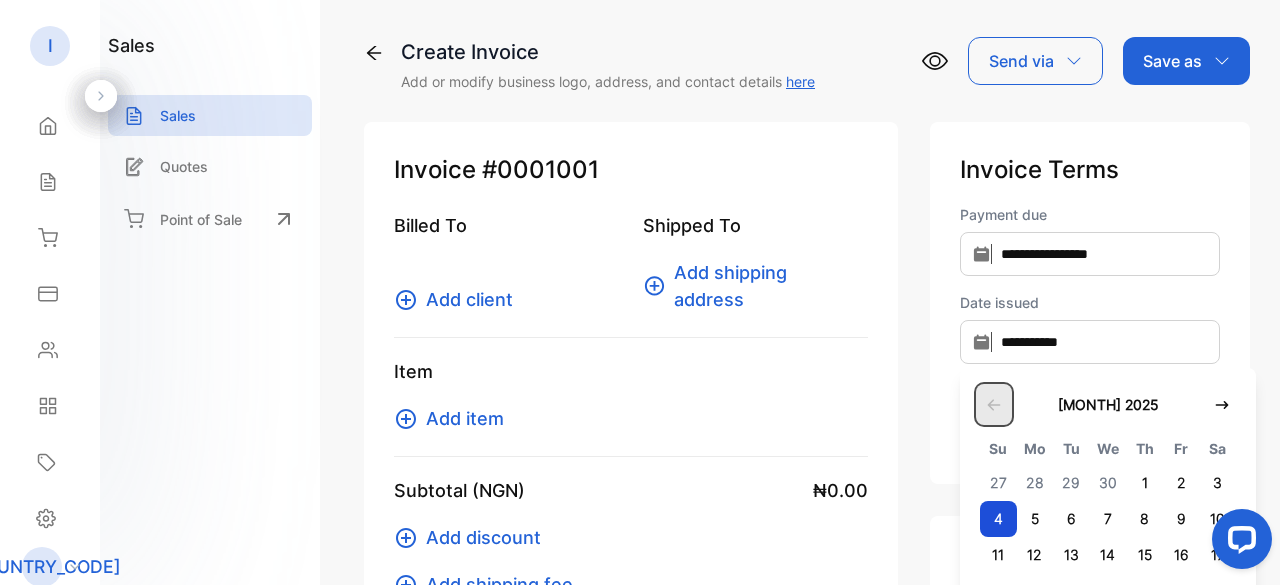 click at bounding box center (994, 404) 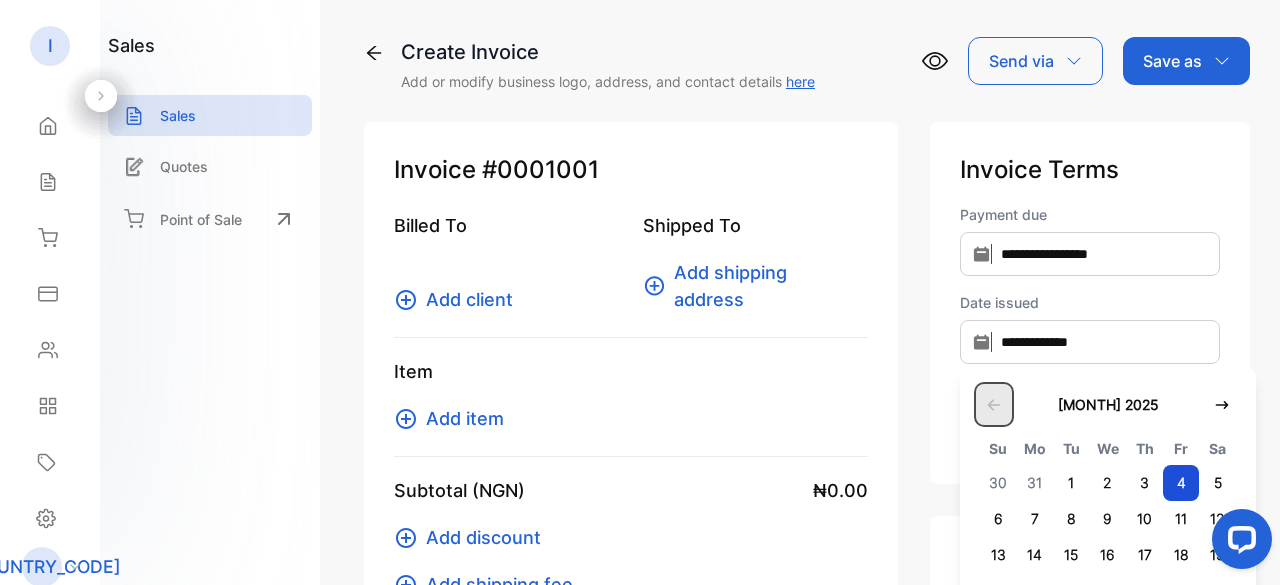 click at bounding box center (994, 404) 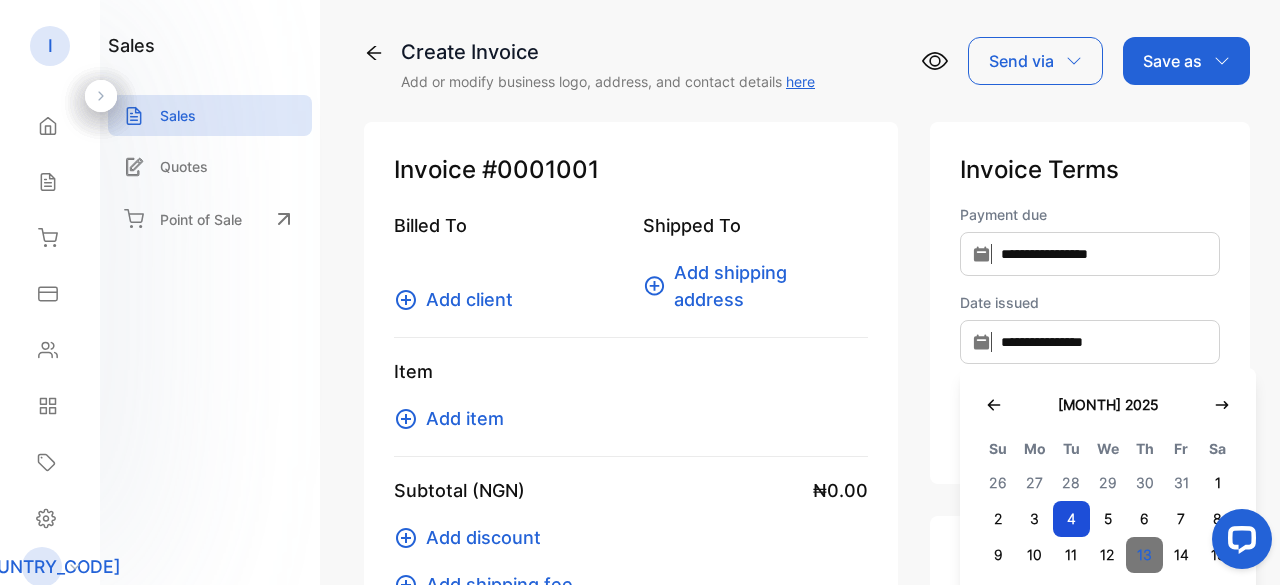 click on "13" at bounding box center [1144, 555] 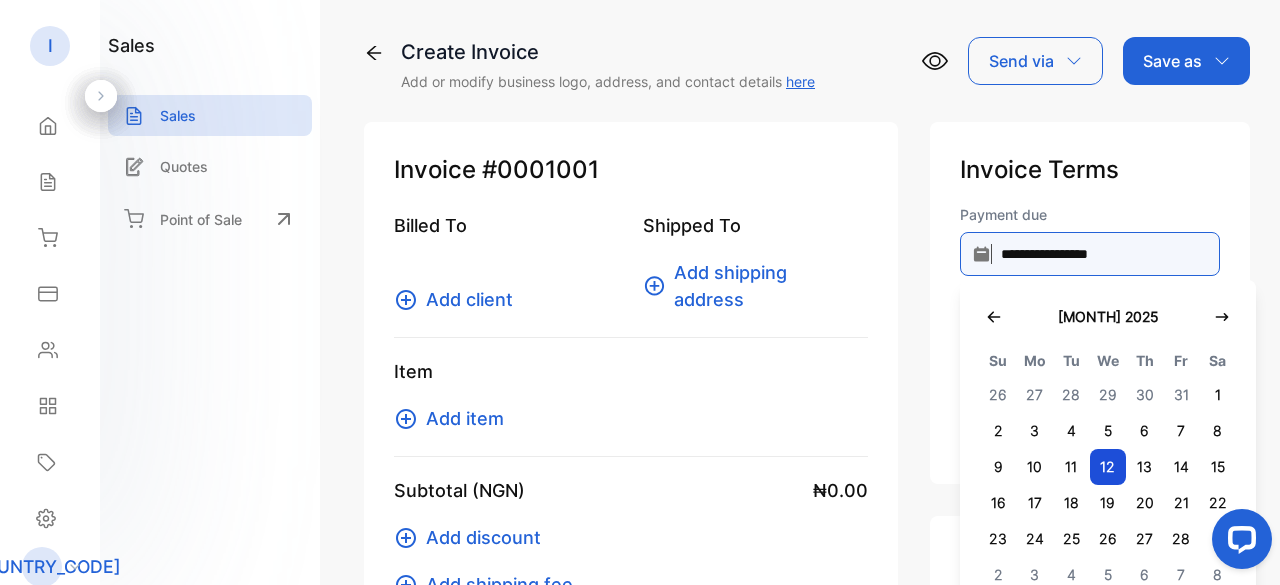 click on "**********" at bounding box center (1090, 254) 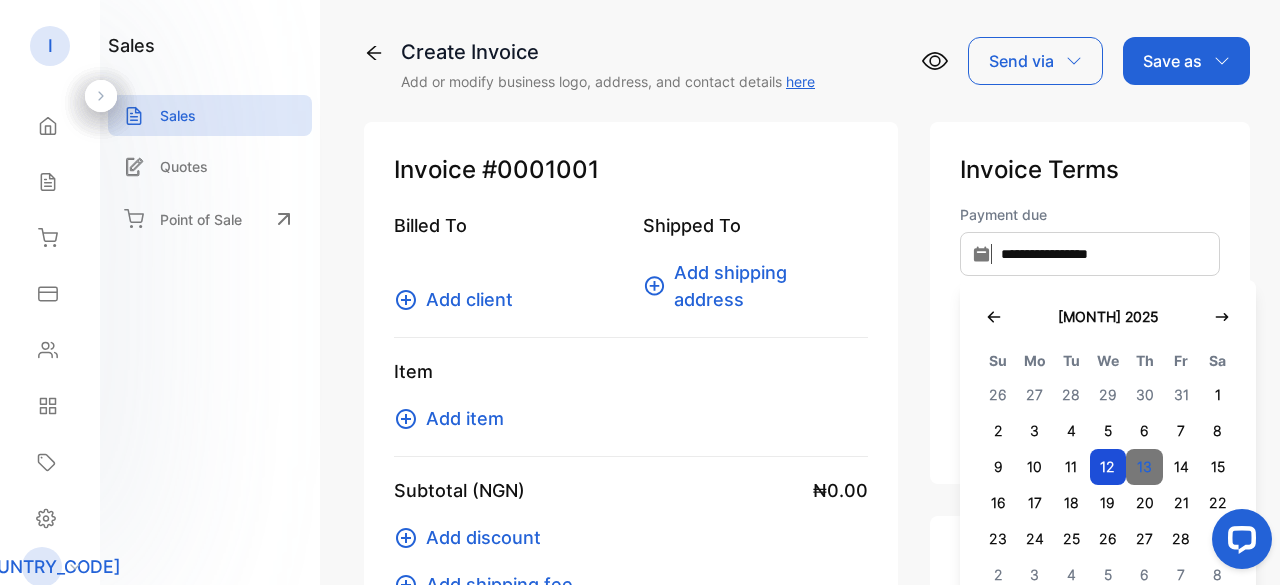 click on "13" at bounding box center (1144, 467) 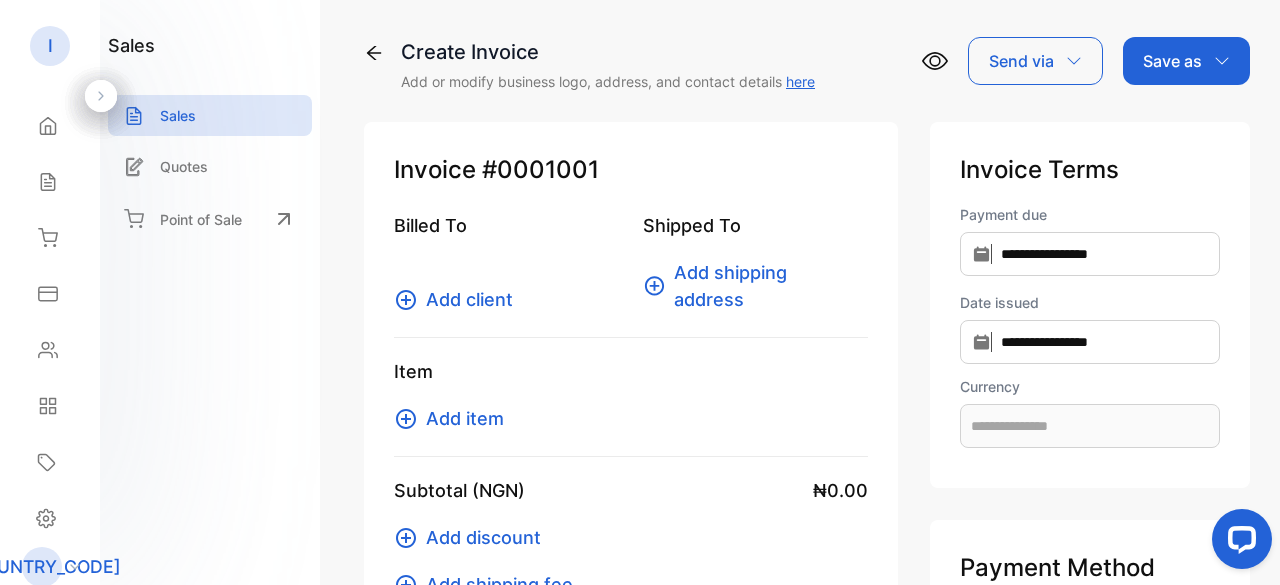scroll, scrollTop: 100, scrollLeft: 0, axis: vertical 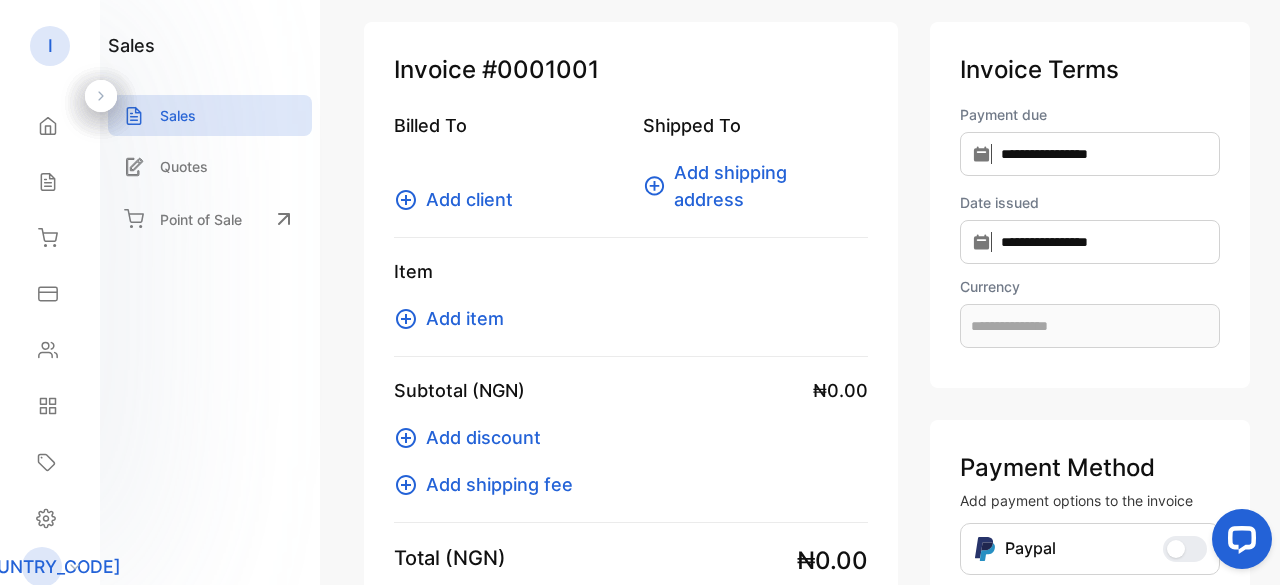 click on "Add client" at bounding box center [469, 199] 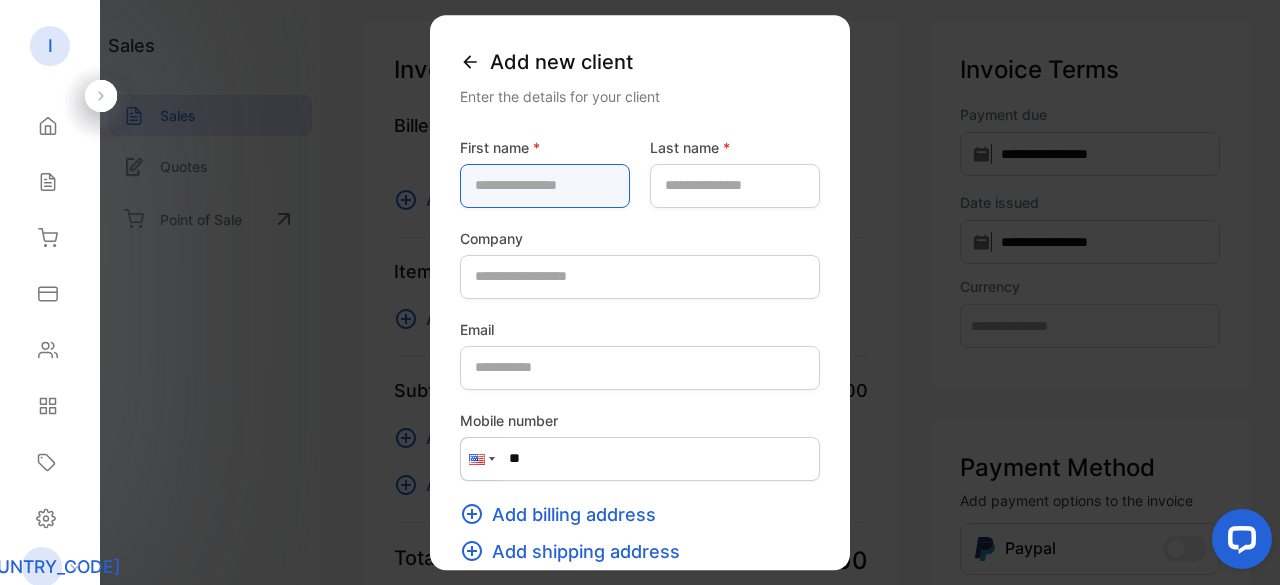 click at bounding box center [545, 186] 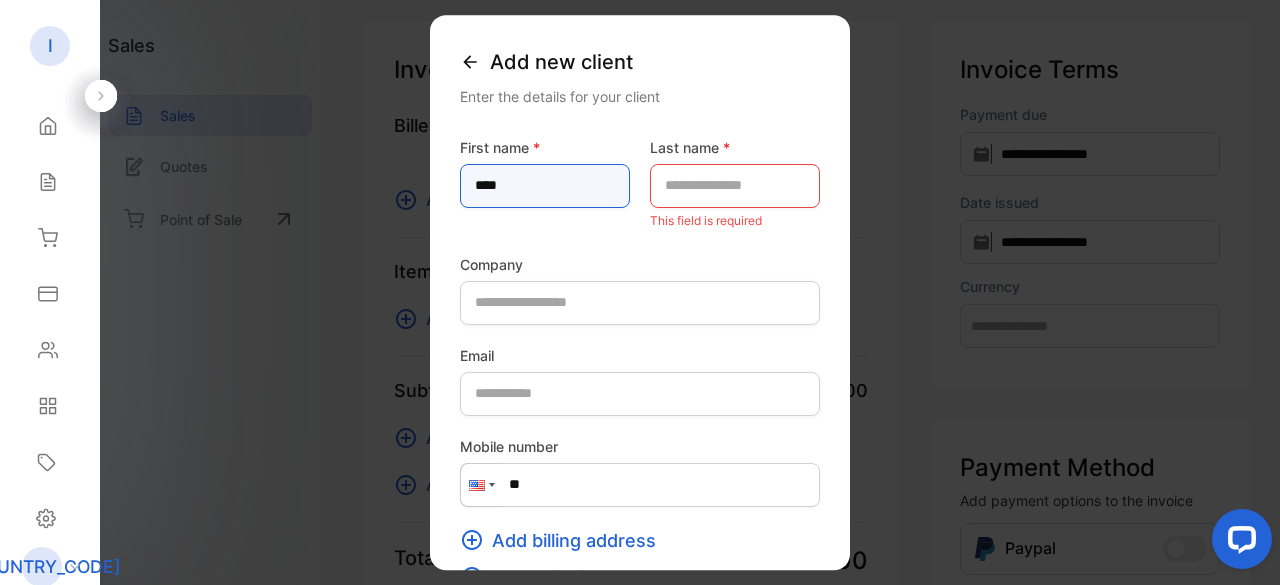 type on "****" 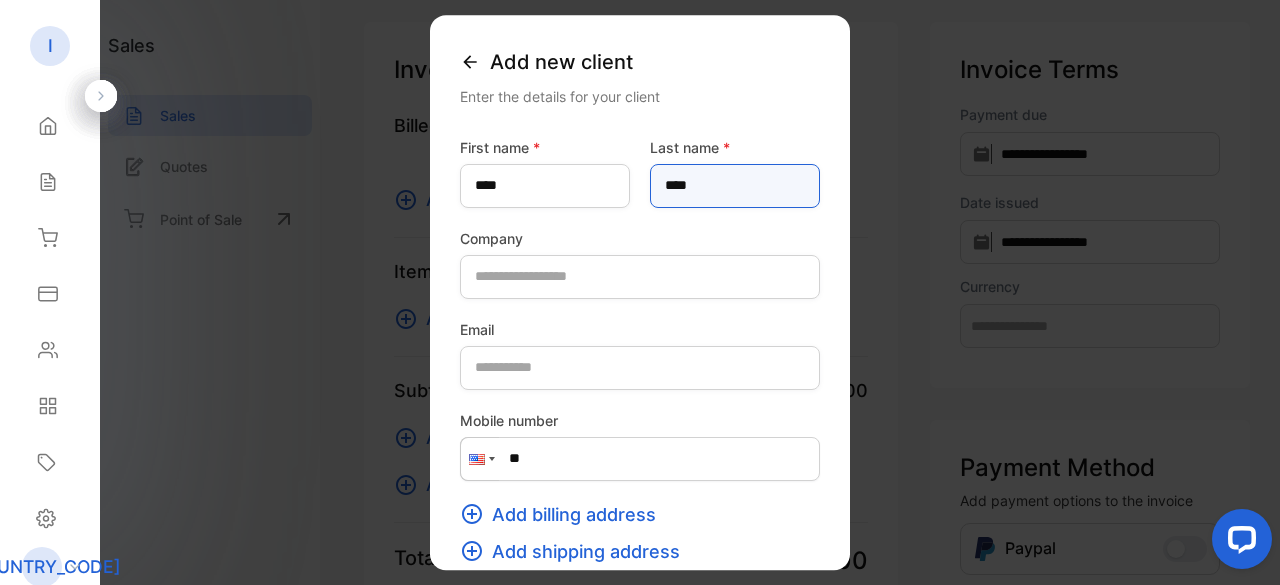 type on "****" 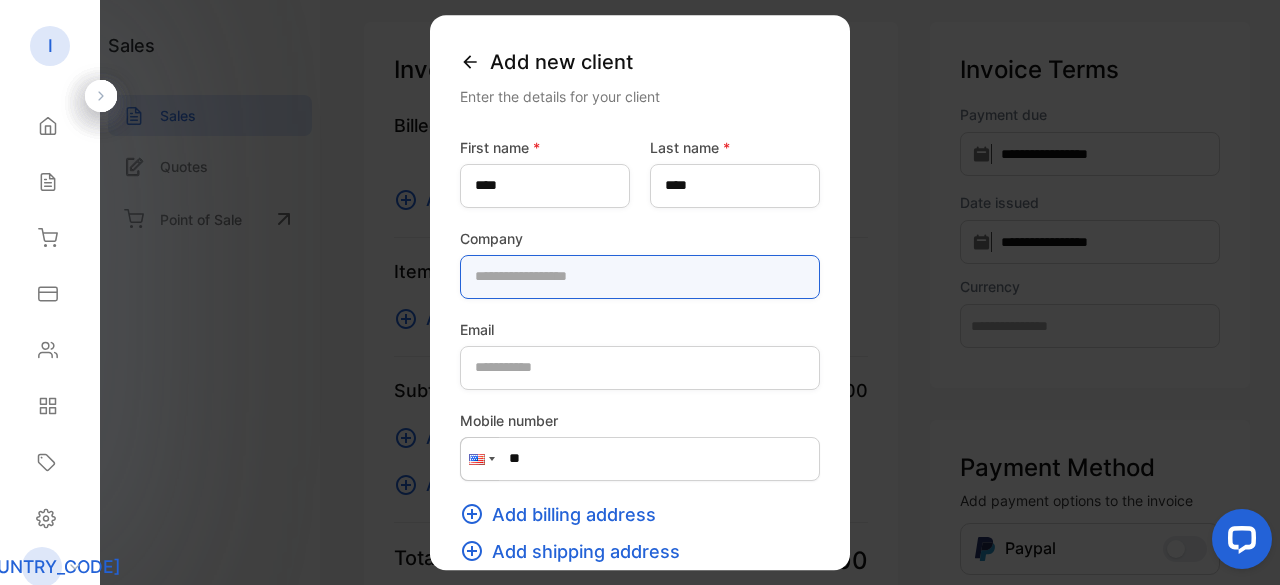 click at bounding box center [640, 277] 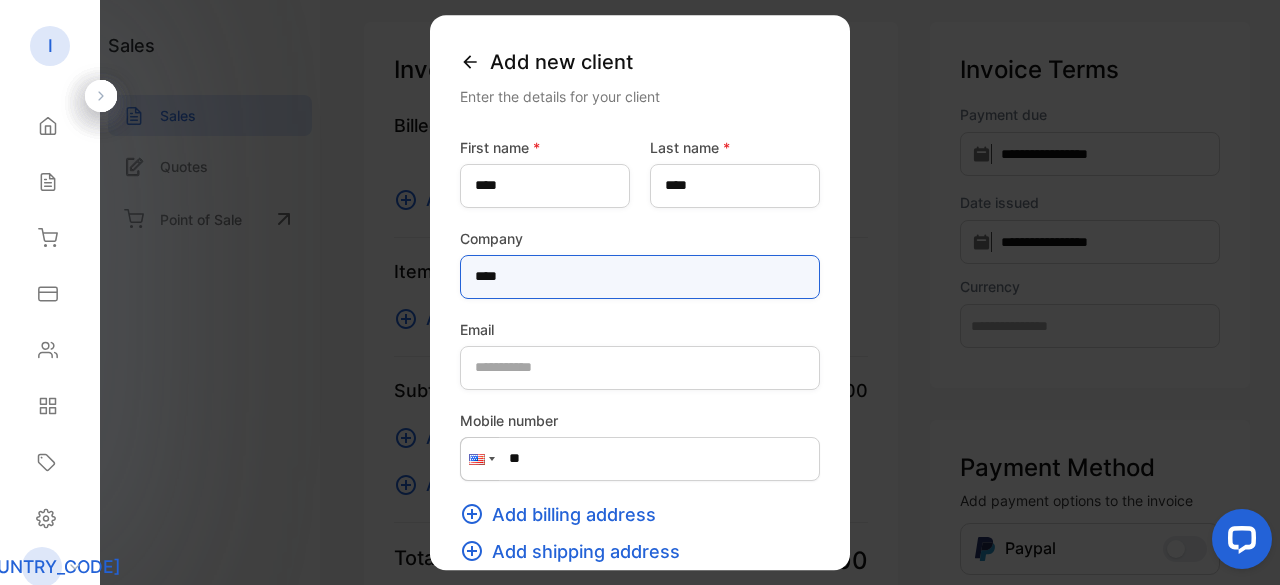 type on "****" 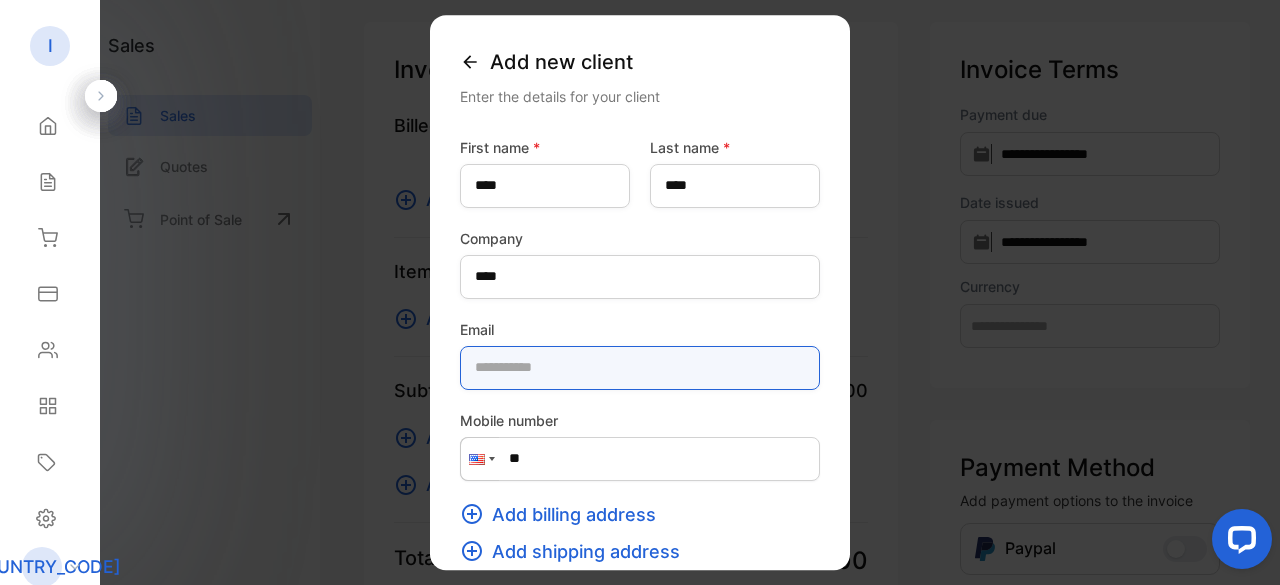 click at bounding box center (640, 368) 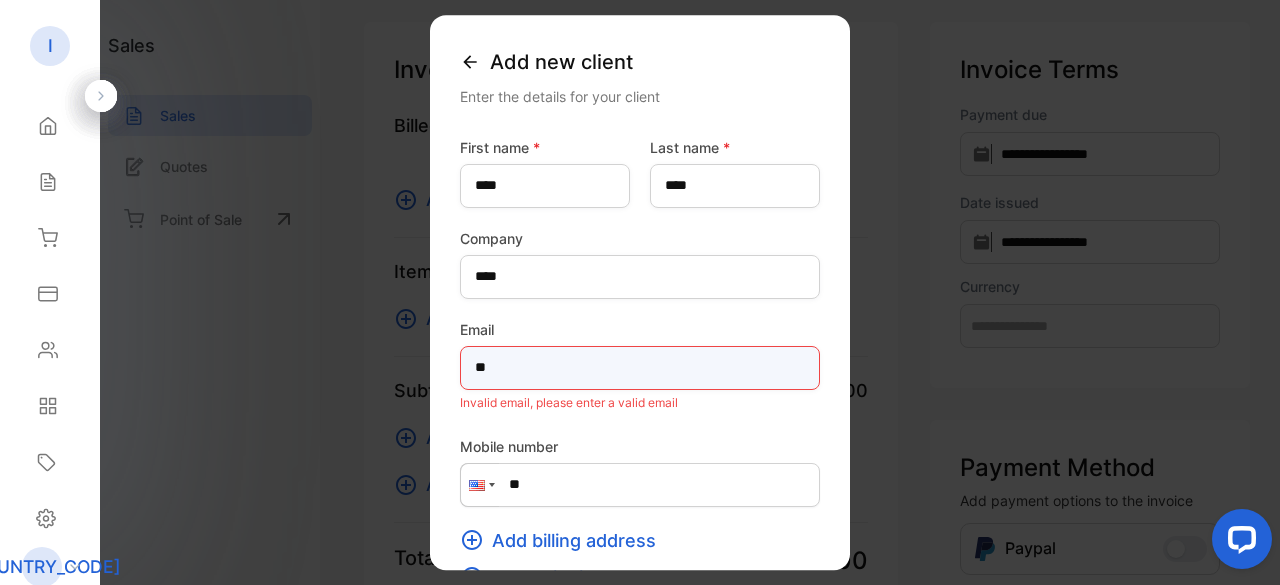 type on "*" 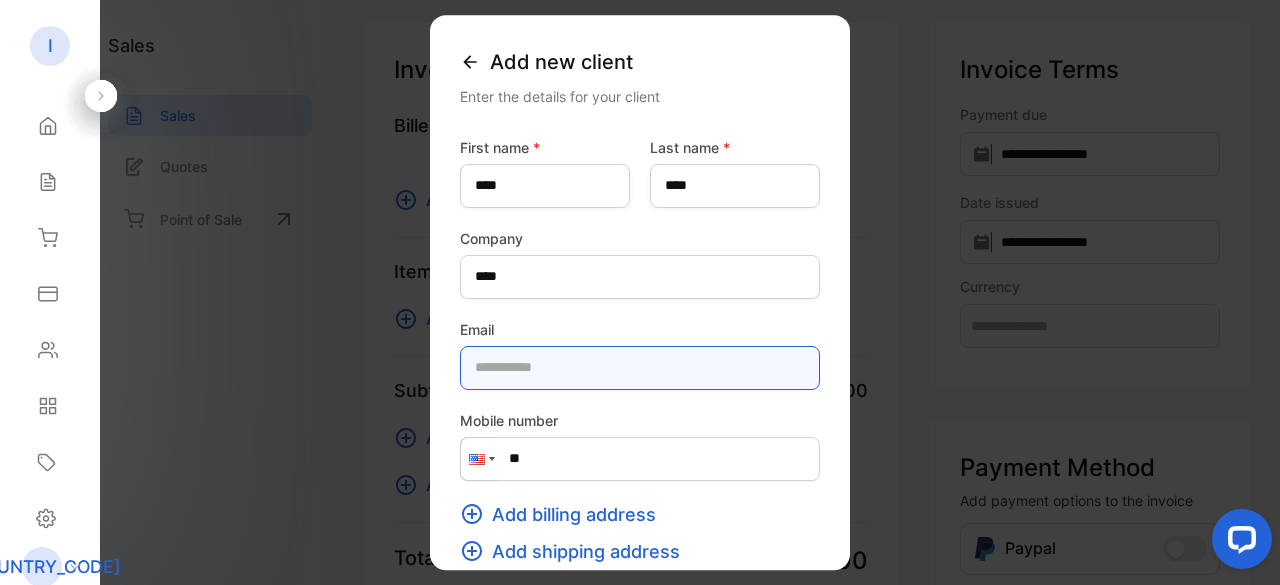 type on "*" 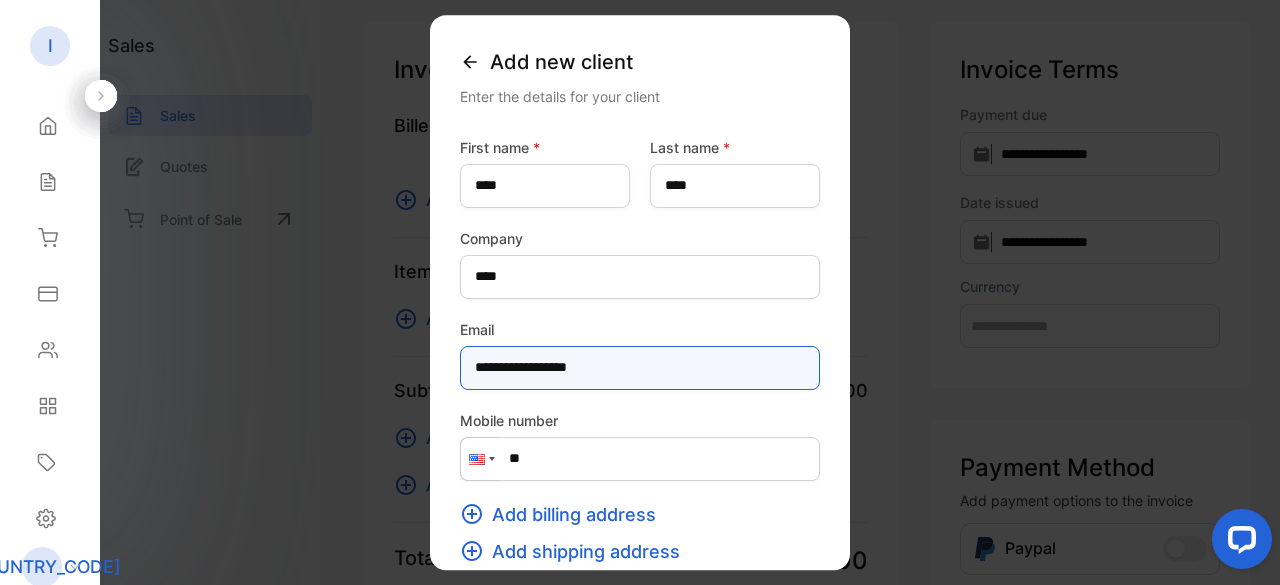 type on "**********" 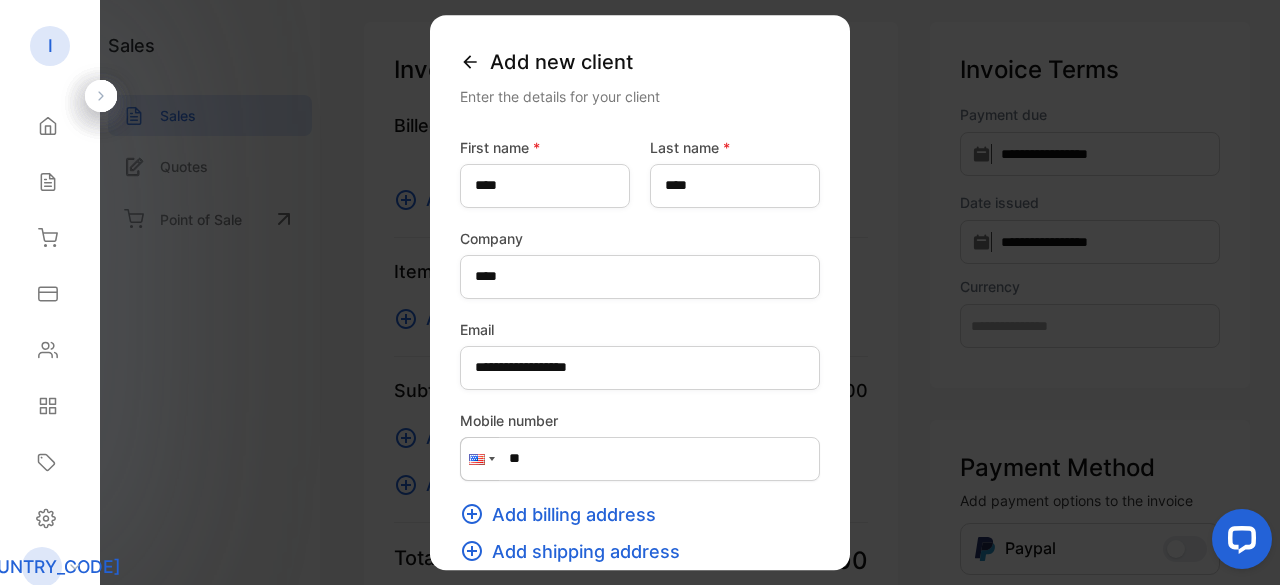 click on "**" at bounding box center [640, 459] 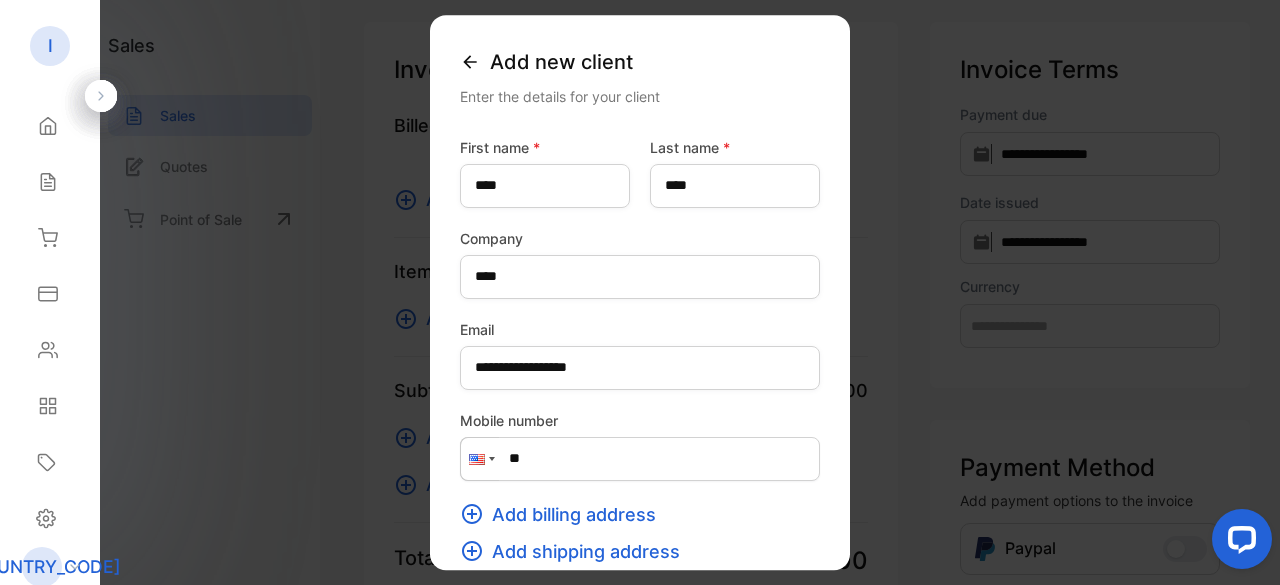 type on "**" 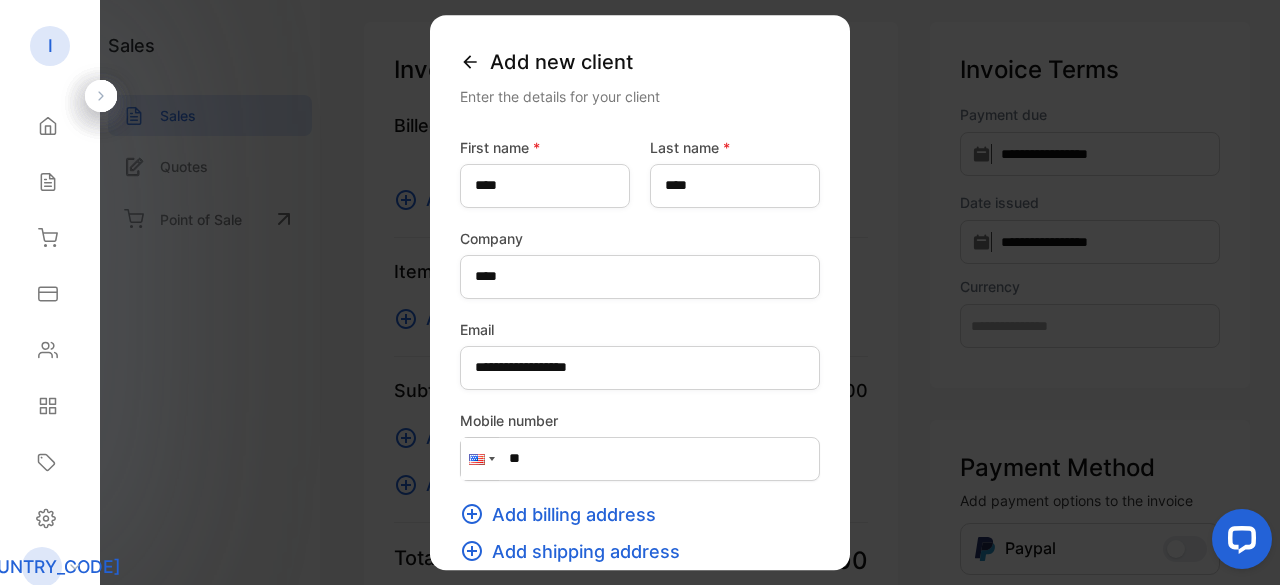click at bounding box center [477, 459] 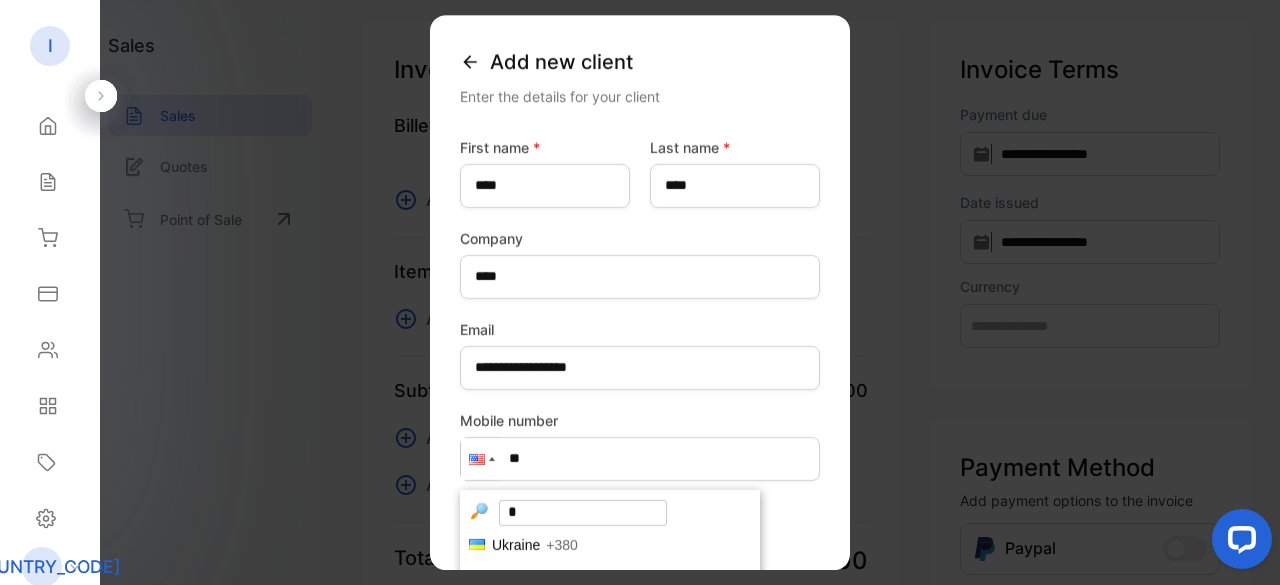 scroll, scrollTop: 0, scrollLeft: 0, axis: both 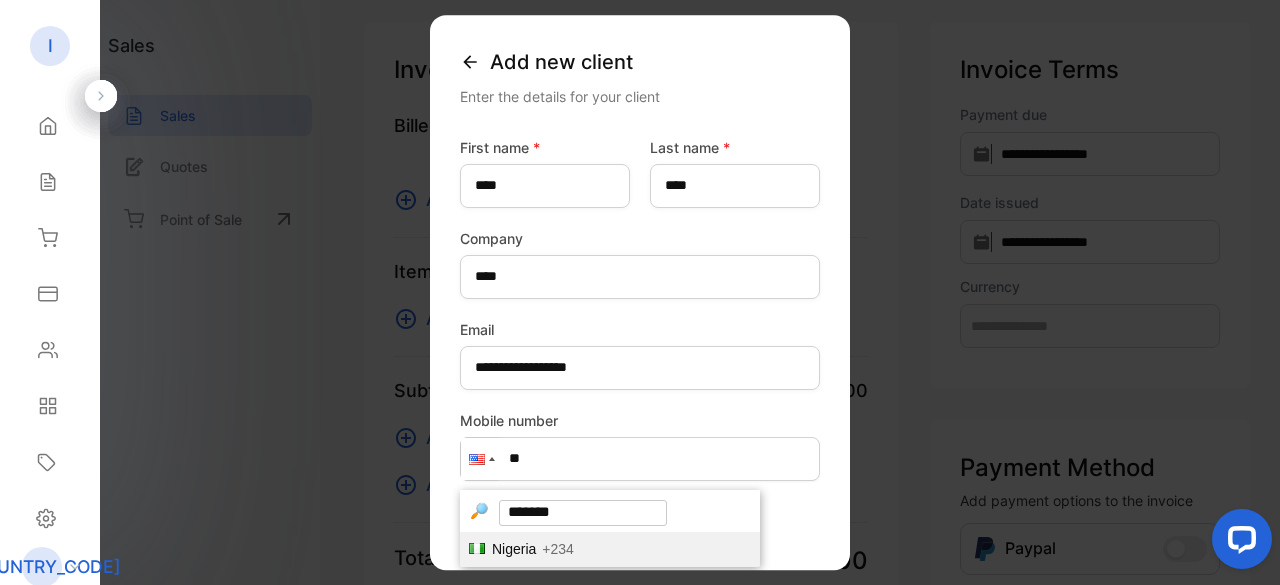 type on "*******" 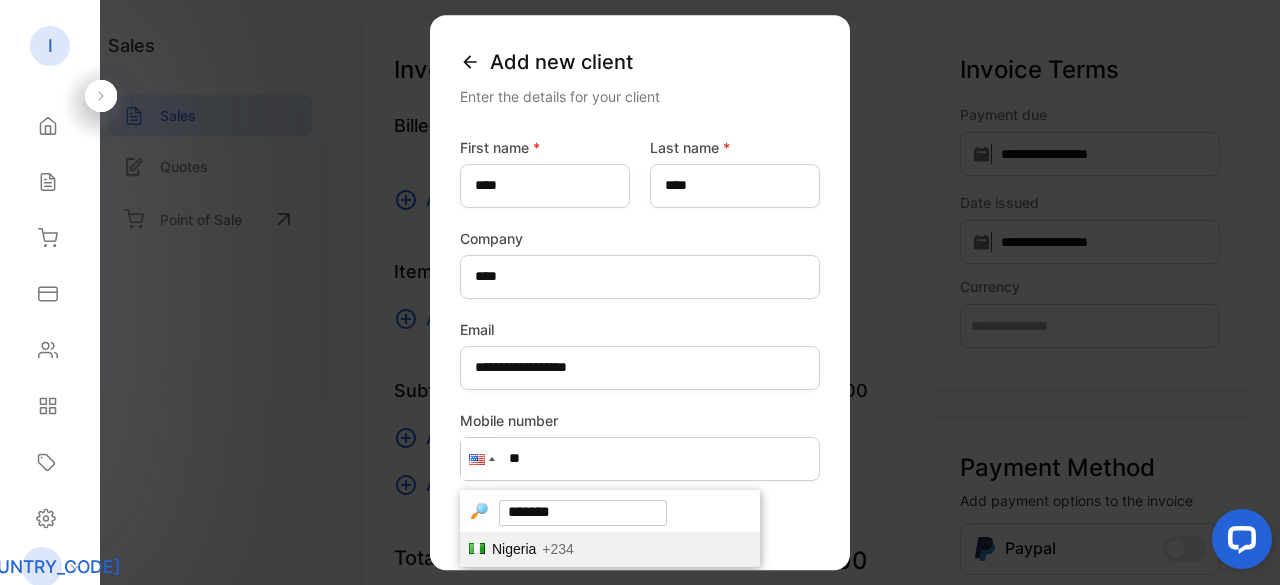 click on "Nigeria" at bounding box center [514, 549] 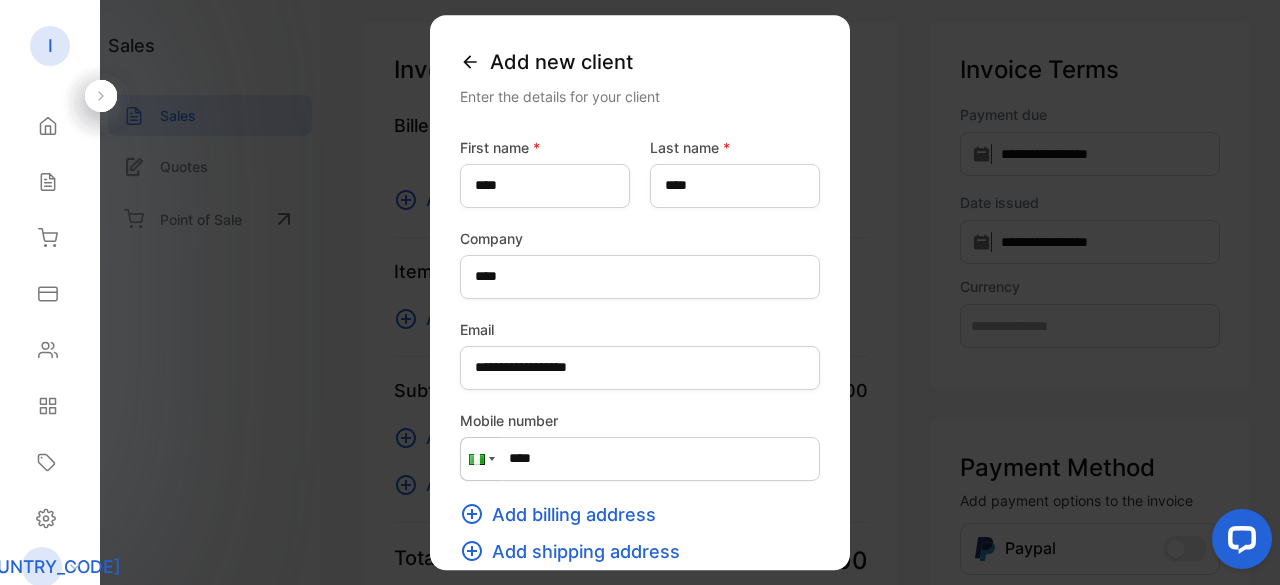 click on "****" at bounding box center [640, 459] 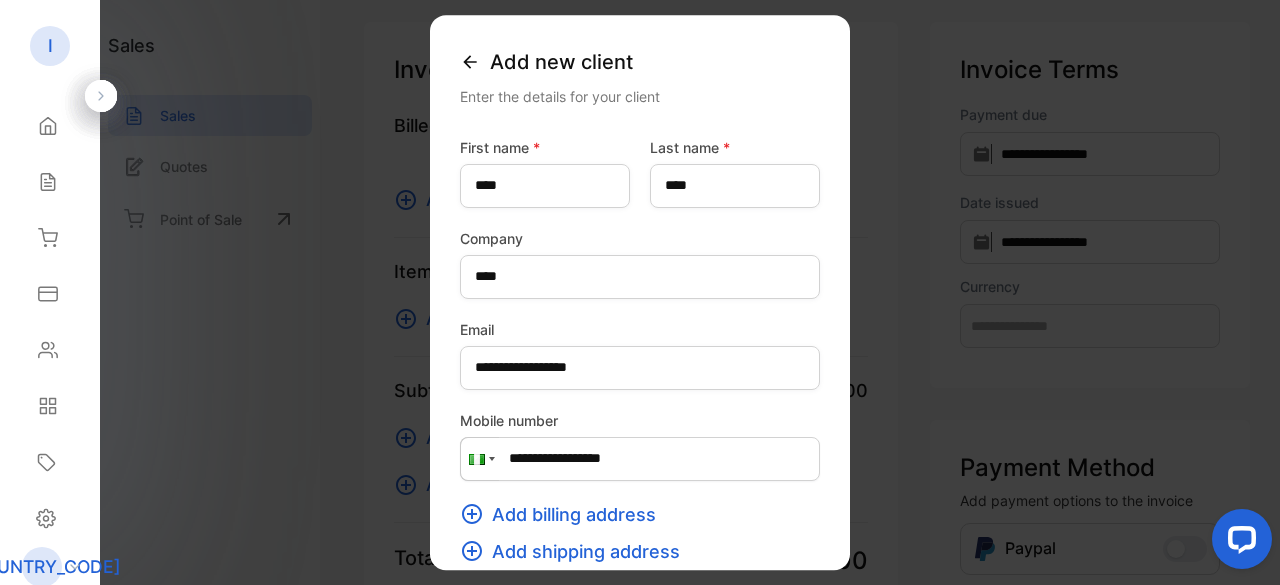 type on "**********" 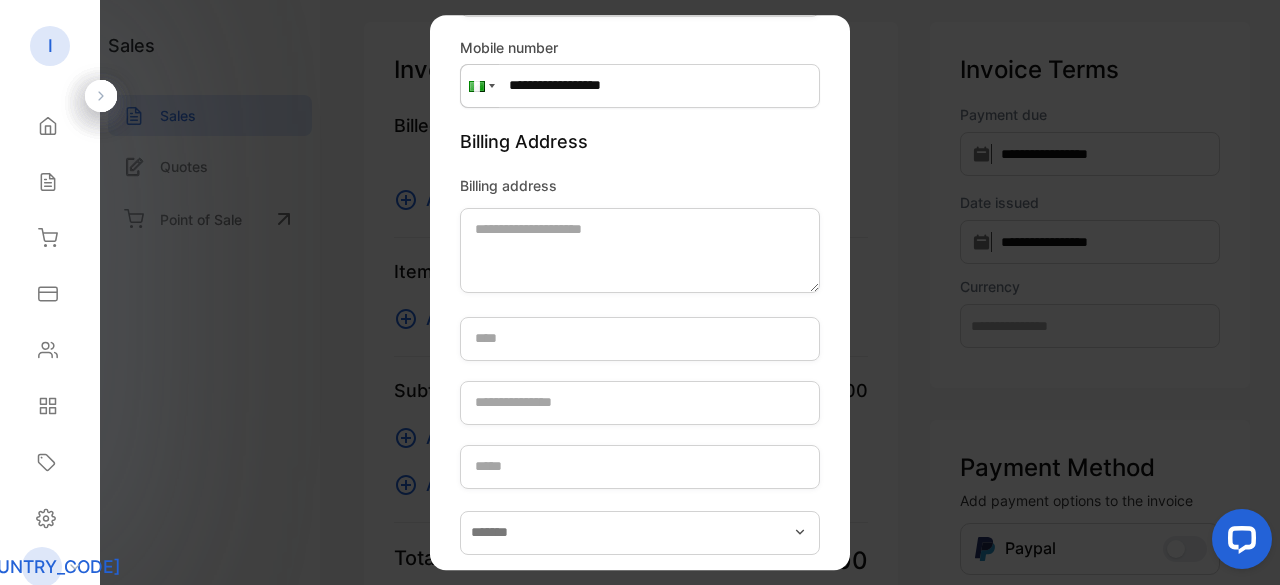 scroll, scrollTop: 400, scrollLeft: 0, axis: vertical 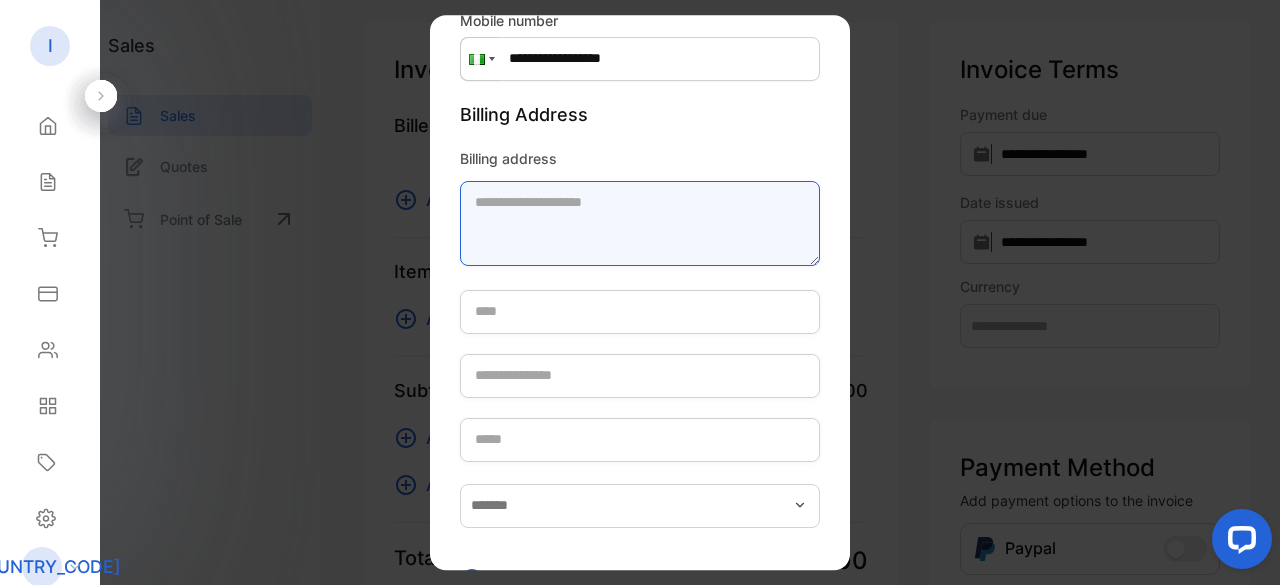 click on "Billing address" at bounding box center [640, 223] 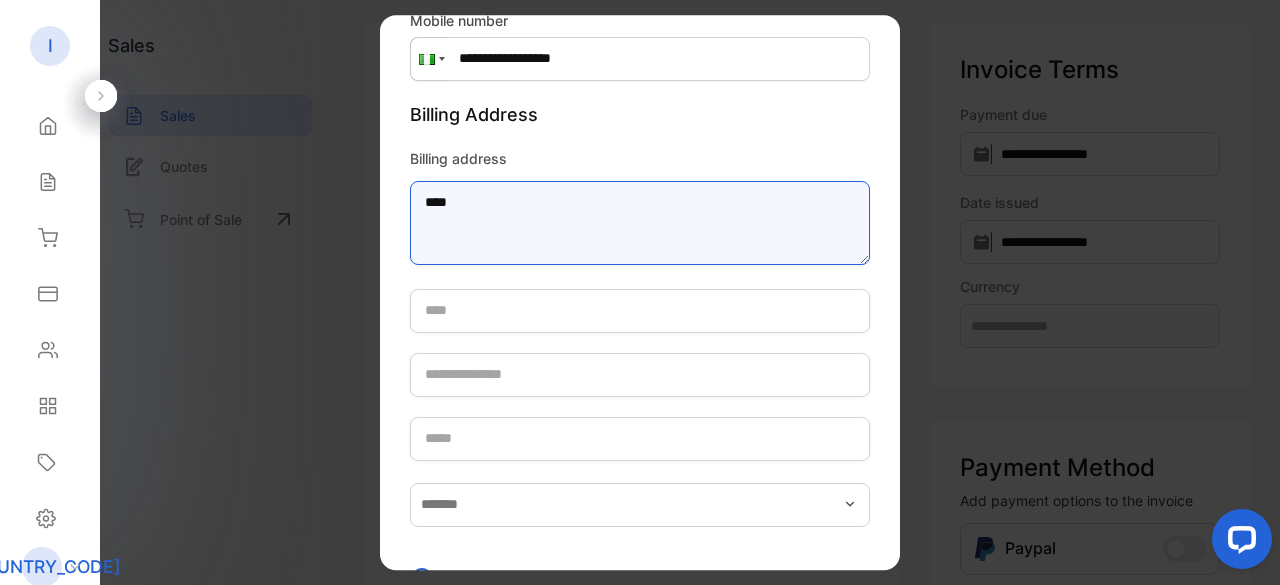 type on "****" 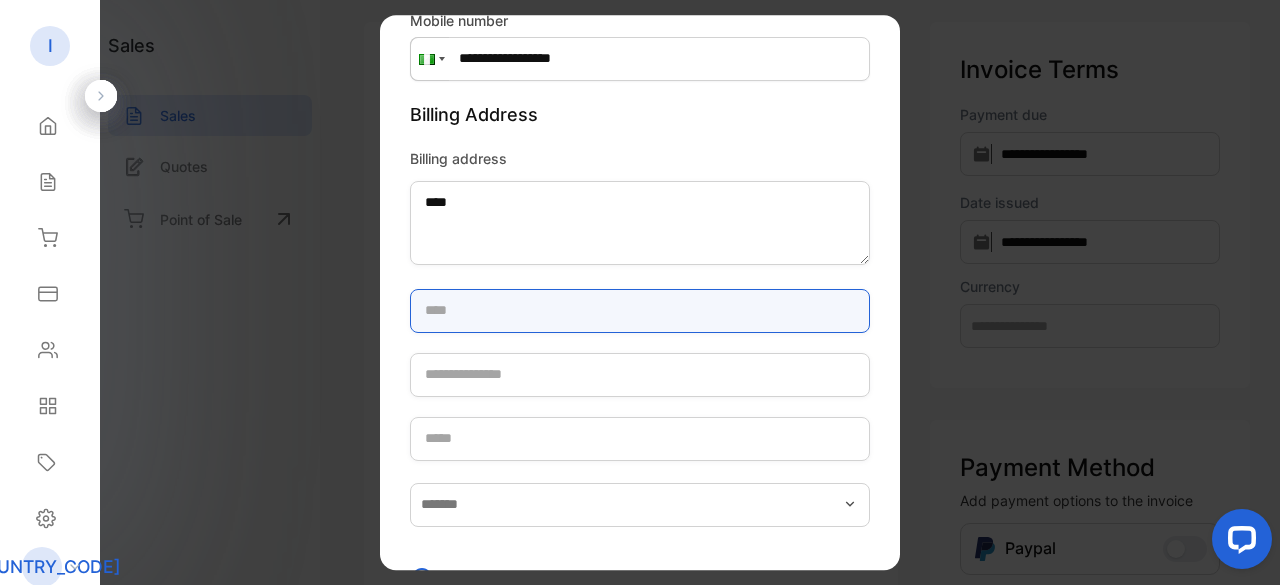 click at bounding box center (640, 311) 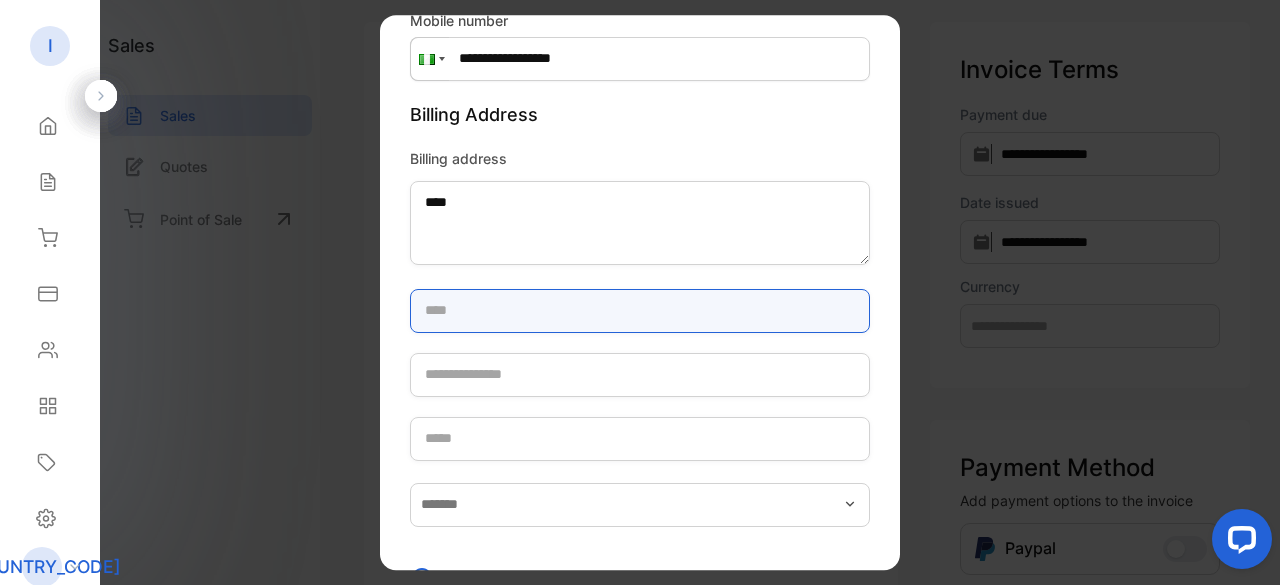 type on "*****" 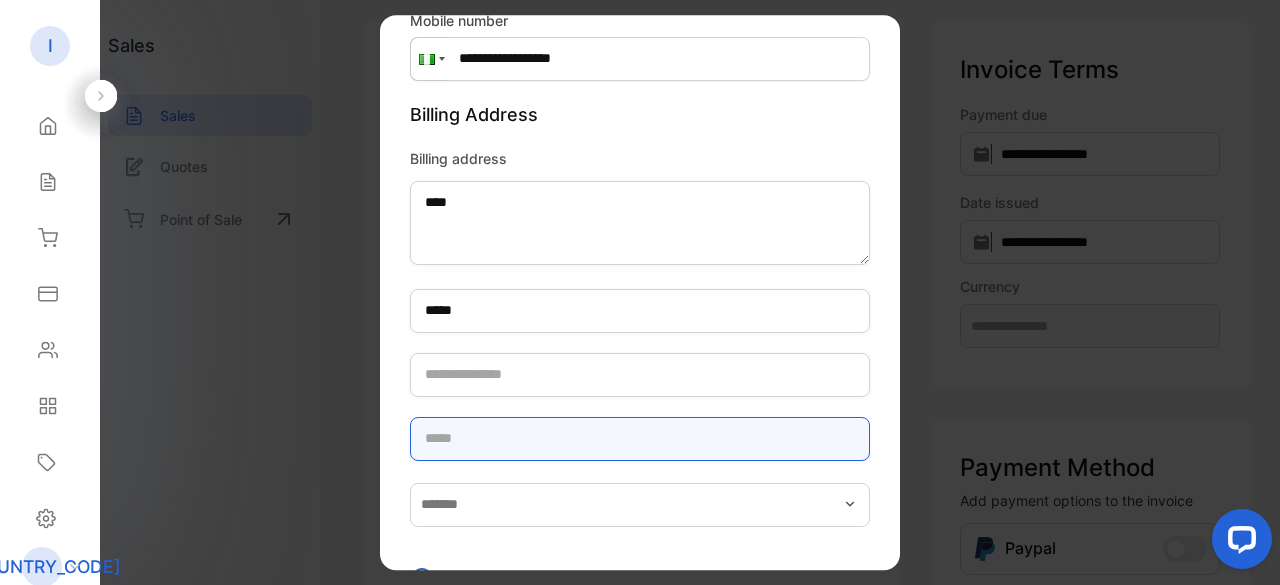 click at bounding box center [640, 439] 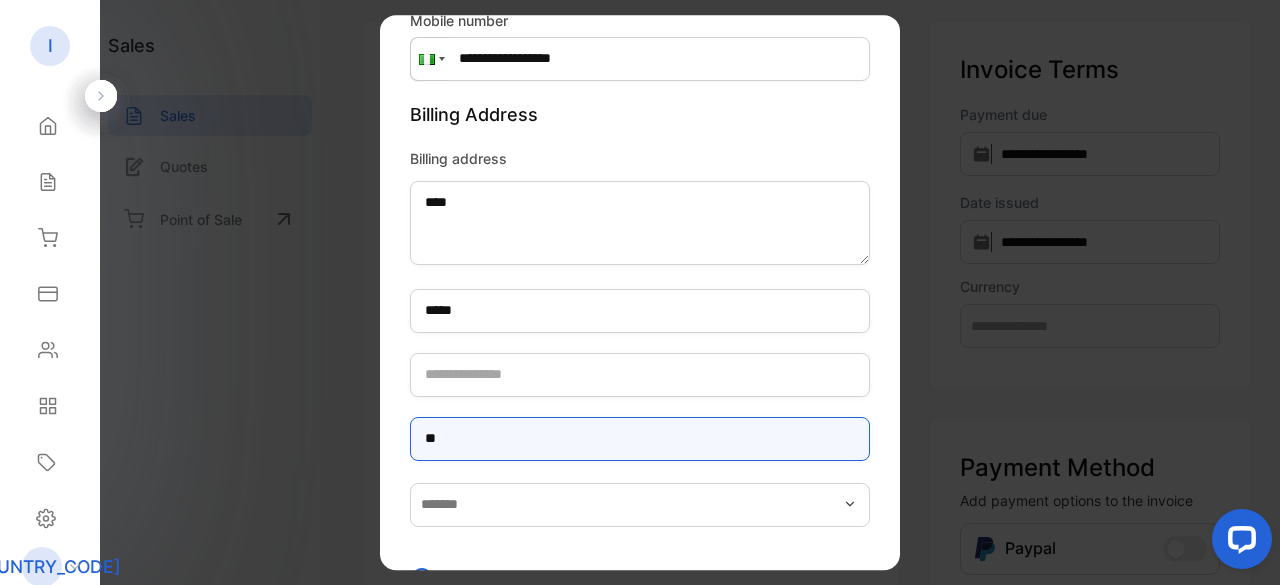 type on "*" 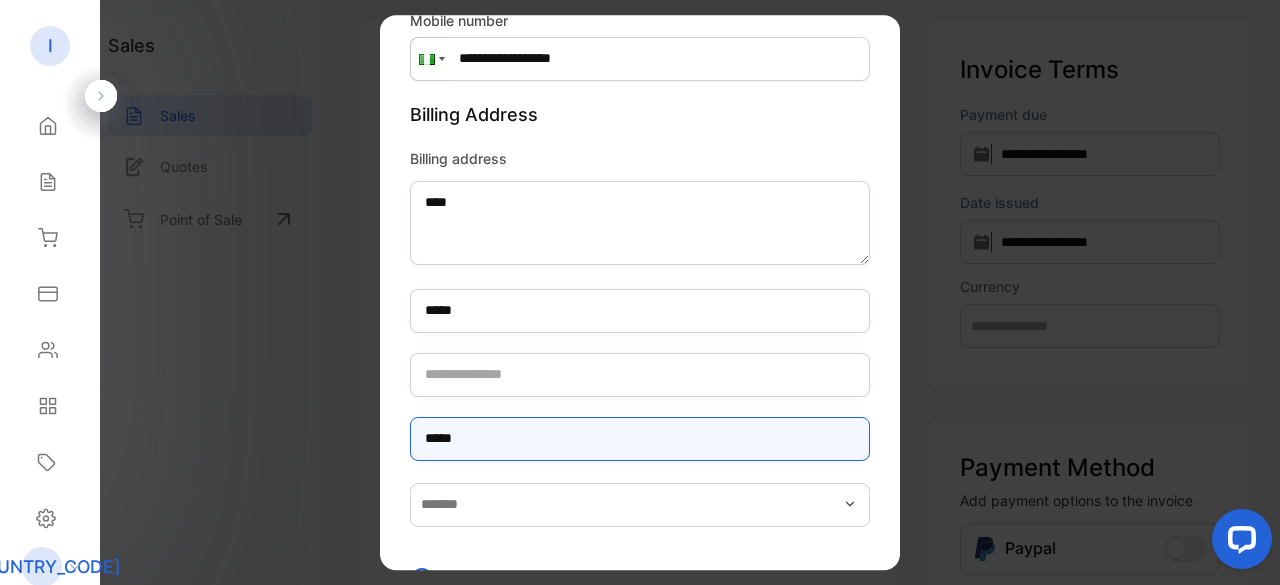 type on "*****" 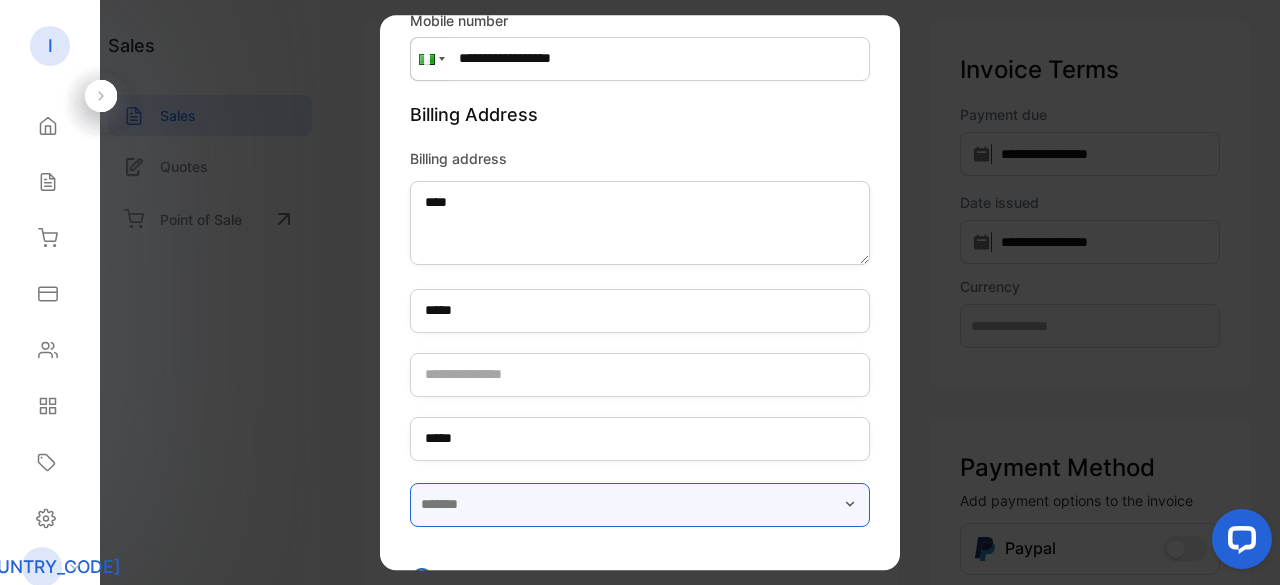 click at bounding box center [640, 505] 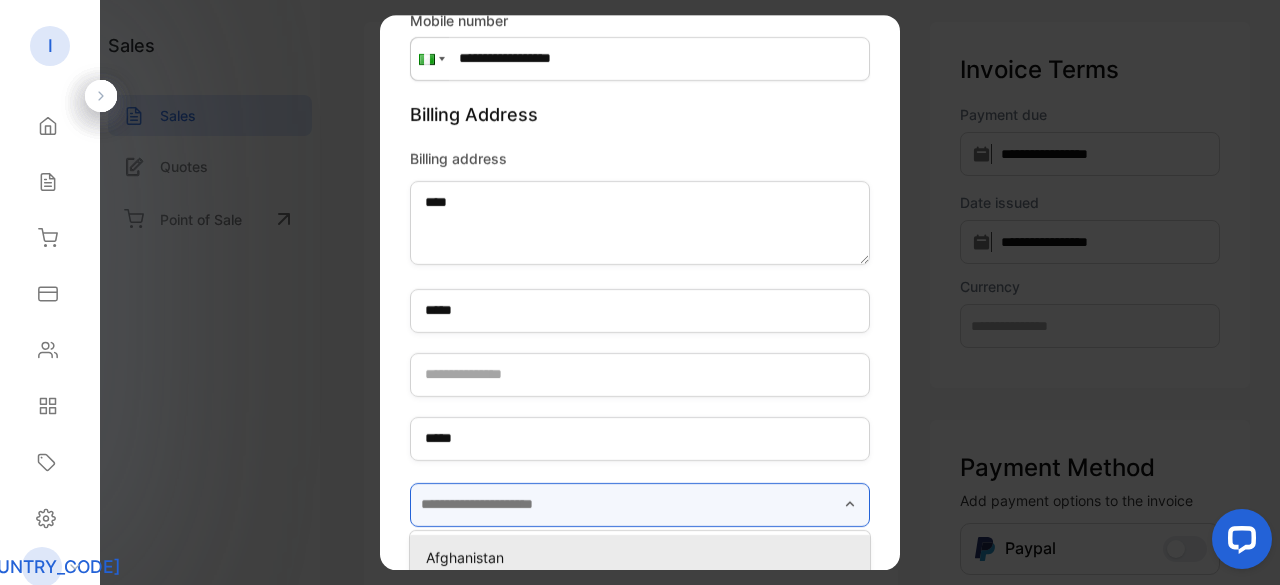 scroll, scrollTop: 410, scrollLeft: 0, axis: vertical 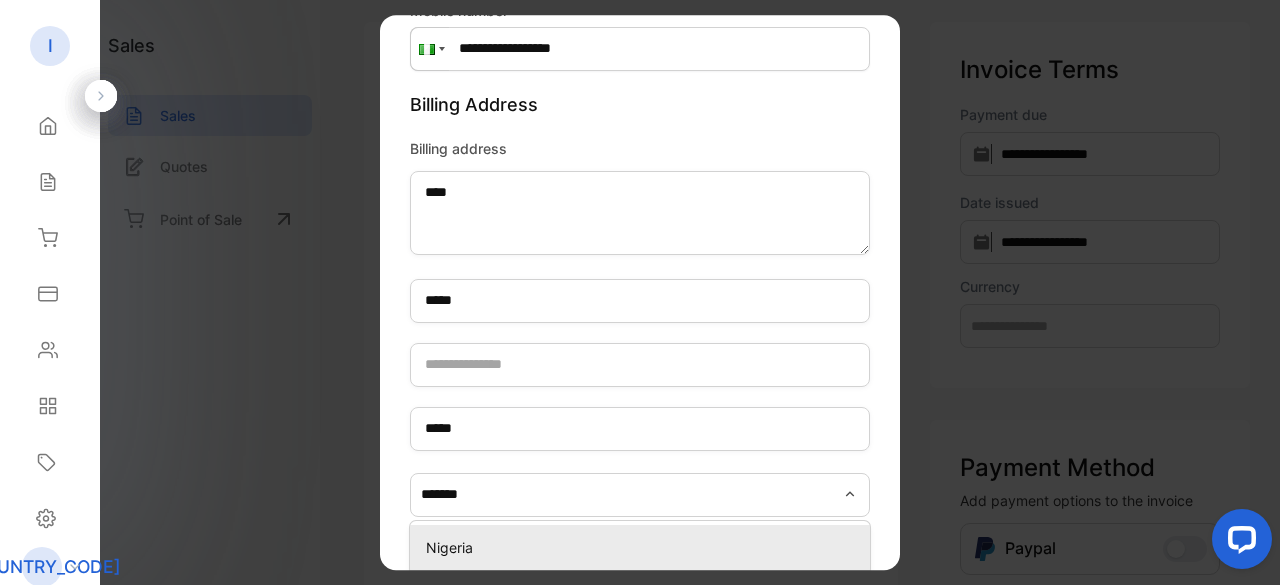 click on "Nigeria" at bounding box center (644, 547) 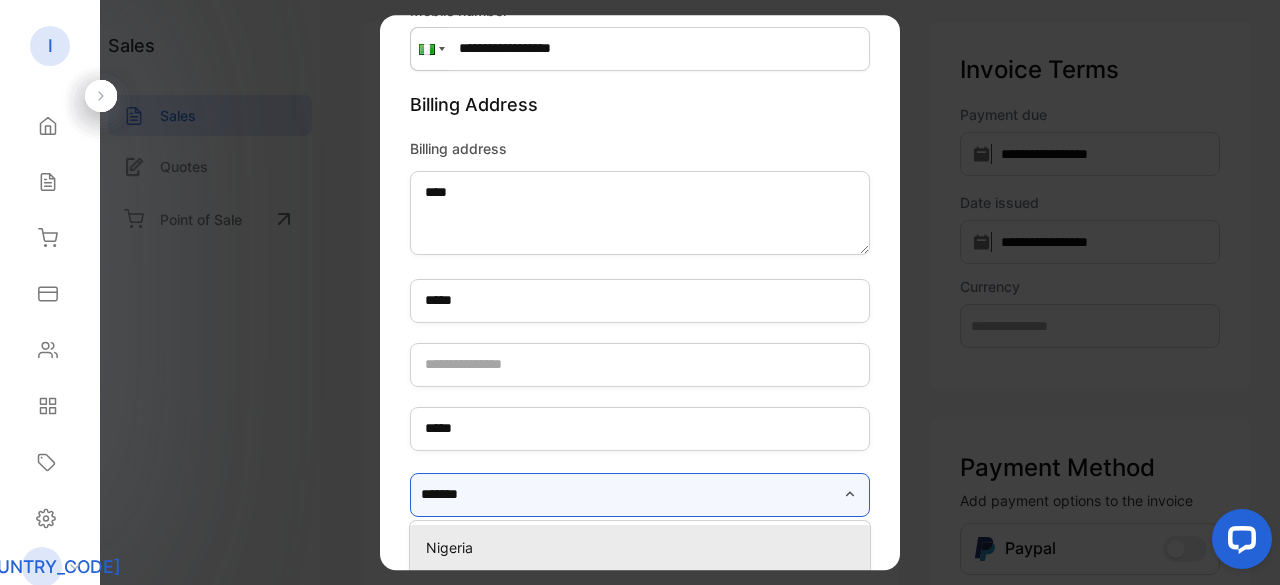 type on "*******" 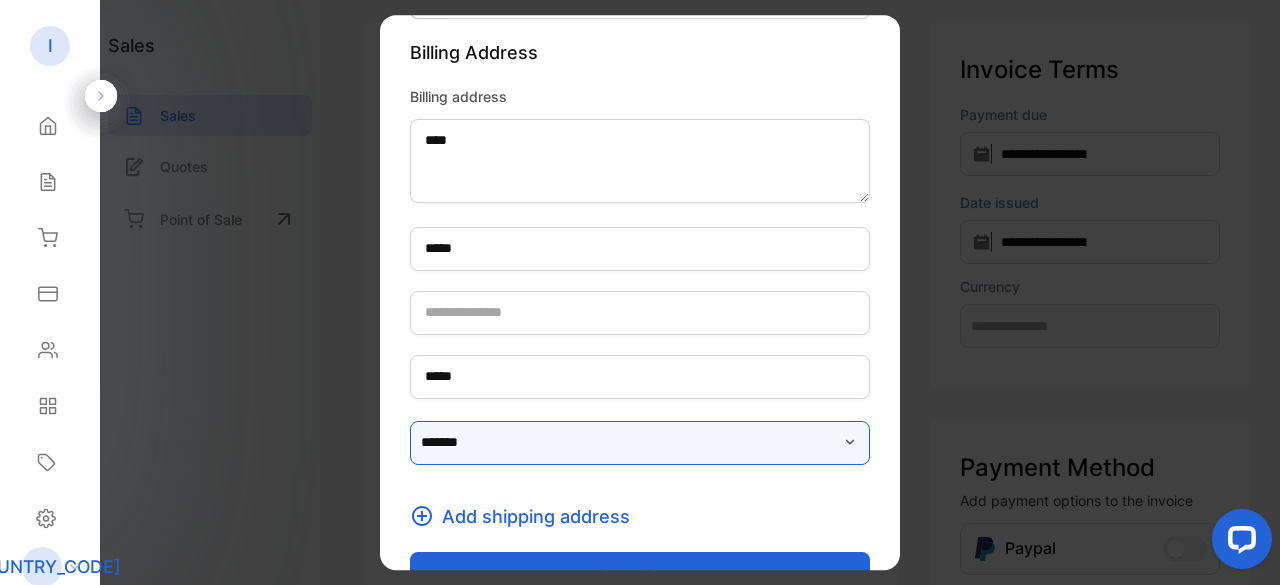 scroll, scrollTop: 515, scrollLeft: 0, axis: vertical 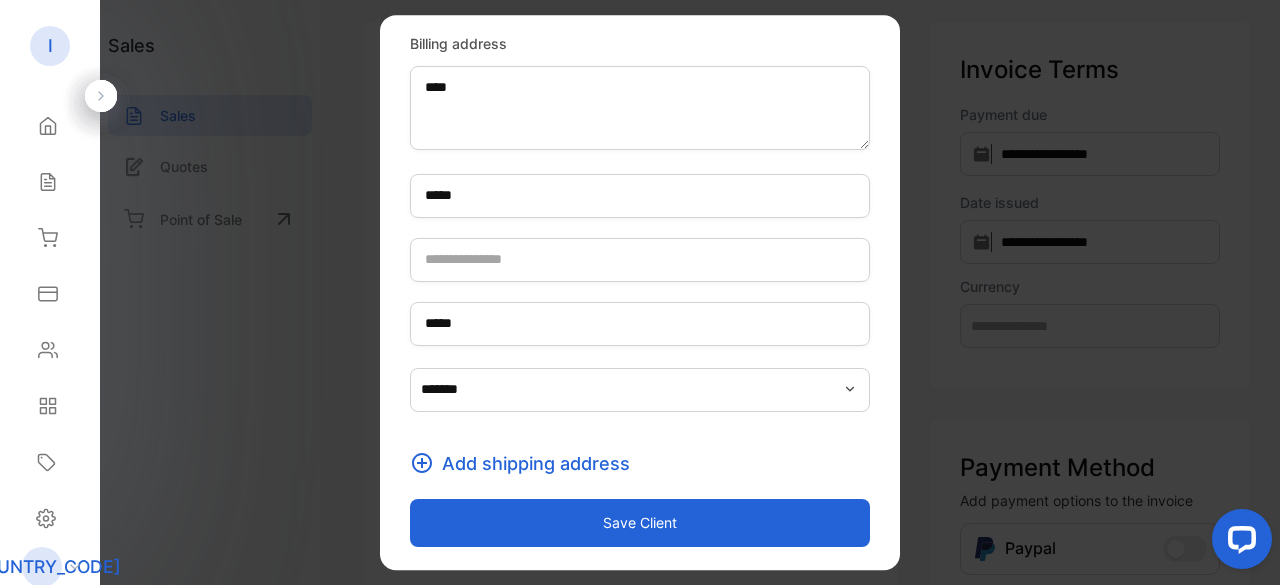 click on "Add shipping address" at bounding box center [536, 463] 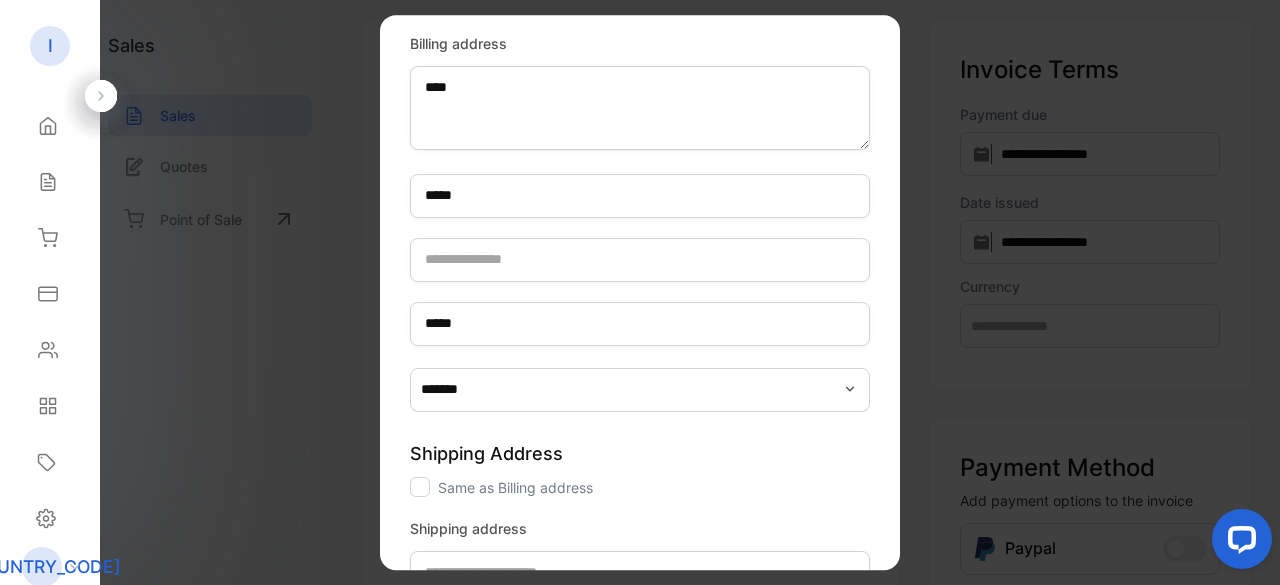 click on "Shipping Address" at bounding box center [640, 453] 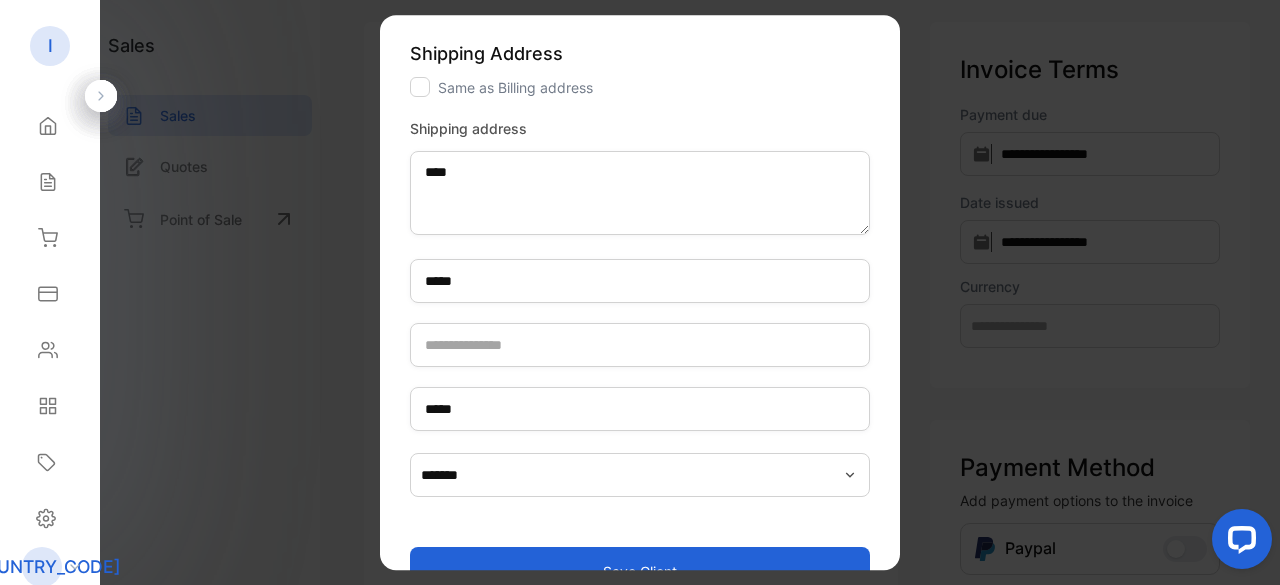 scroll, scrollTop: 964, scrollLeft: 0, axis: vertical 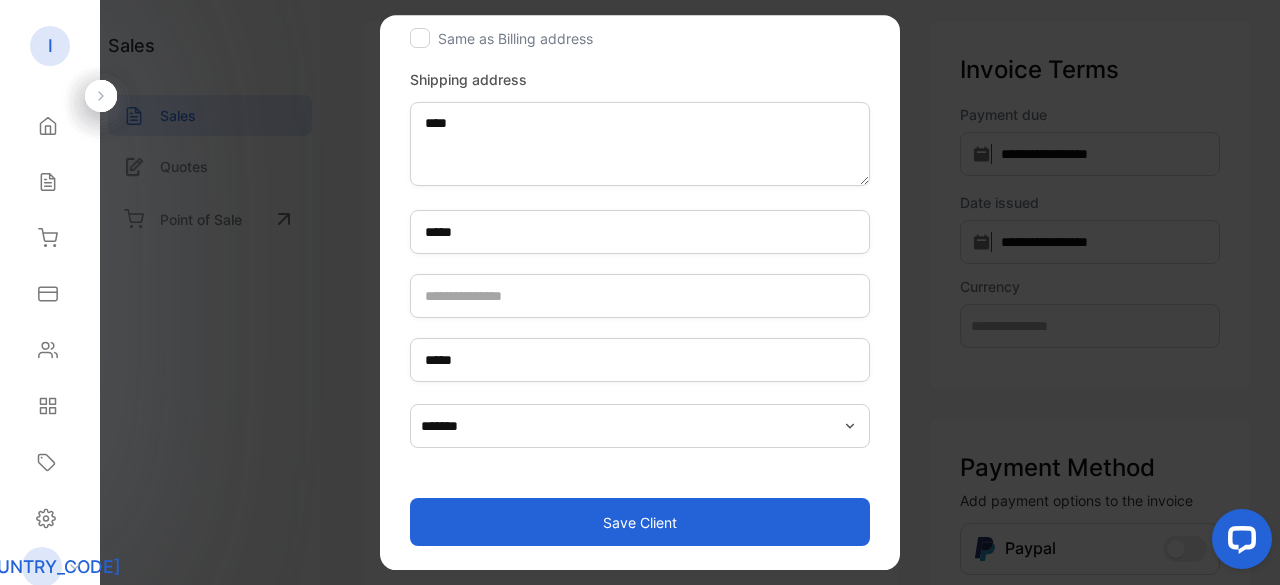 click on "Save client" at bounding box center [640, 522] 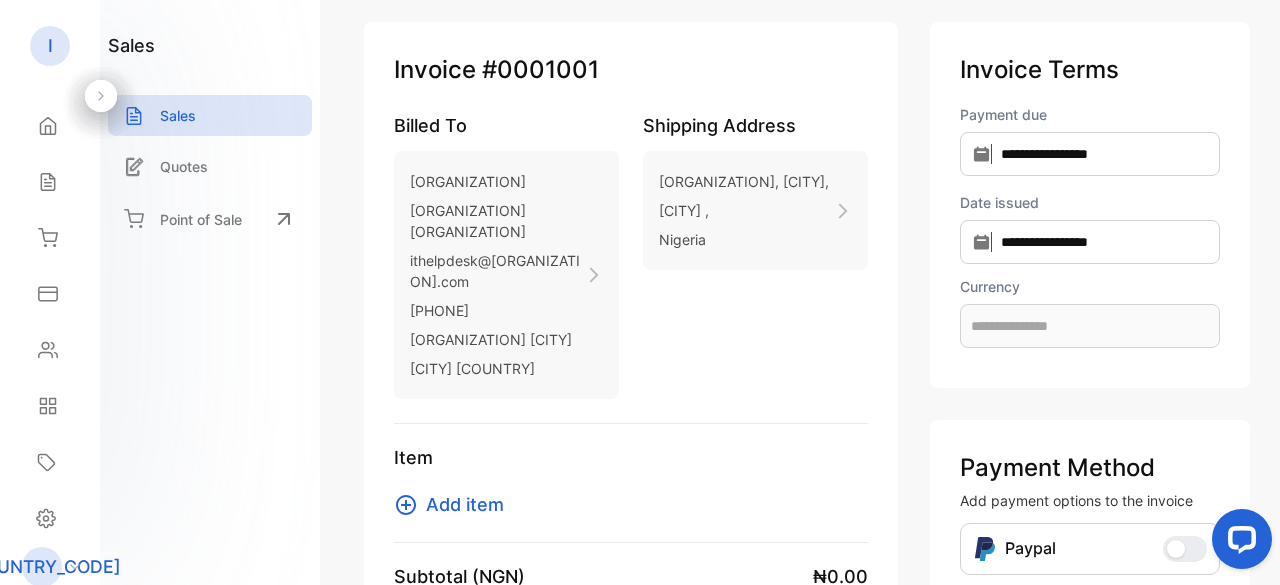 click on "Add item" at bounding box center (465, 504) 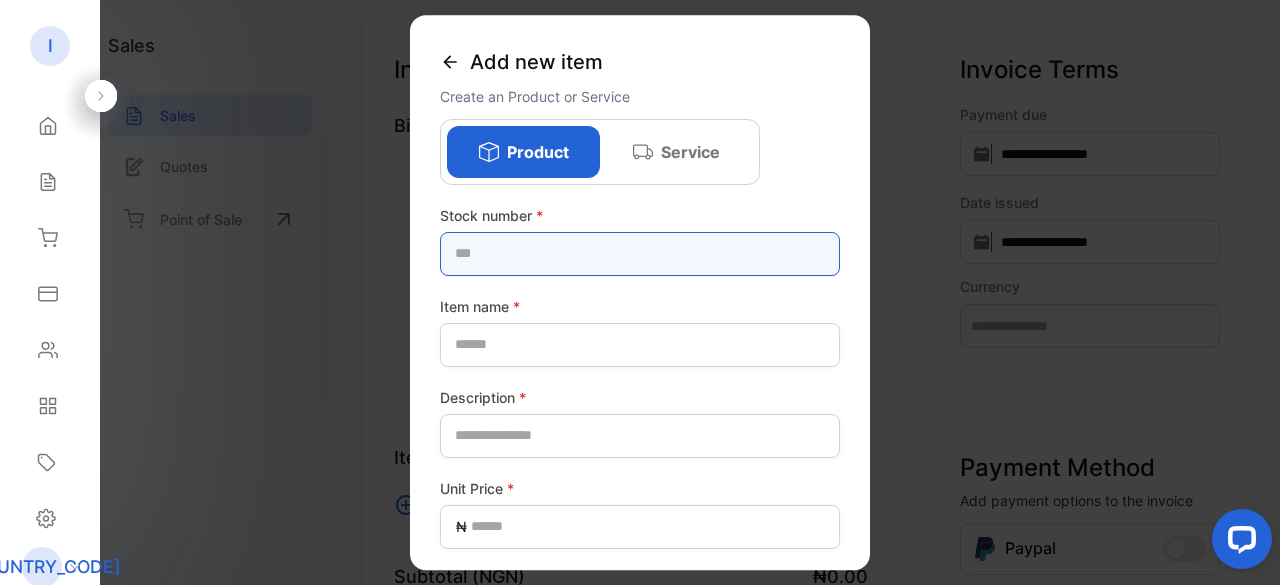 click at bounding box center (640, 254) 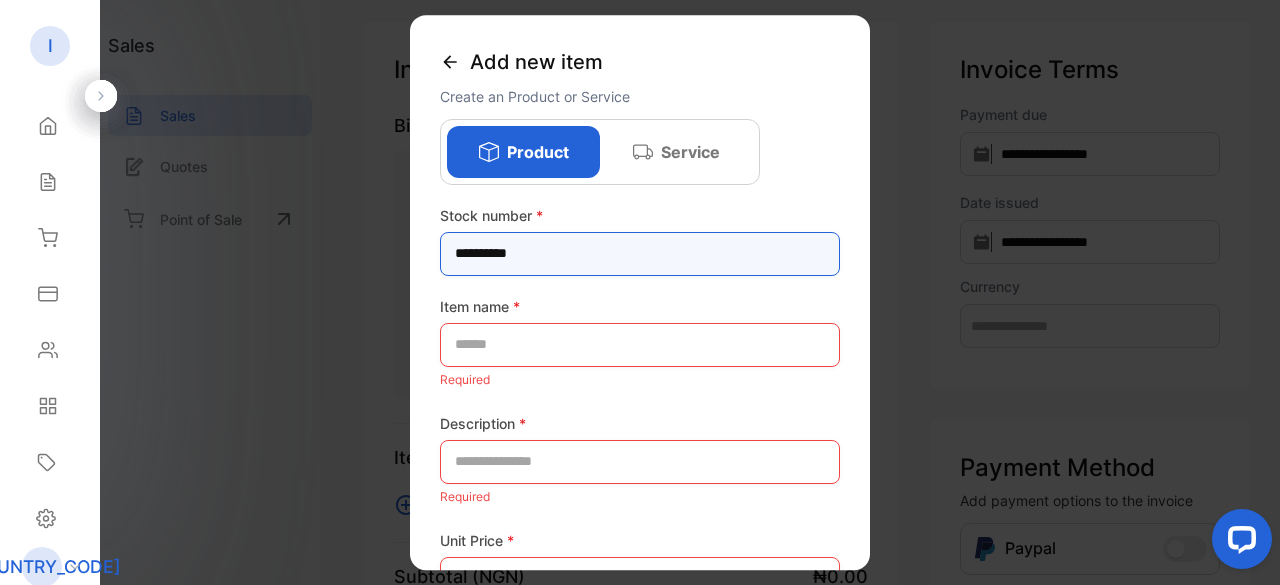 type on "**********" 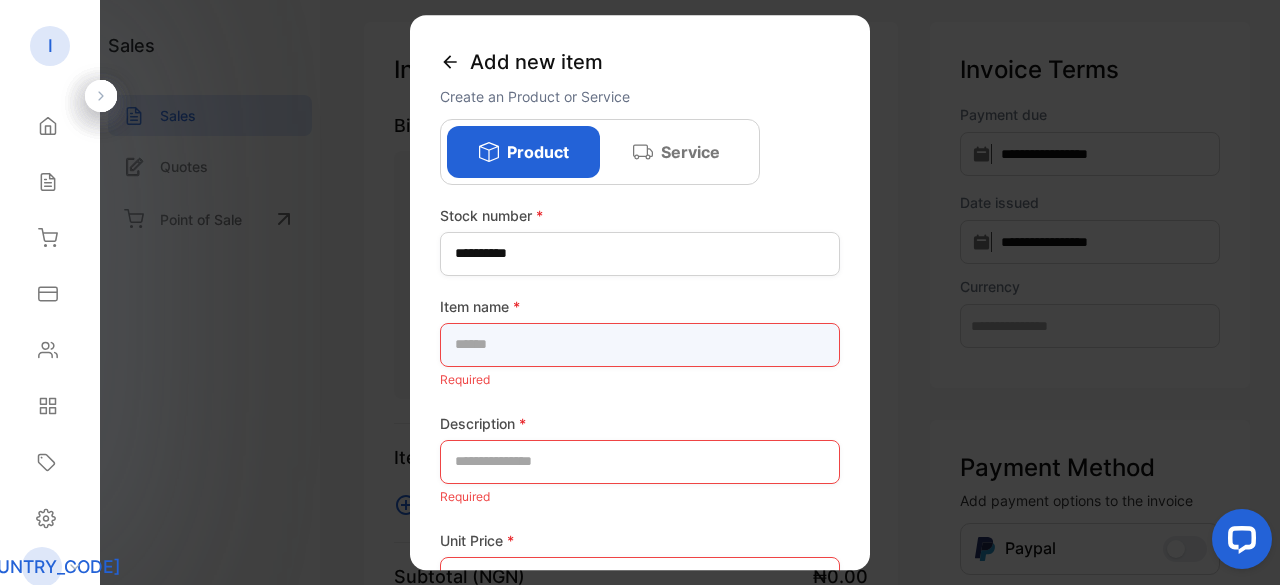 click at bounding box center (640, 345) 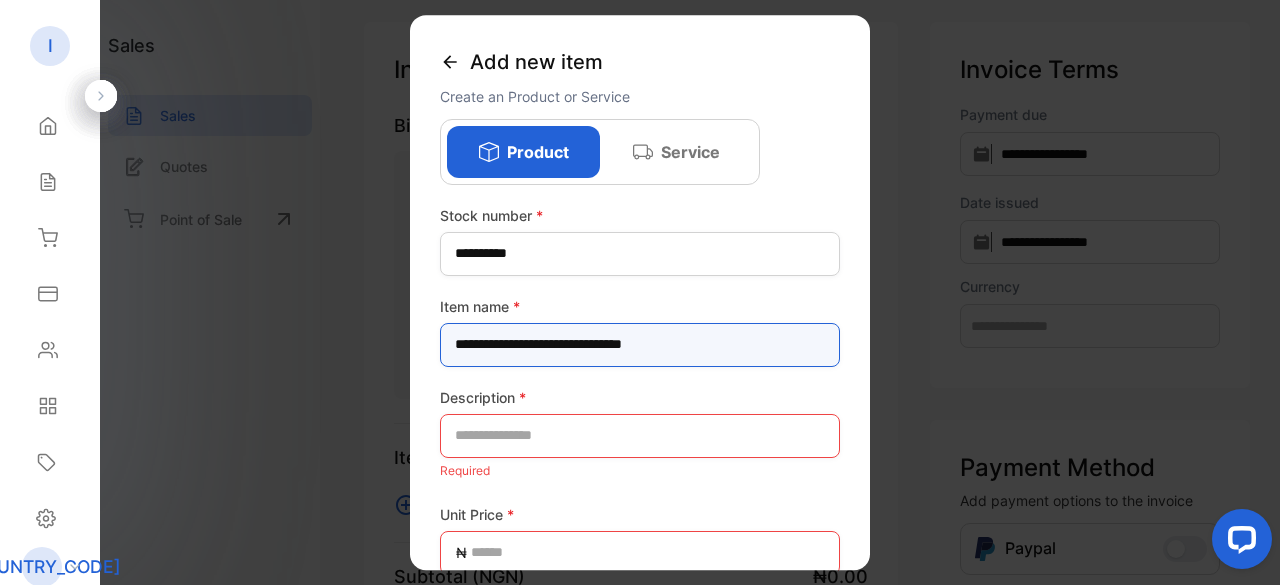 type on "**********" 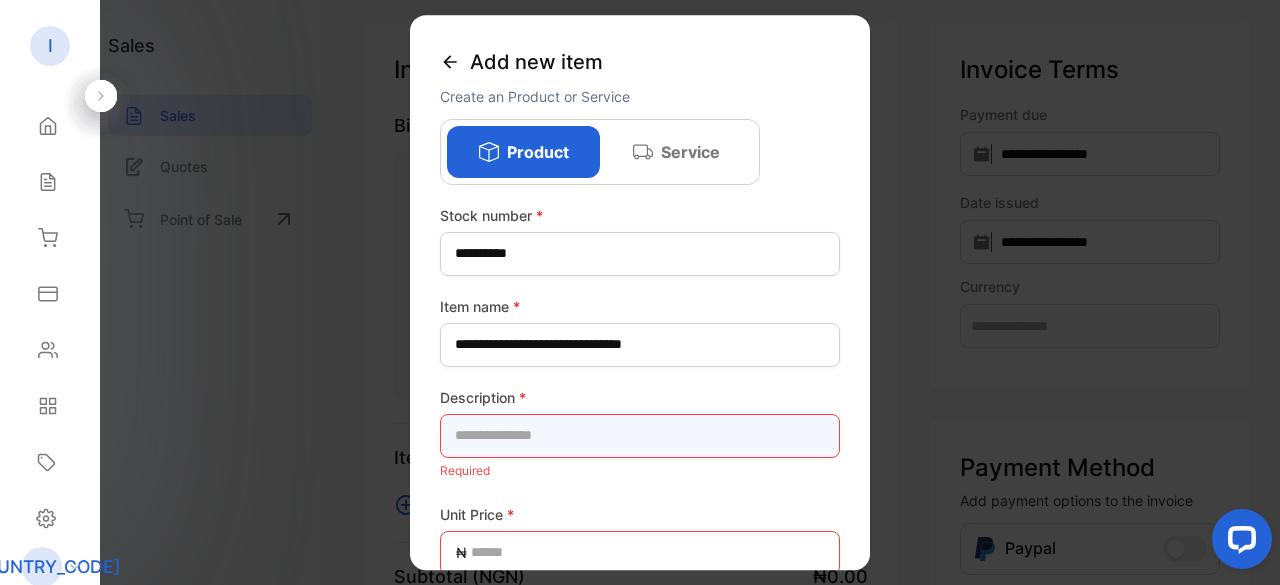click at bounding box center [640, 436] 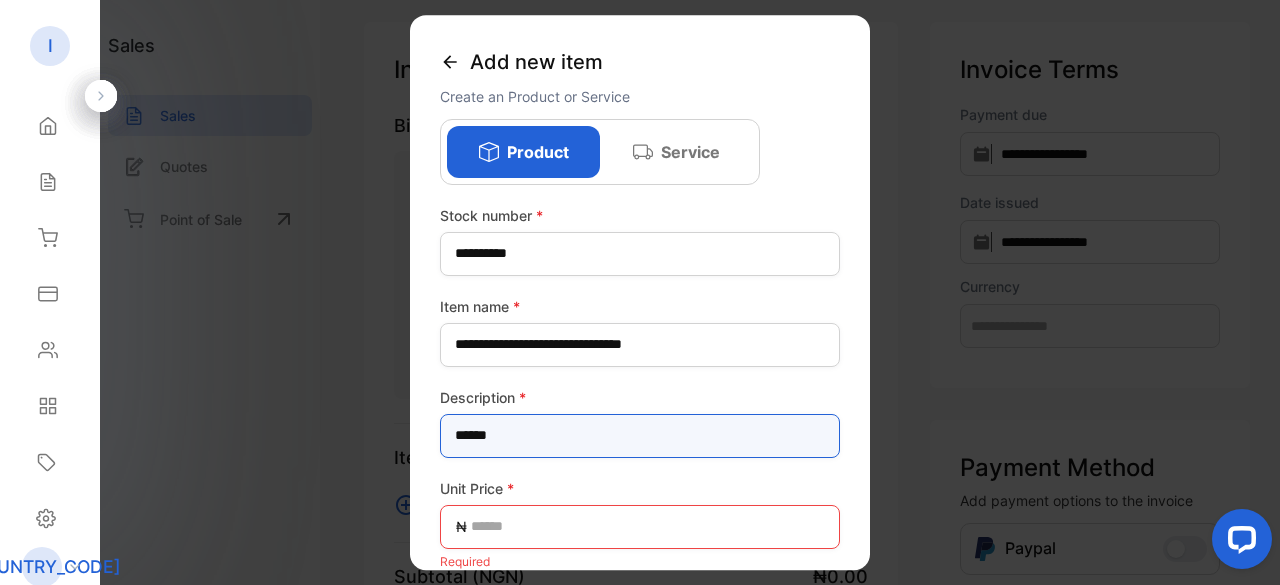 type on "******" 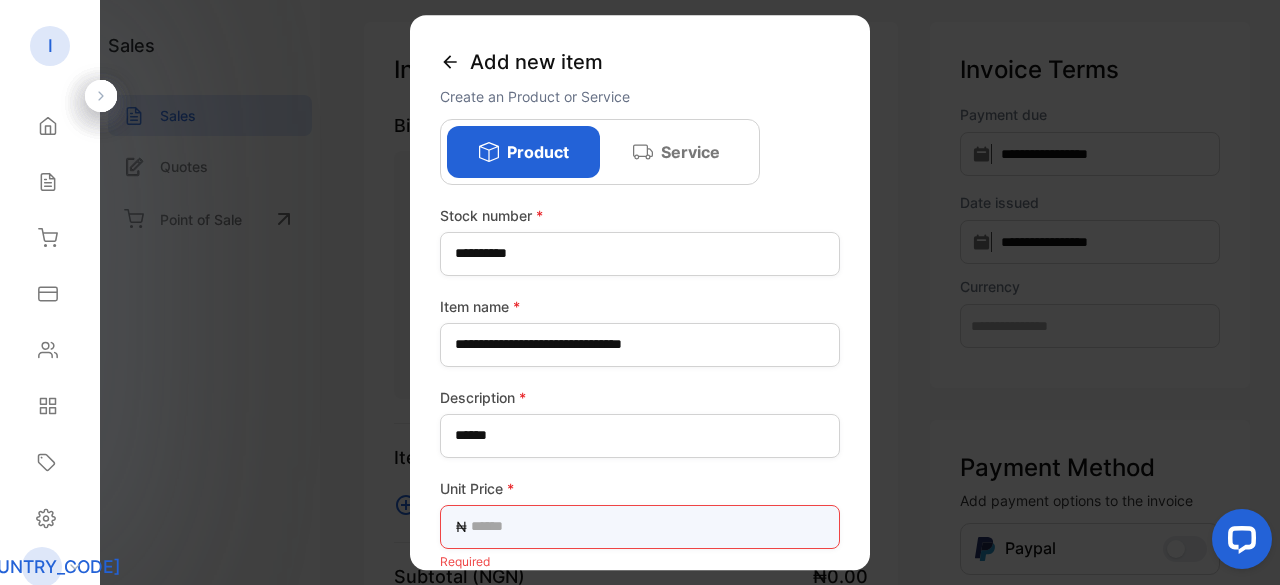 click at bounding box center [640, 527] 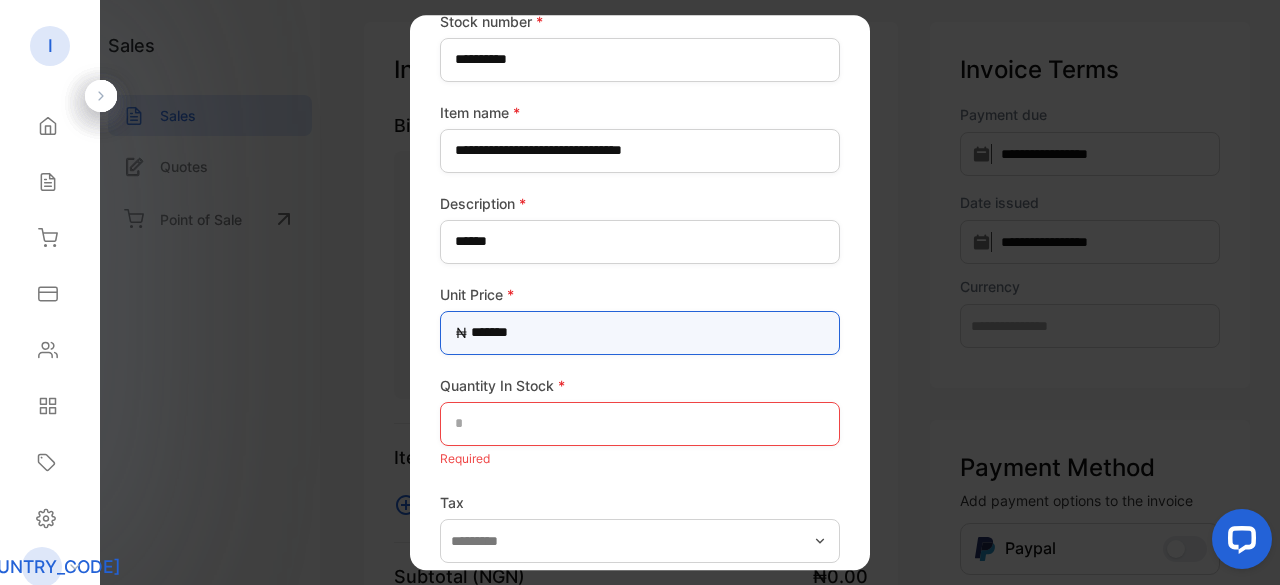 scroll, scrollTop: 286, scrollLeft: 0, axis: vertical 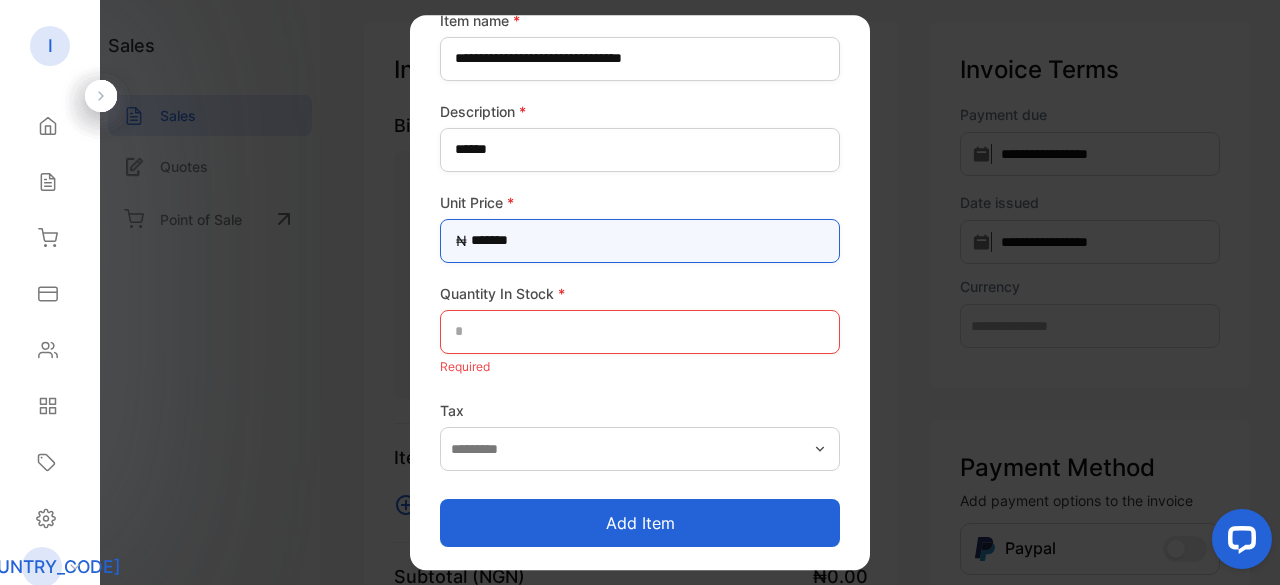 type on "*******" 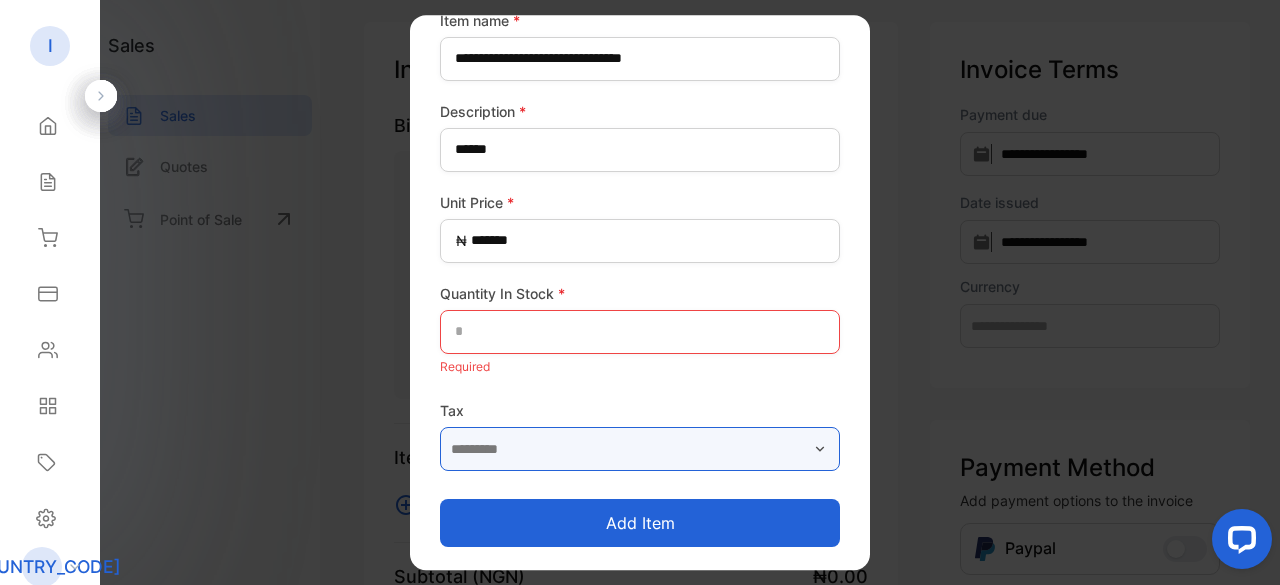 click at bounding box center (640, 449) 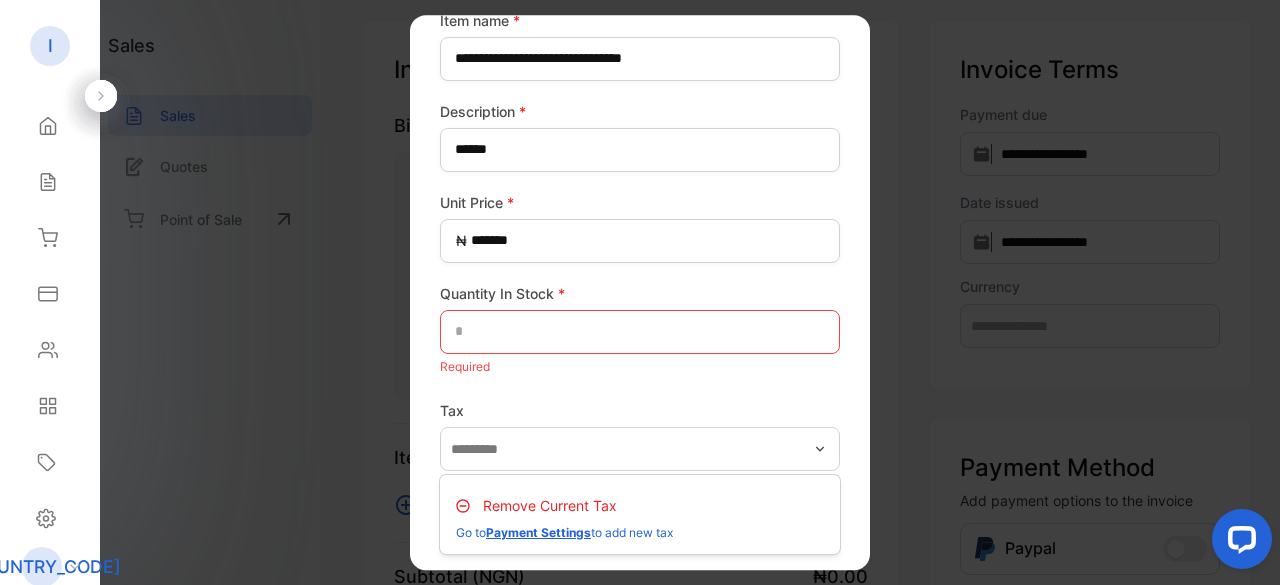 click on "Remove Current Tax" at bounding box center (550, 505) 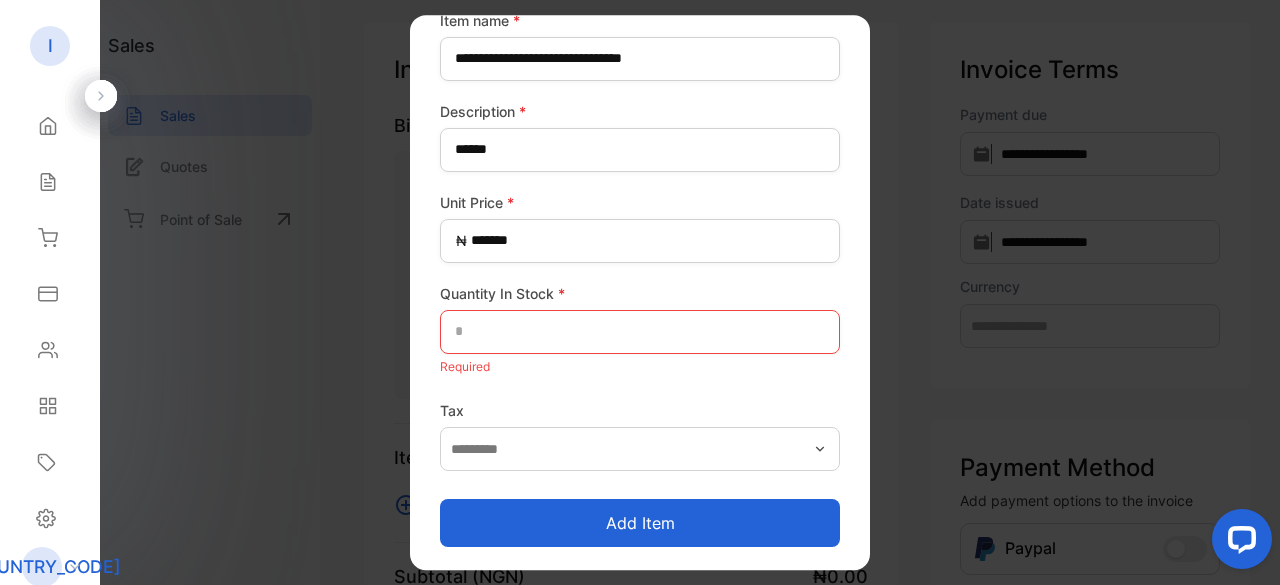 click on "Add item" at bounding box center (640, 523) 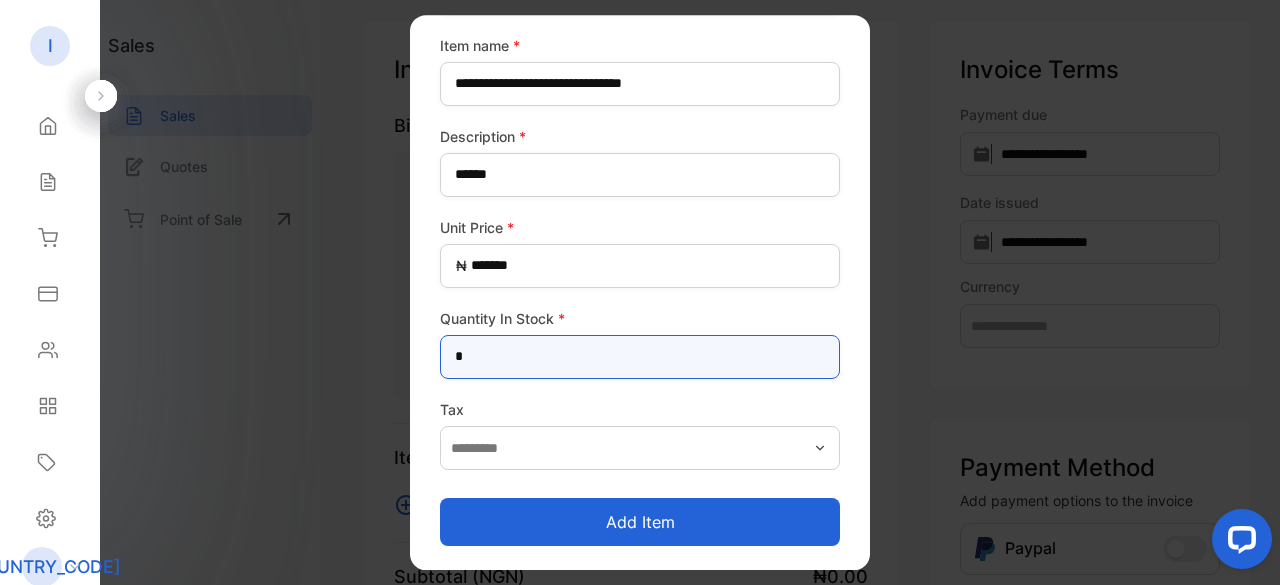 scroll, scrollTop: 260, scrollLeft: 0, axis: vertical 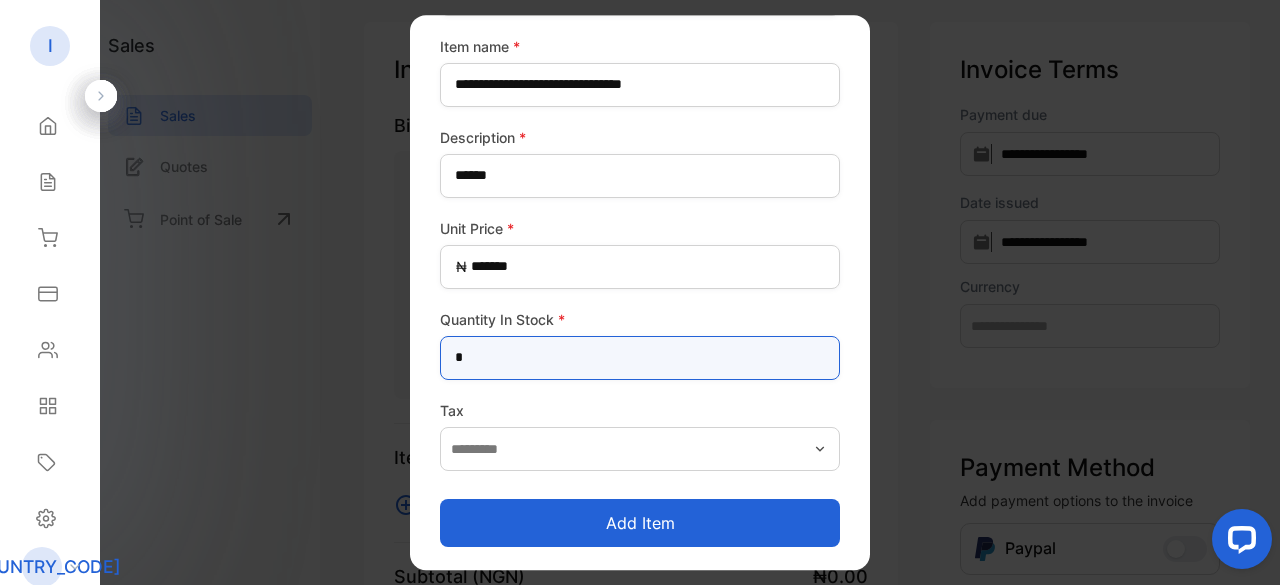 type on "*" 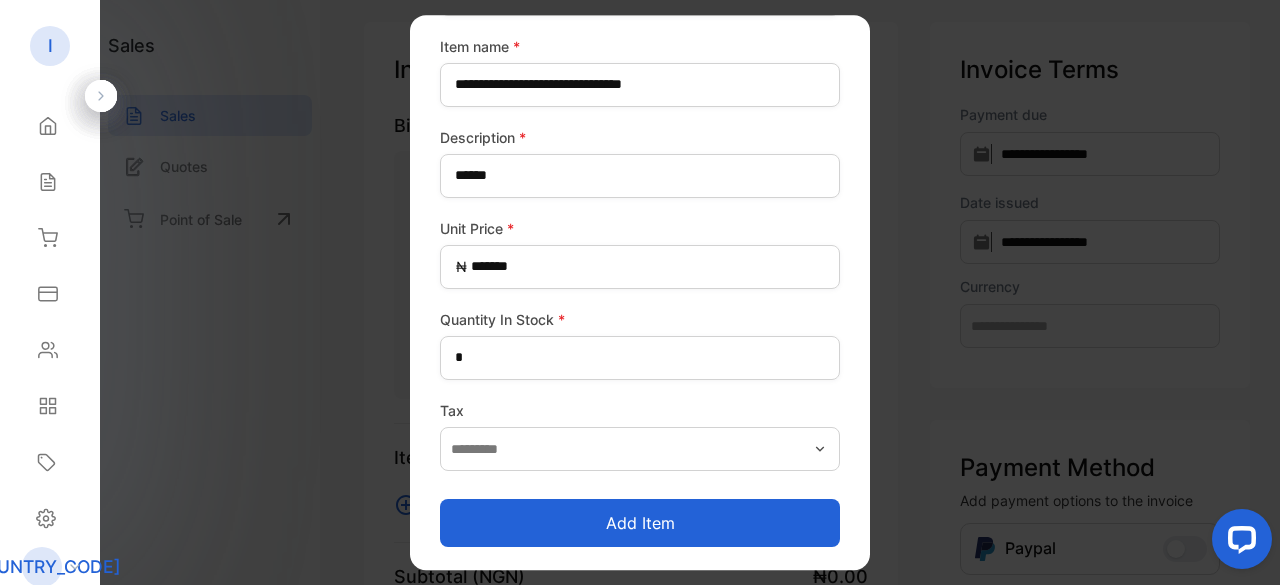 click on "Add item" at bounding box center (640, 523) 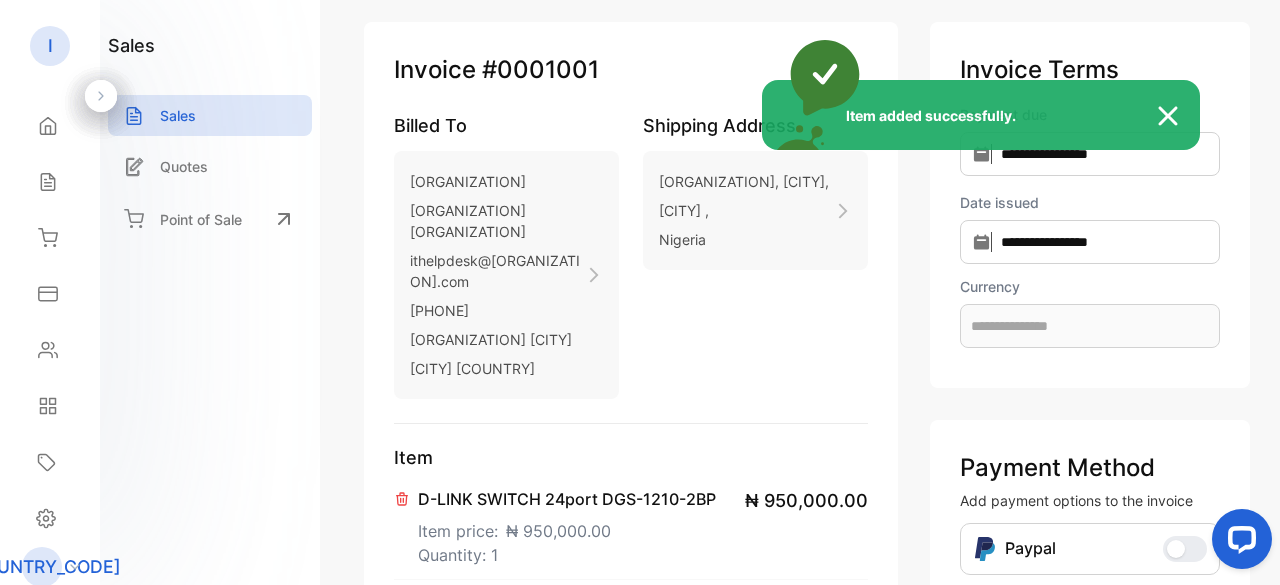 click at bounding box center [1178, 116] 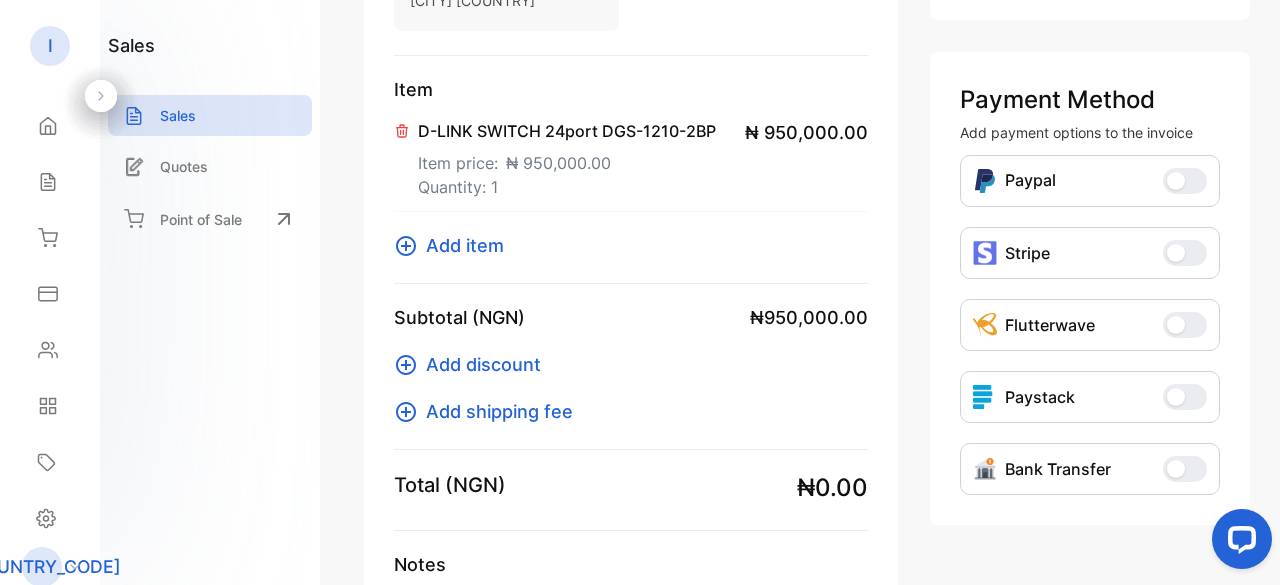 scroll, scrollTop: 500, scrollLeft: 0, axis: vertical 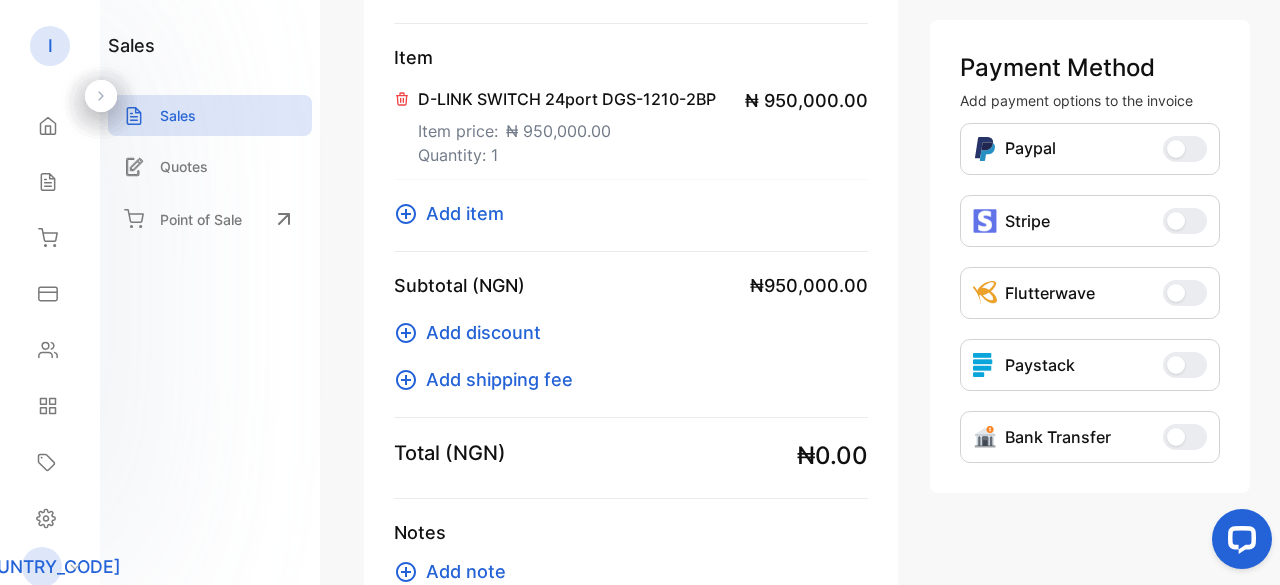 click on "₦0.00" at bounding box center [832, 456] 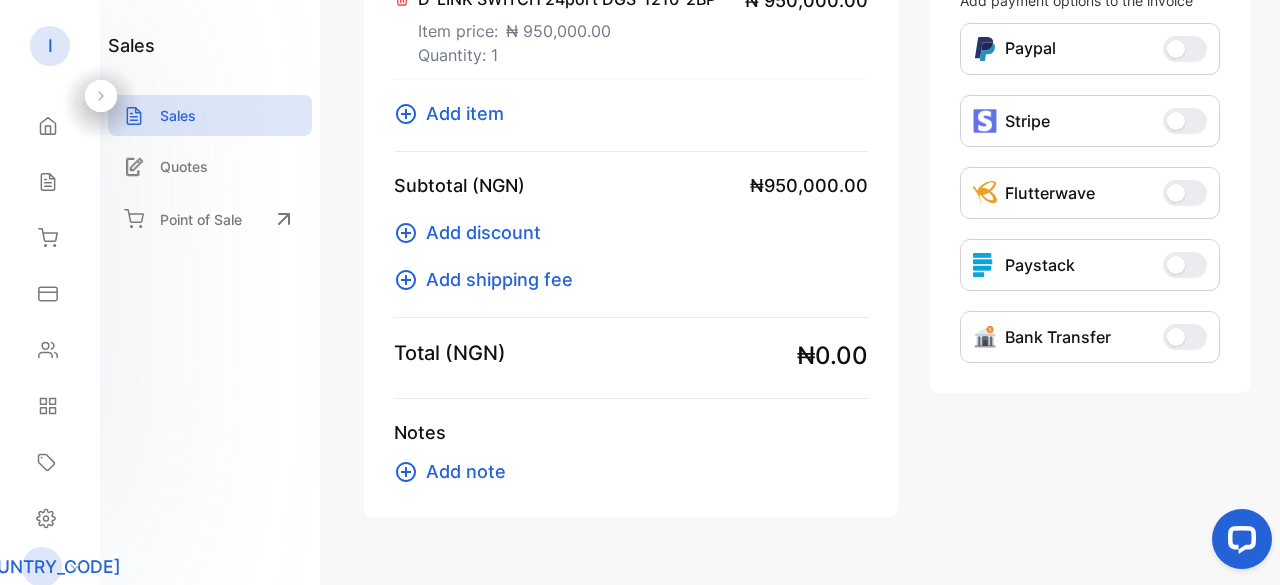 click on "₦0.00" at bounding box center [832, 356] 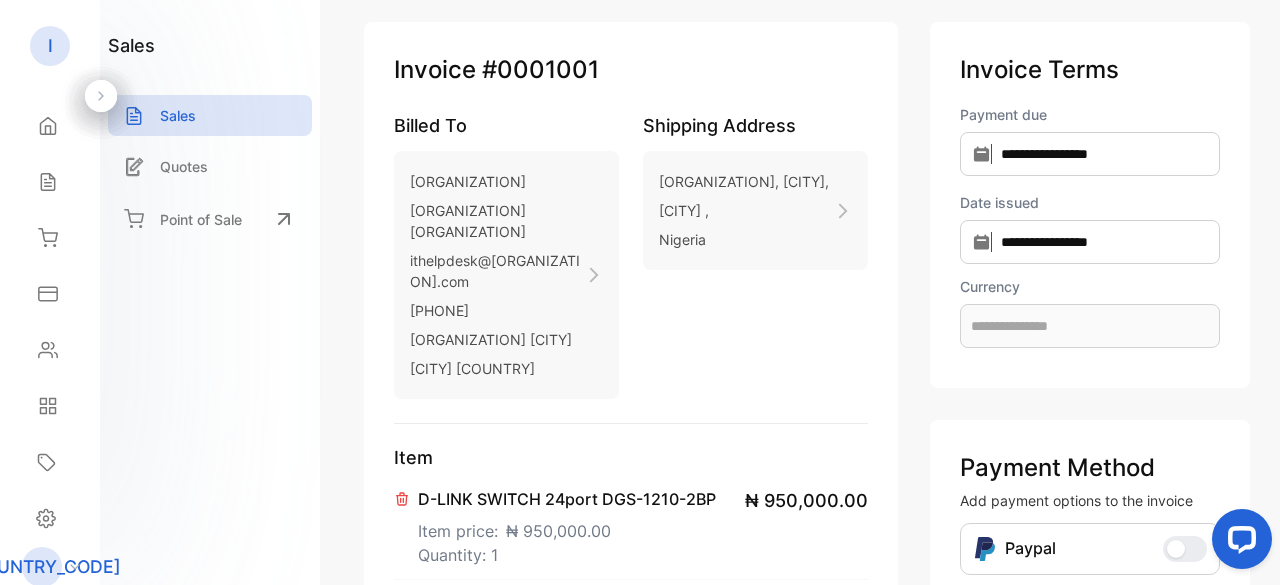 scroll, scrollTop: 0, scrollLeft: 0, axis: both 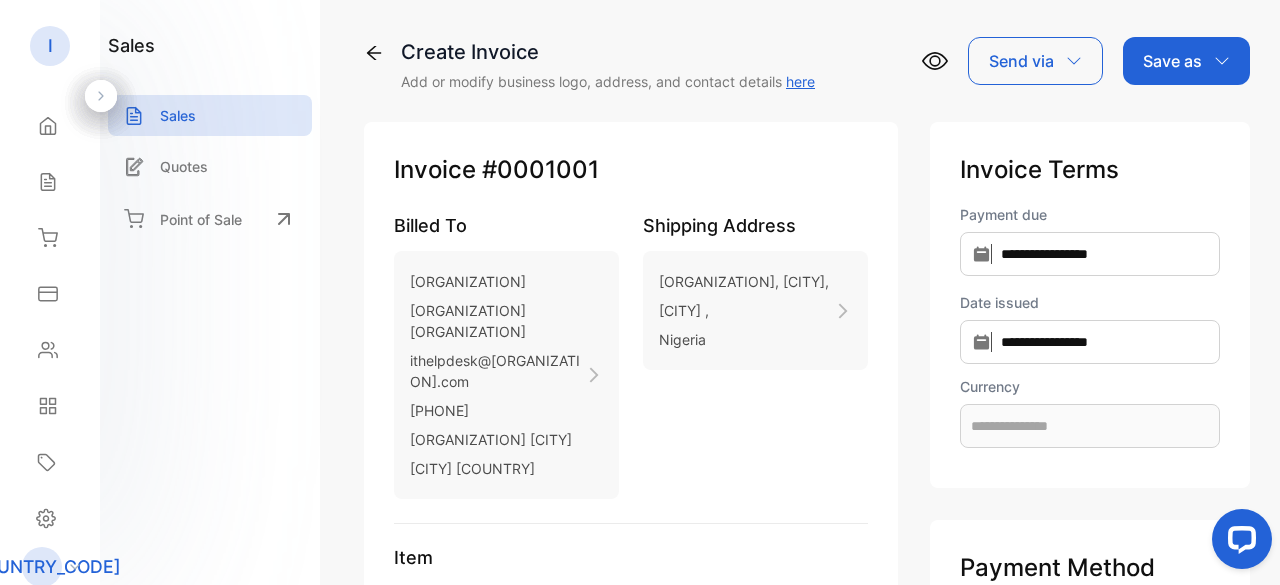 click on "Save as" at bounding box center [1186, 61] 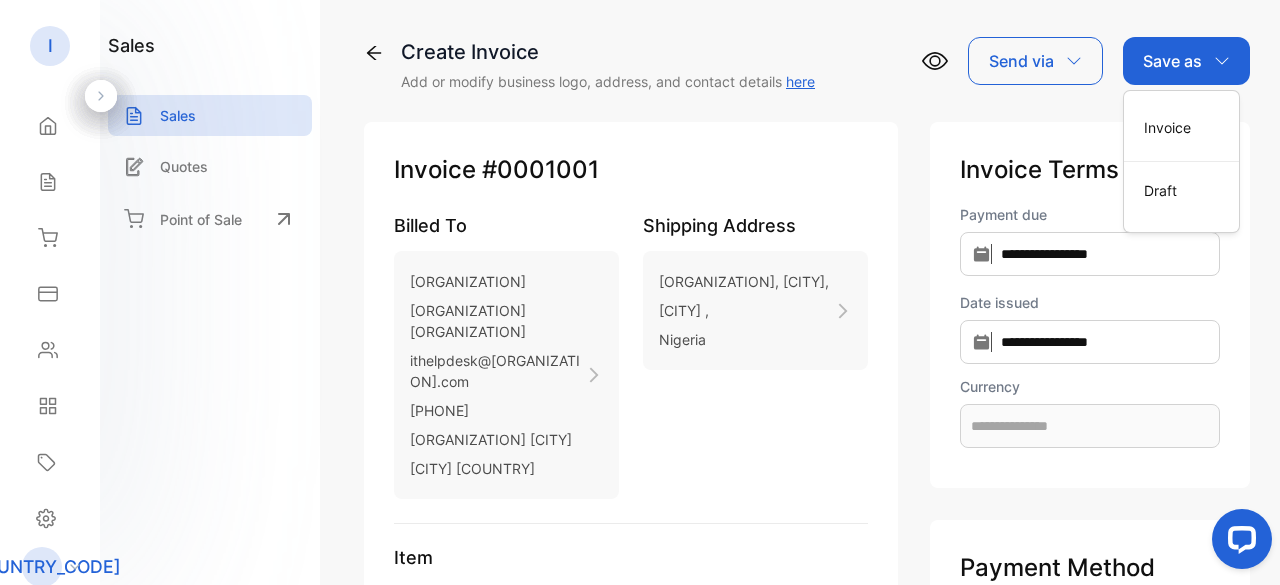 click on "here" at bounding box center (800, 81) 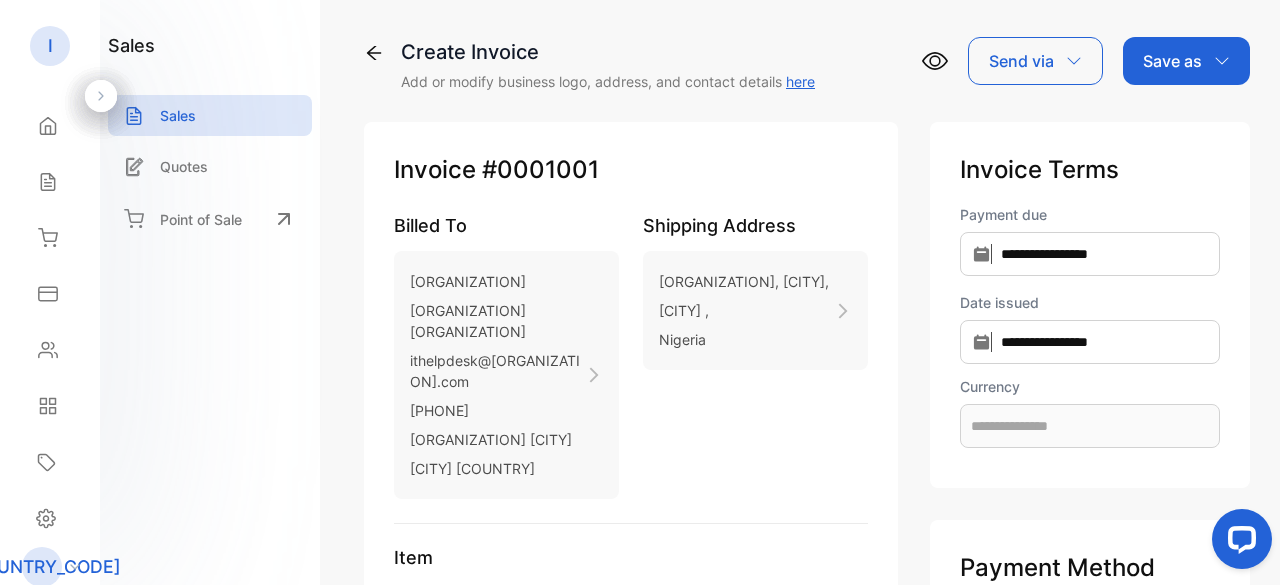click on "**********" at bounding box center (807, 292) 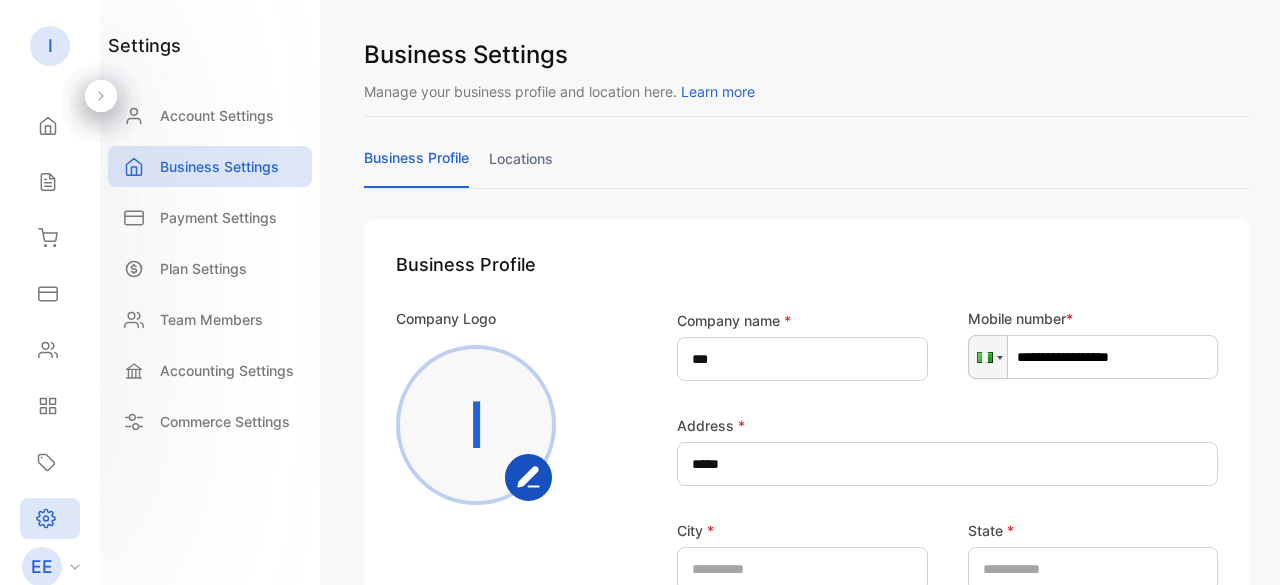 scroll, scrollTop: 0, scrollLeft: 0, axis: both 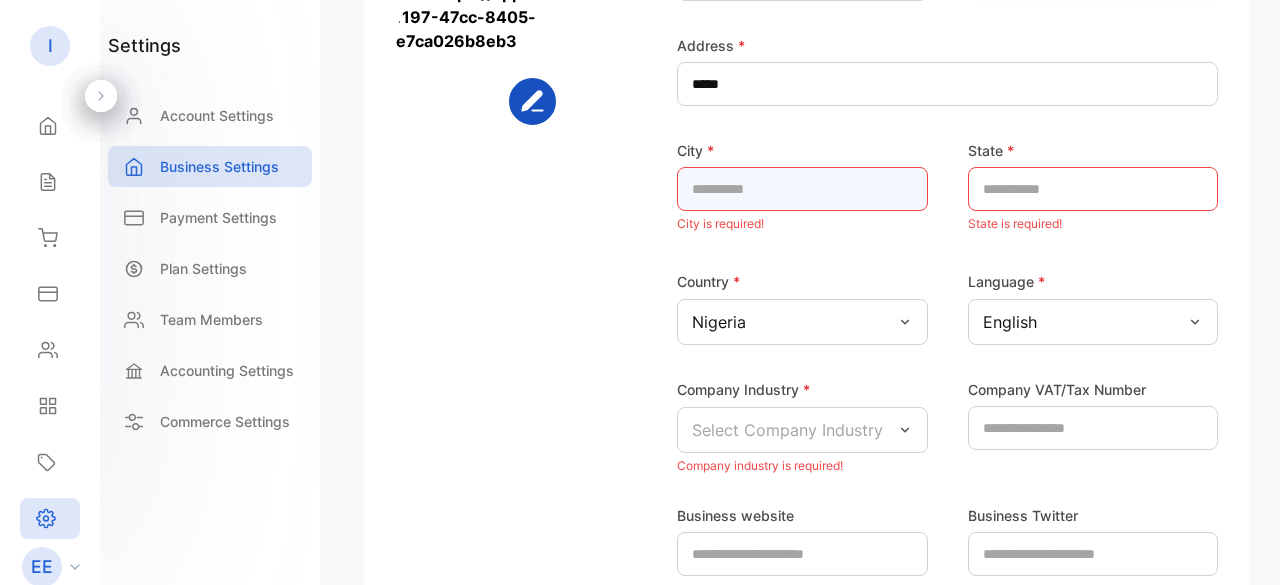 click at bounding box center [802, 189] 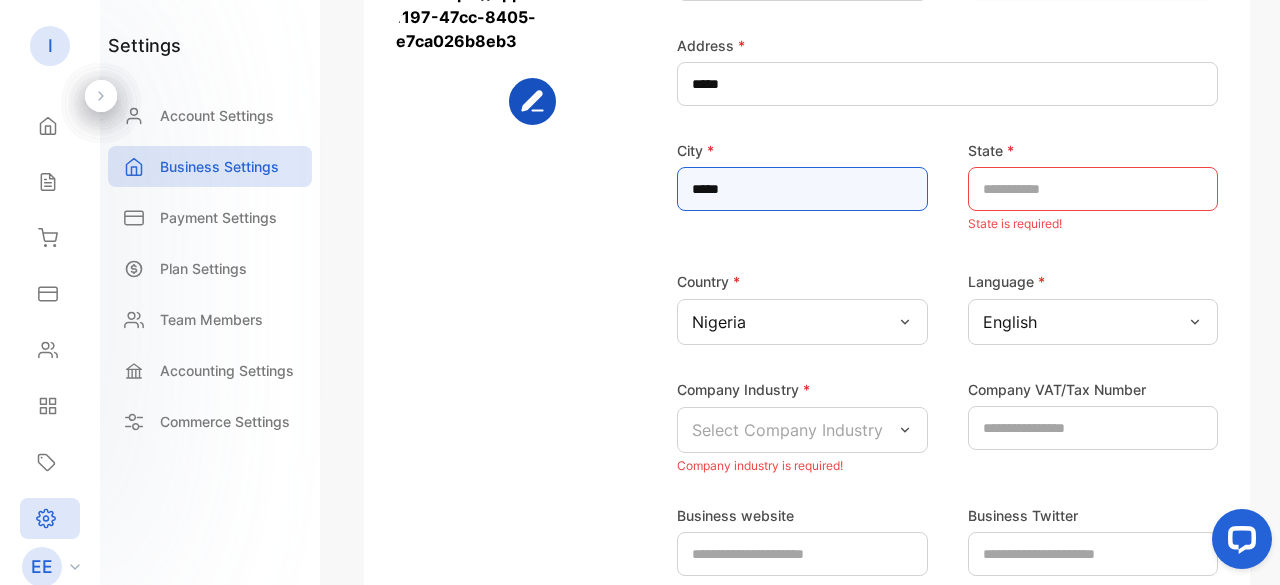 scroll, scrollTop: 0, scrollLeft: 0, axis: both 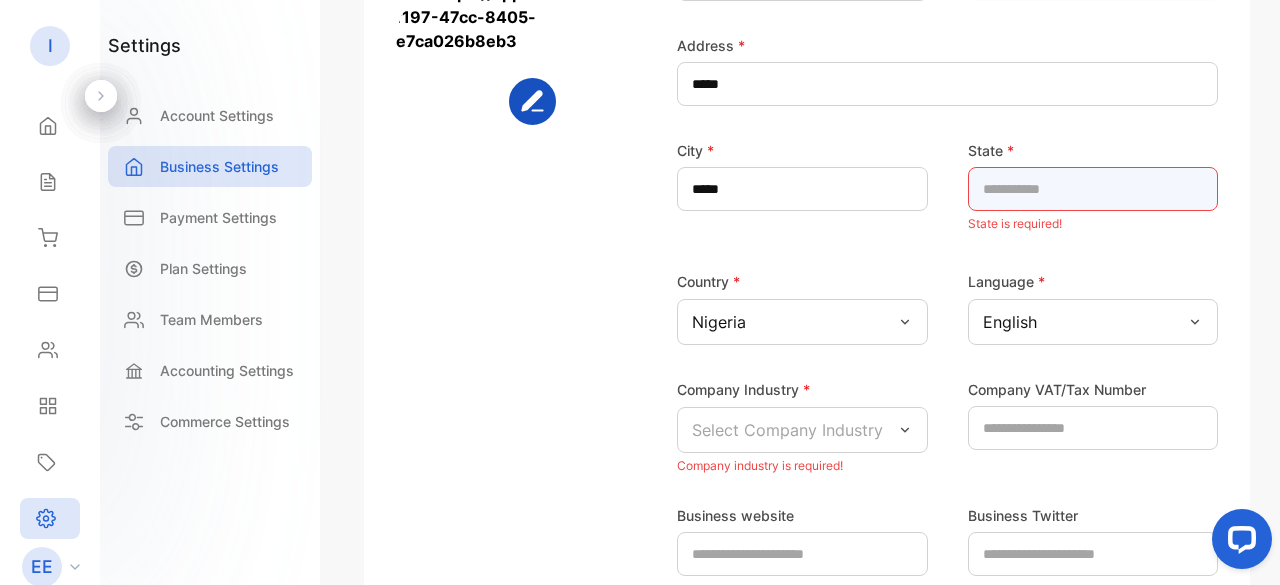 click at bounding box center [1093, 189] 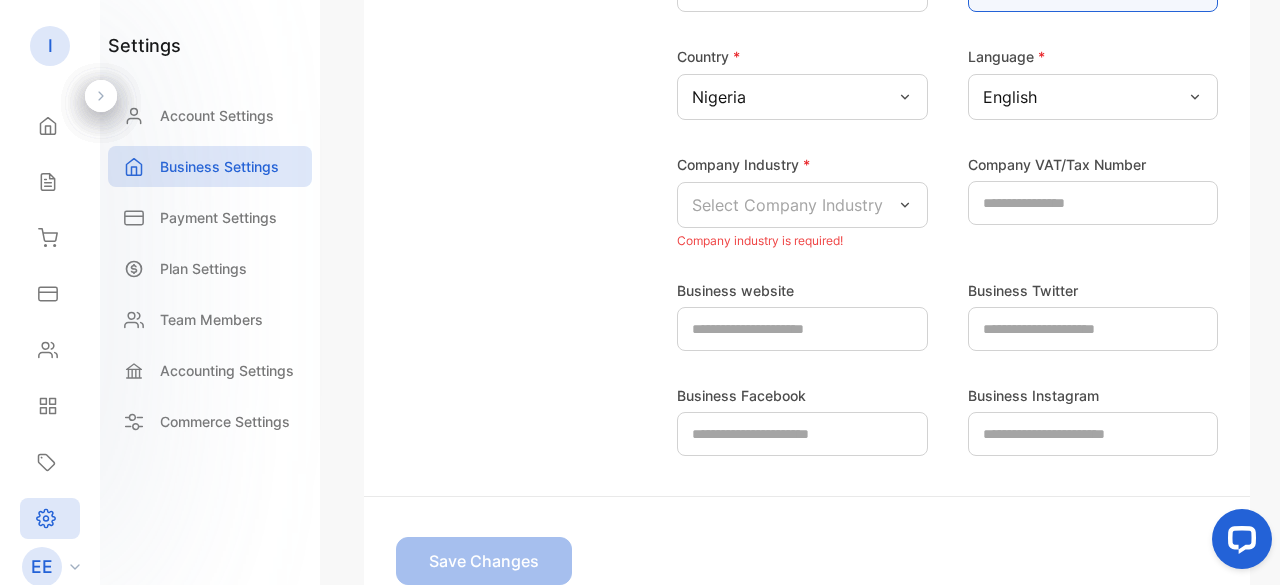 scroll, scrollTop: 580, scrollLeft: 0, axis: vertical 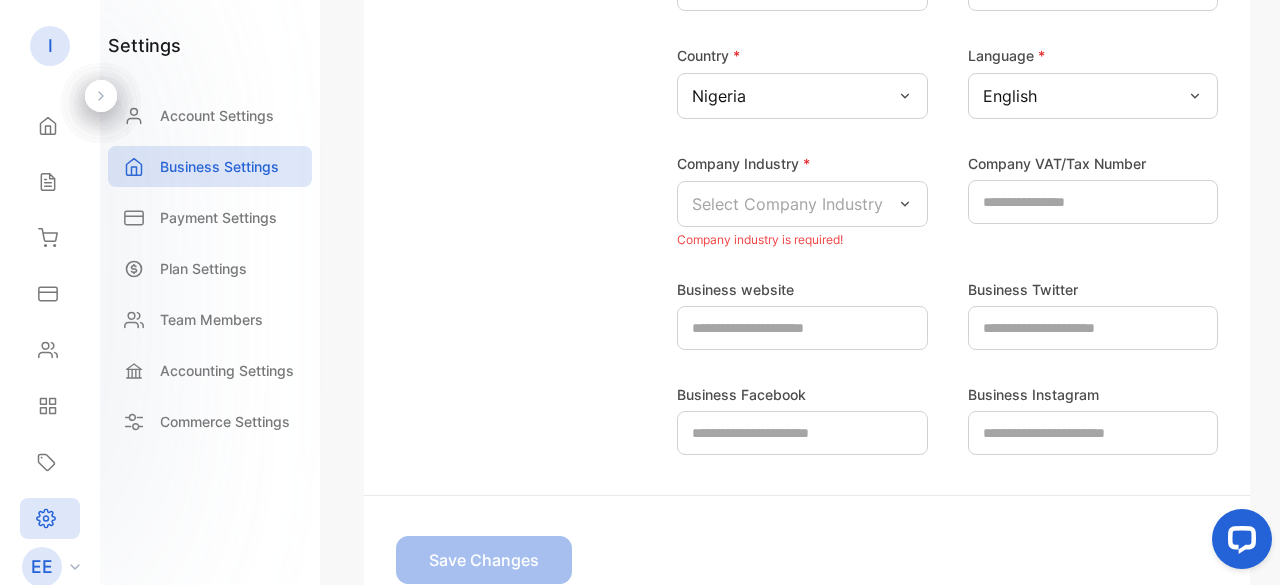click on "Select Company Industry" at bounding box center [787, 204] 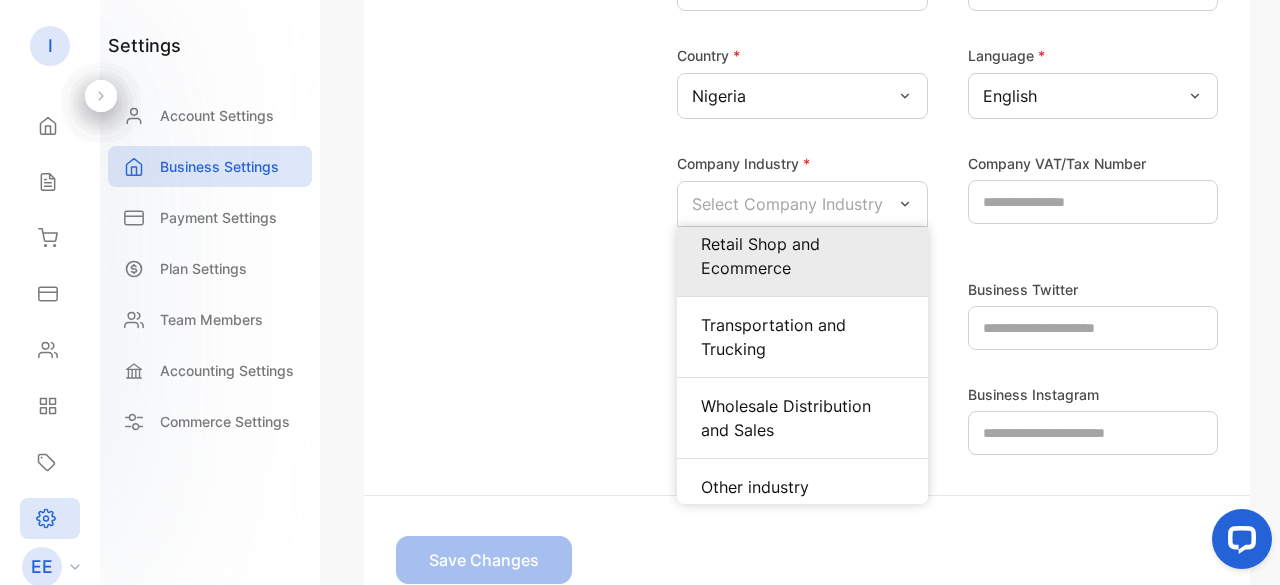 scroll, scrollTop: 1240, scrollLeft: 0, axis: vertical 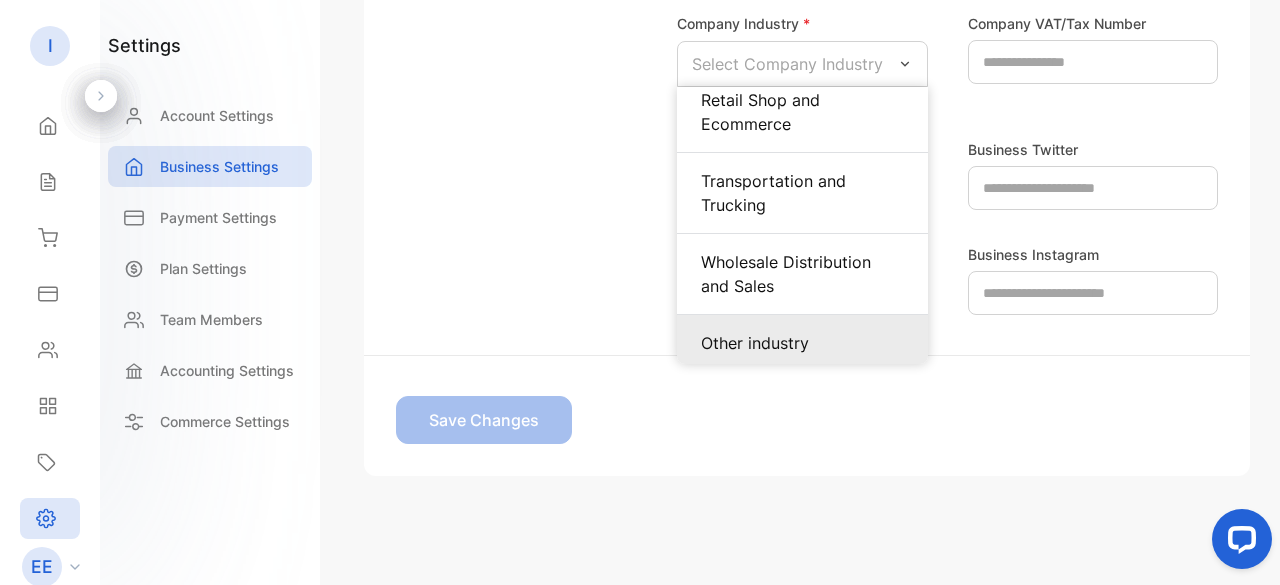 click on "Other industry" at bounding box center (802, 343) 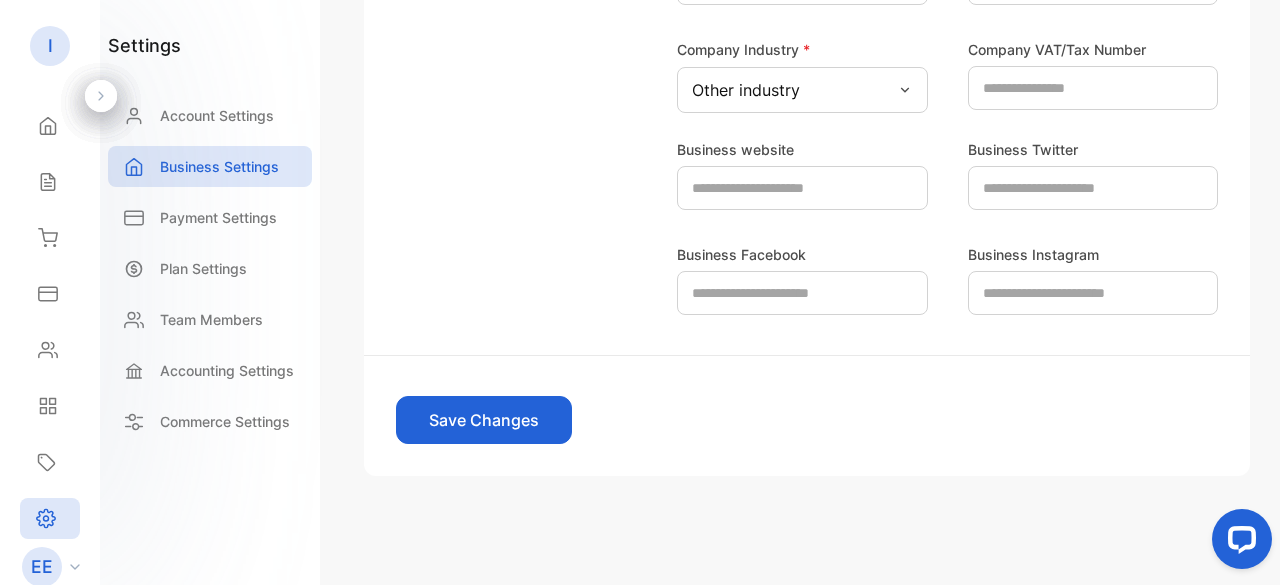 click on "Save Changes" at bounding box center (484, 420) 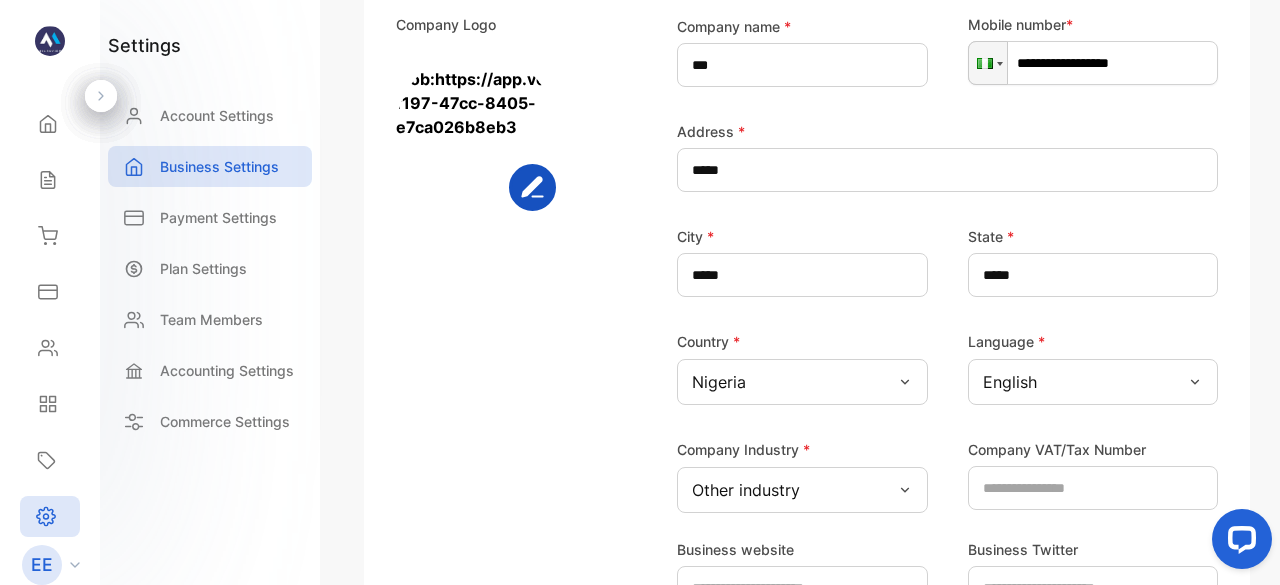 scroll, scrollTop: 0, scrollLeft: 0, axis: both 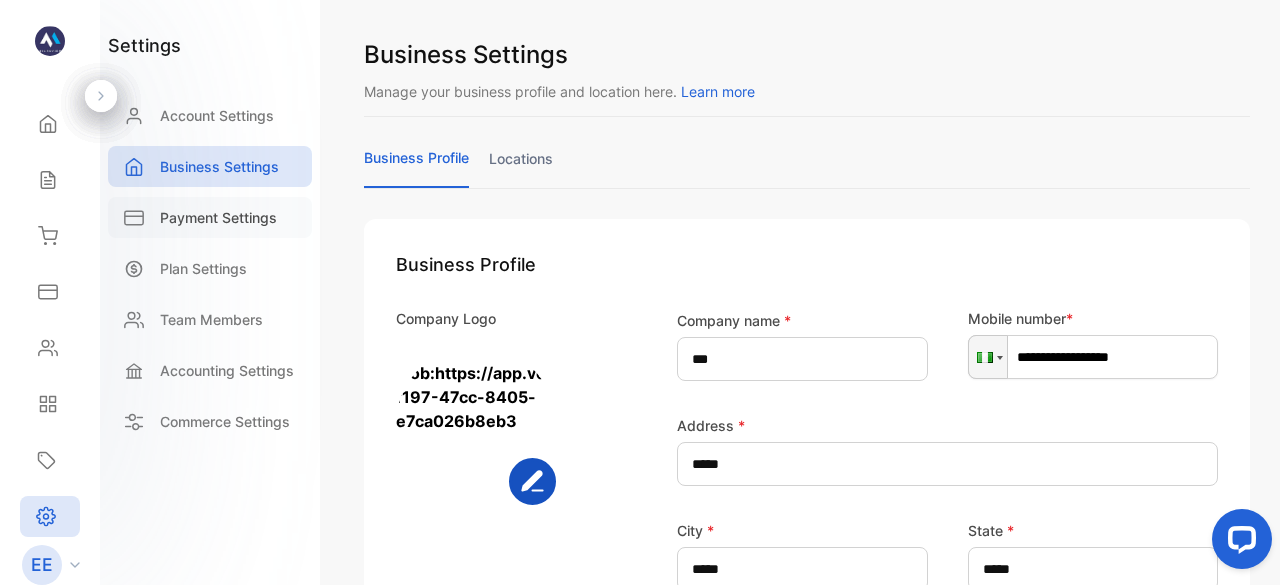 click on "Payment Settings" at bounding box center (218, 217) 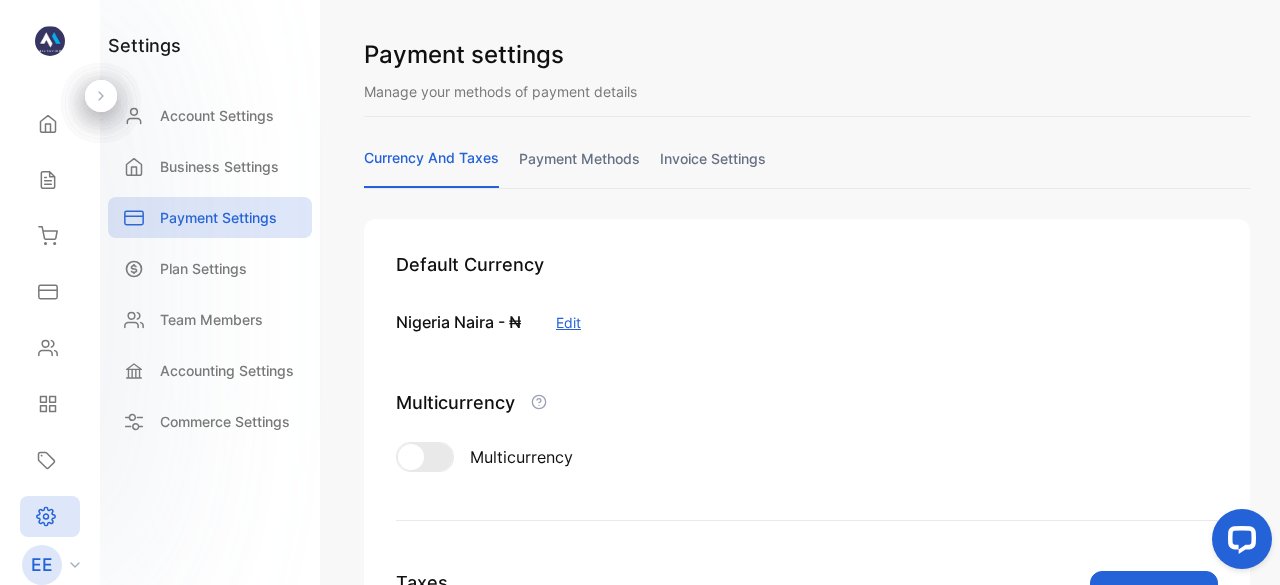 scroll, scrollTop: 300, scrollLeft: 0, axis: vertical 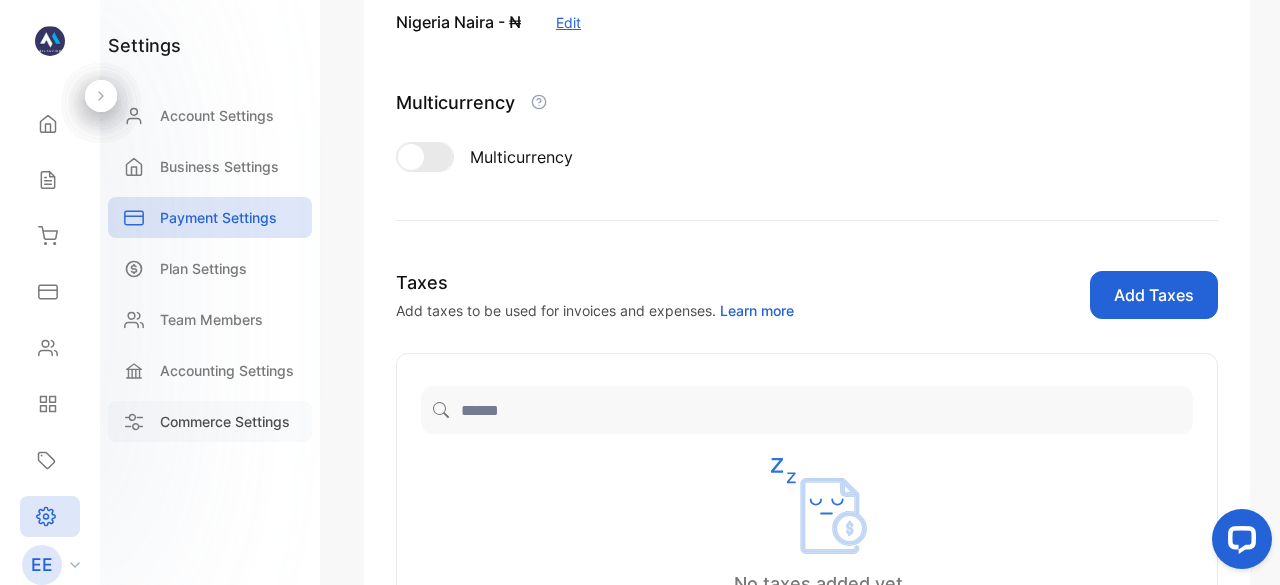 click on "Commerce Settings" at bounding box center [225, 421] 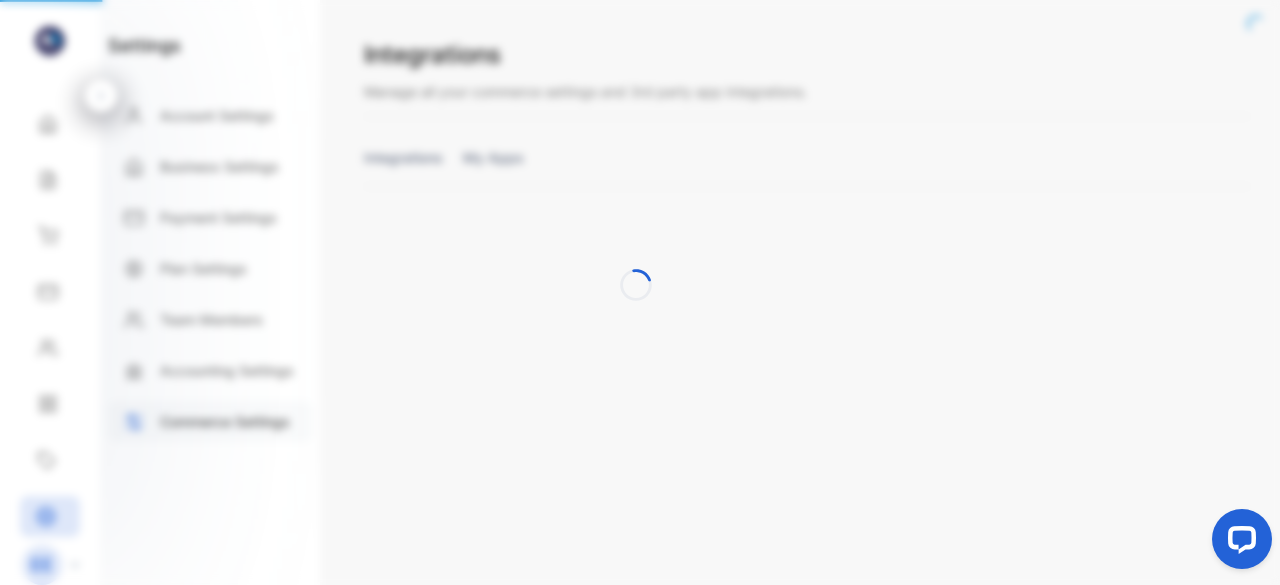 scroll, scrollTop: 0, scrollLeft: 0, axis: both 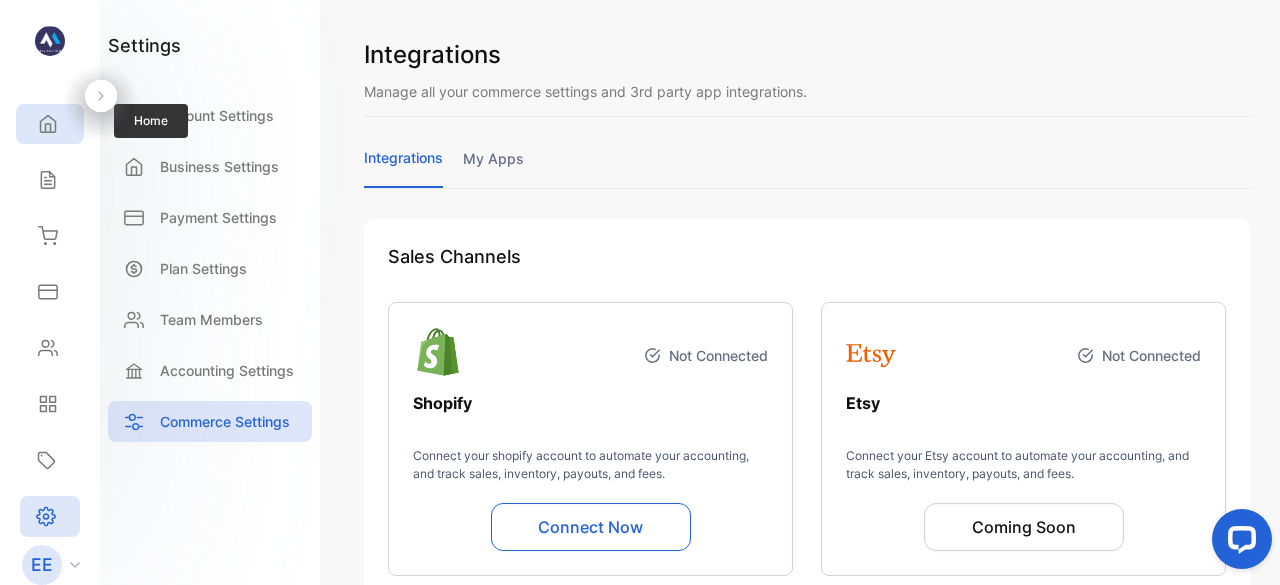 click 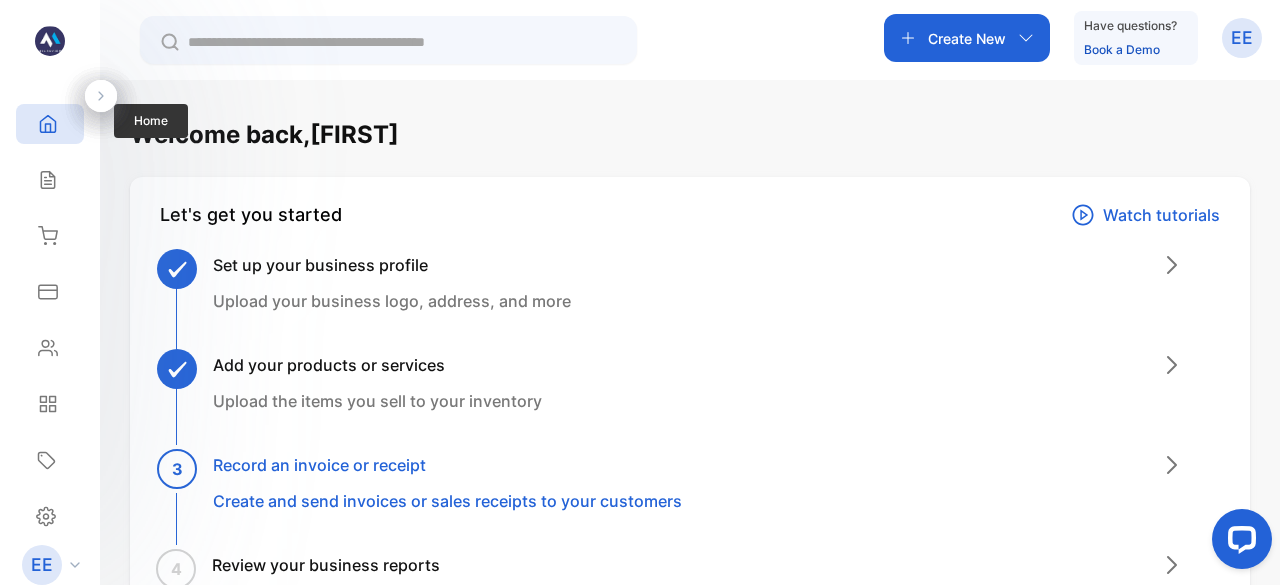 click 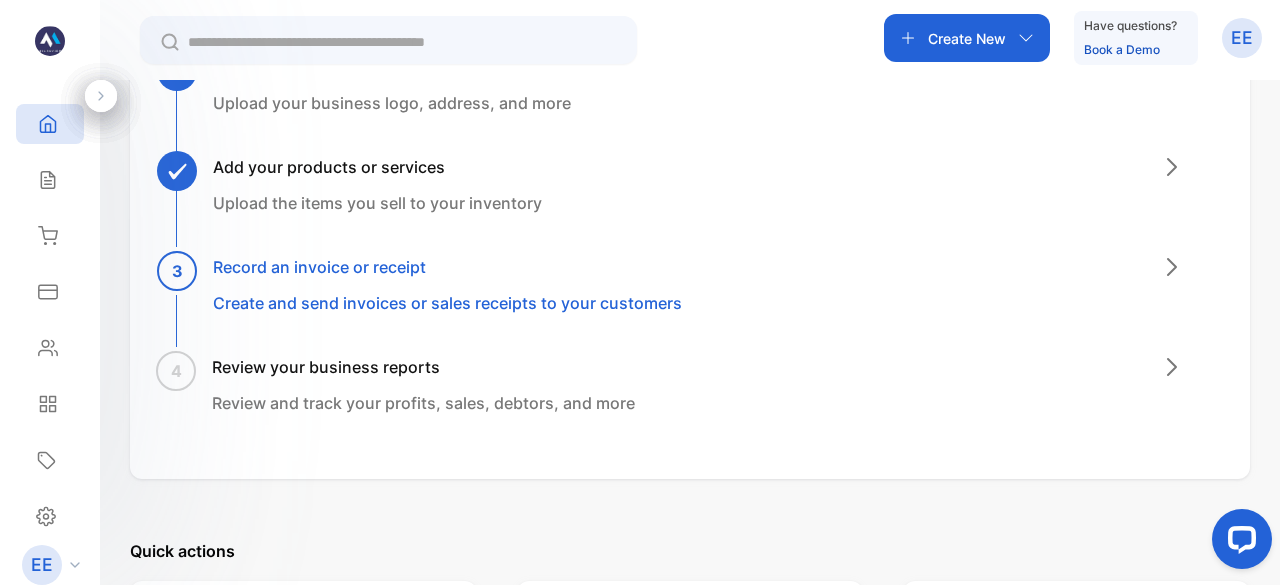 scroll, scrollTop: 196, scrollLeft: 0, axis: vertical 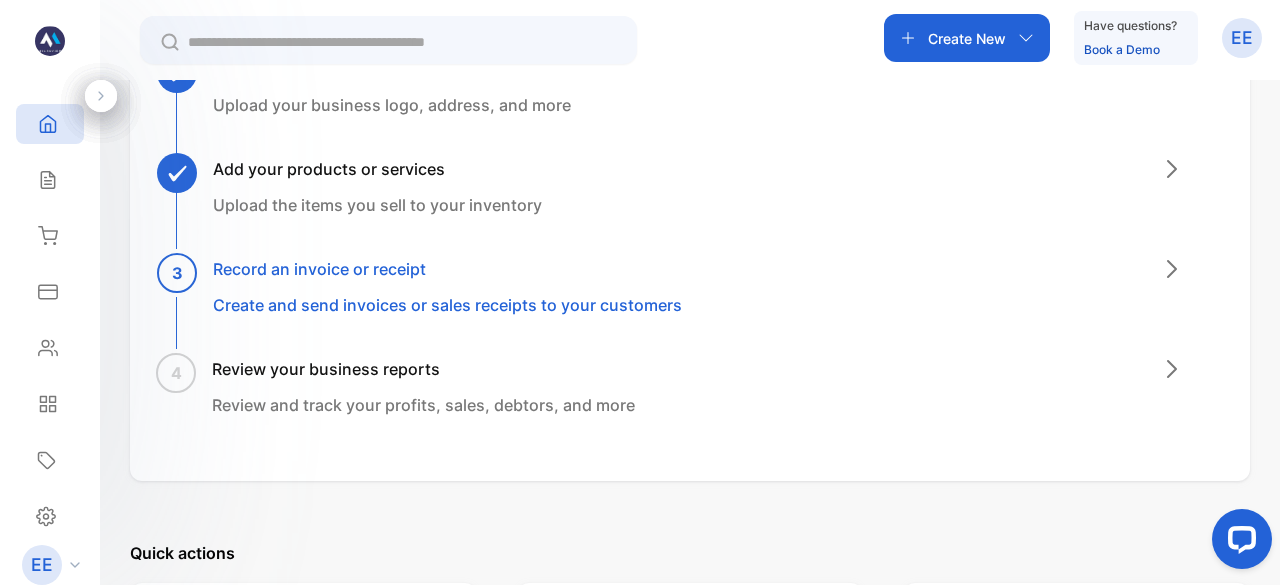 click 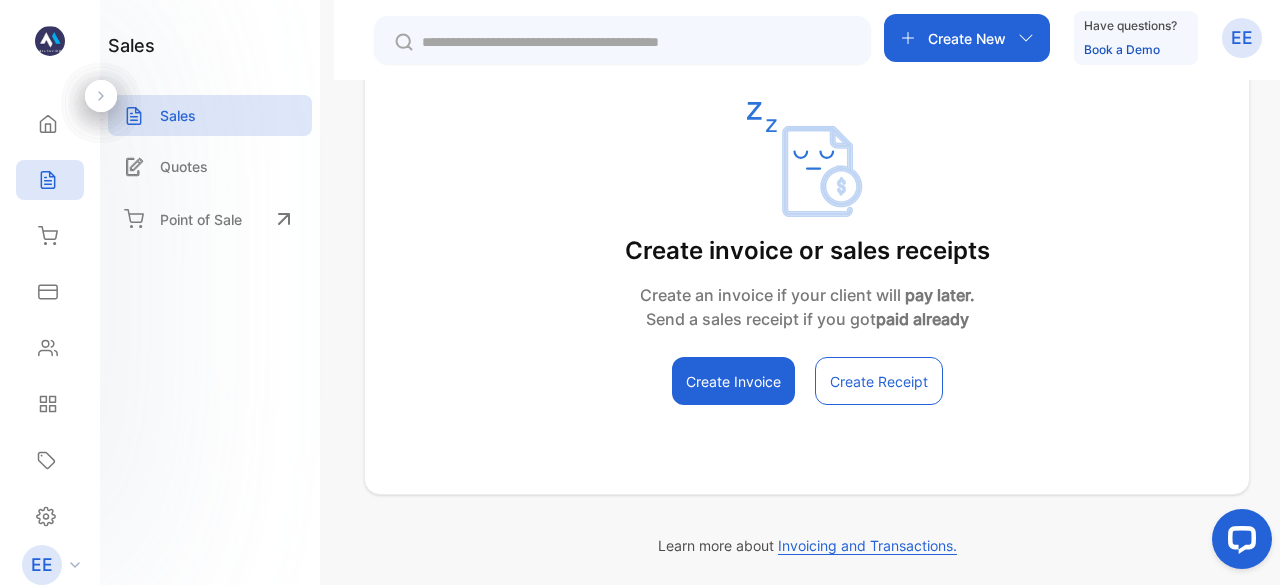 scroll, scrollTop: 314, scrollLeft: 0, axis: vertical 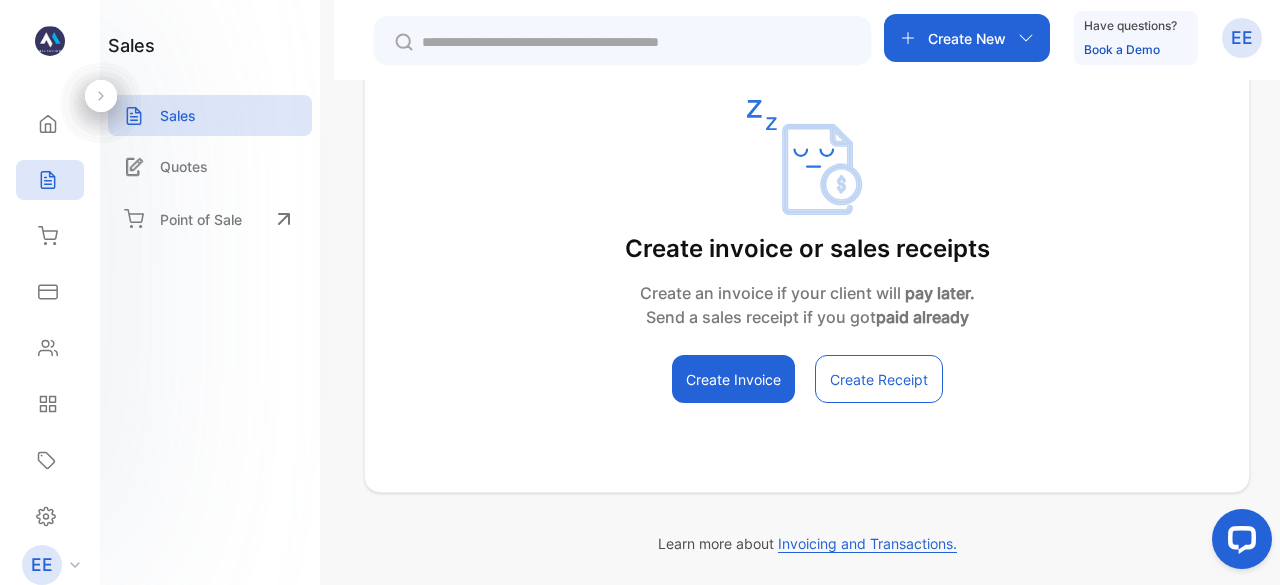 click on "Create Receipt" at bounding box center [879, 379] 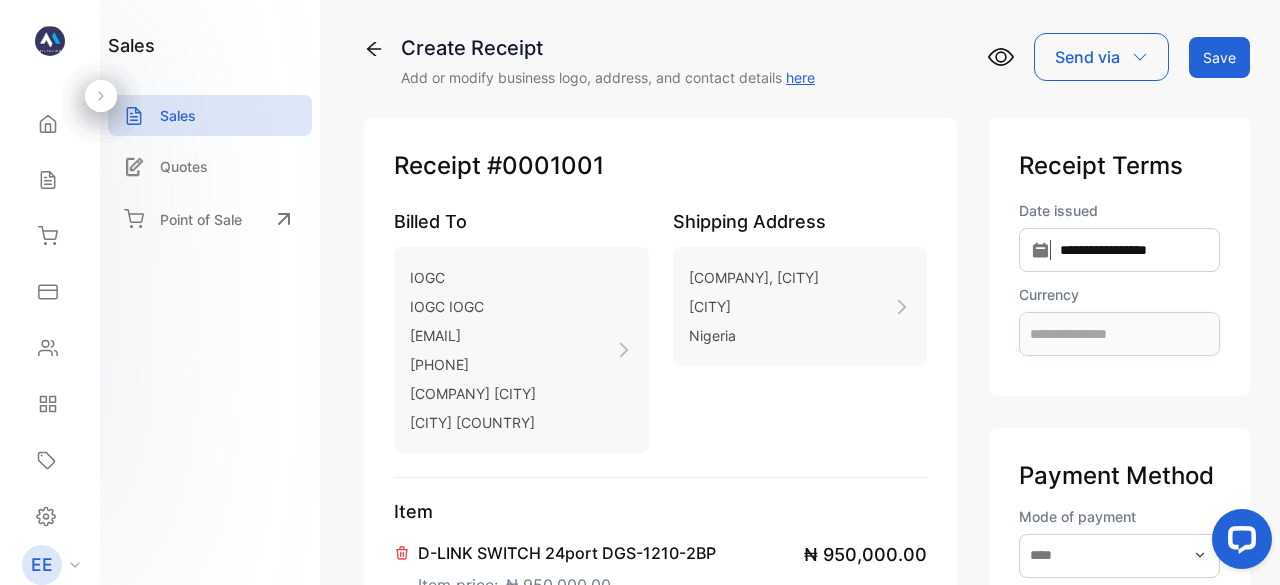 scroll, scrollTop: 0, scrollLeft: 0, axis: both 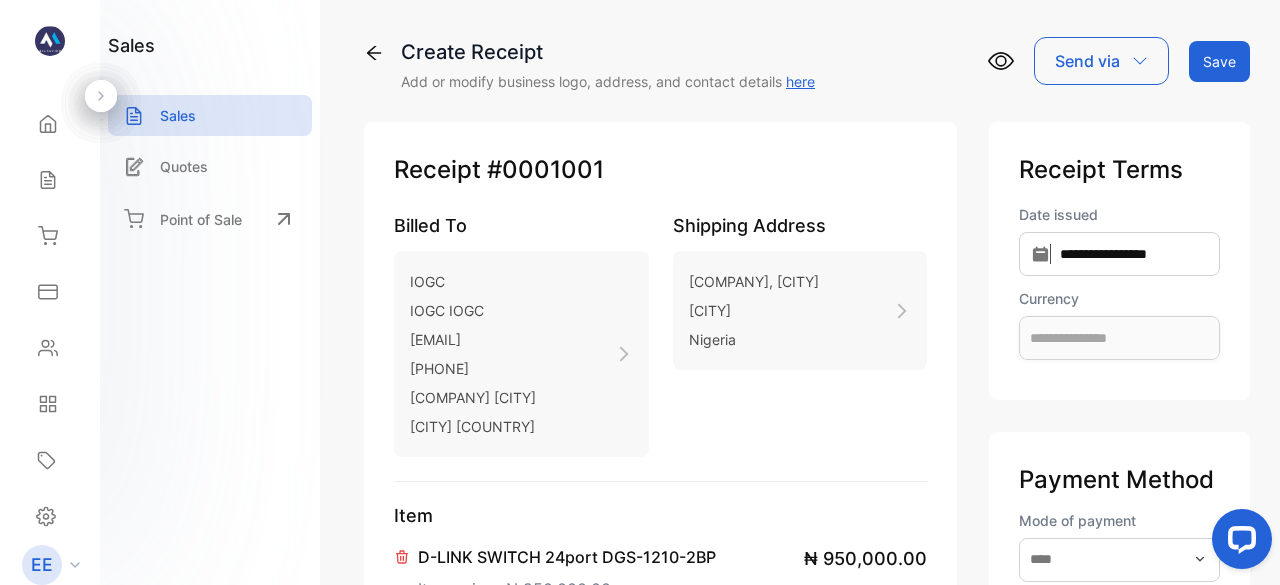 click on "Save" at bounding box center (1219, 61) 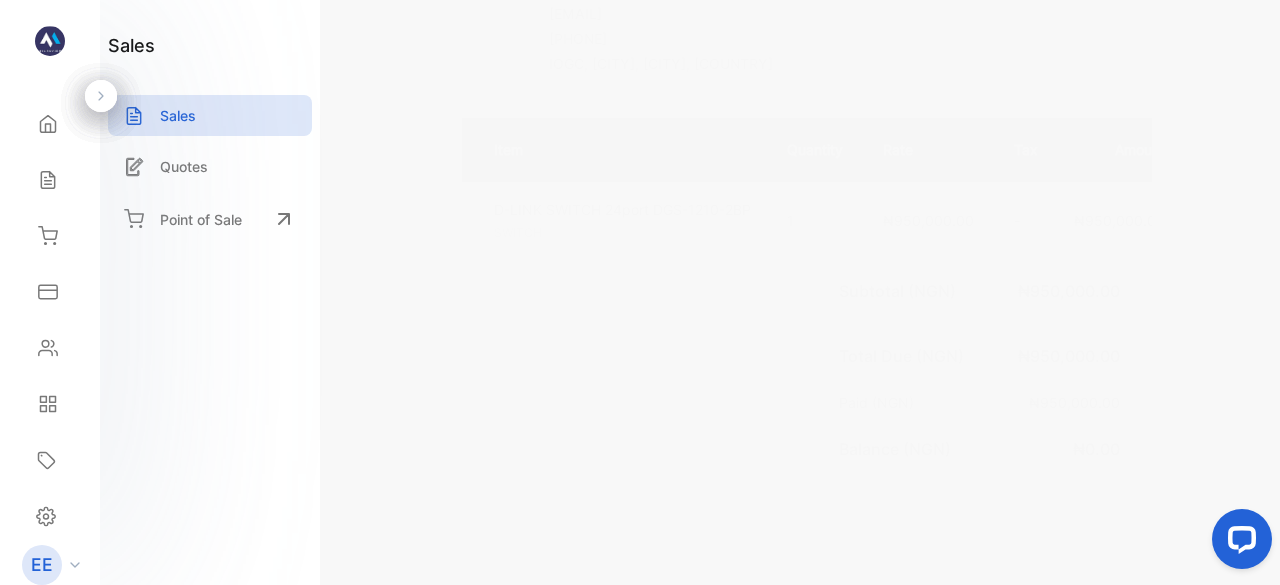 scroll, scrollTop: 0, scrollLeft: 0, axis: both 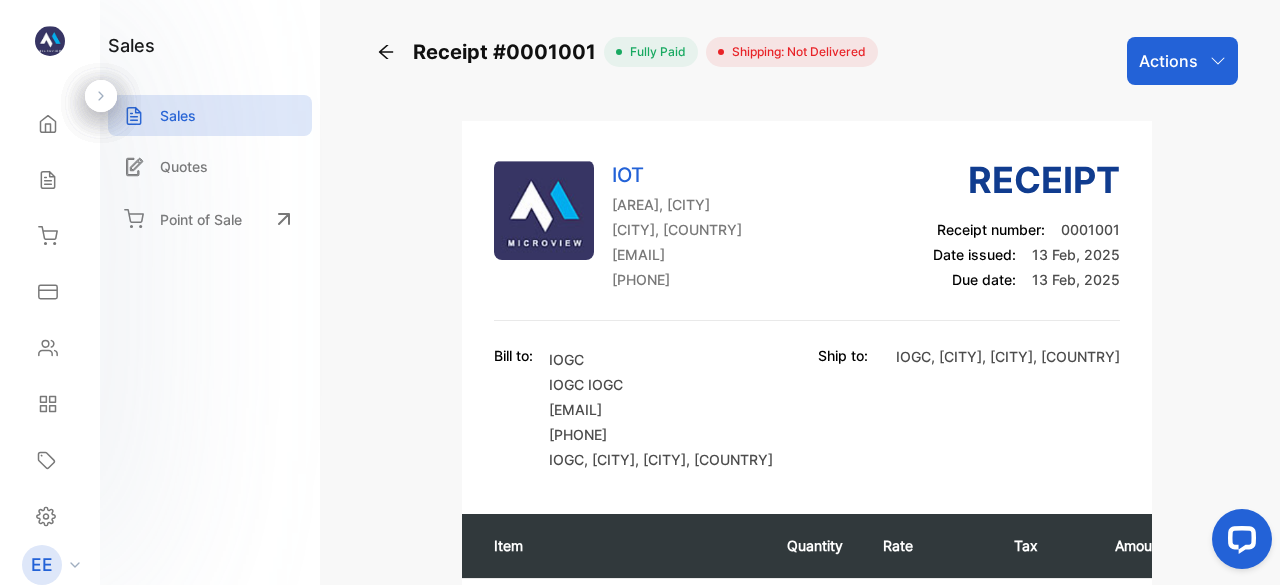 click on "Actions" at bounding box center (1182, 61) 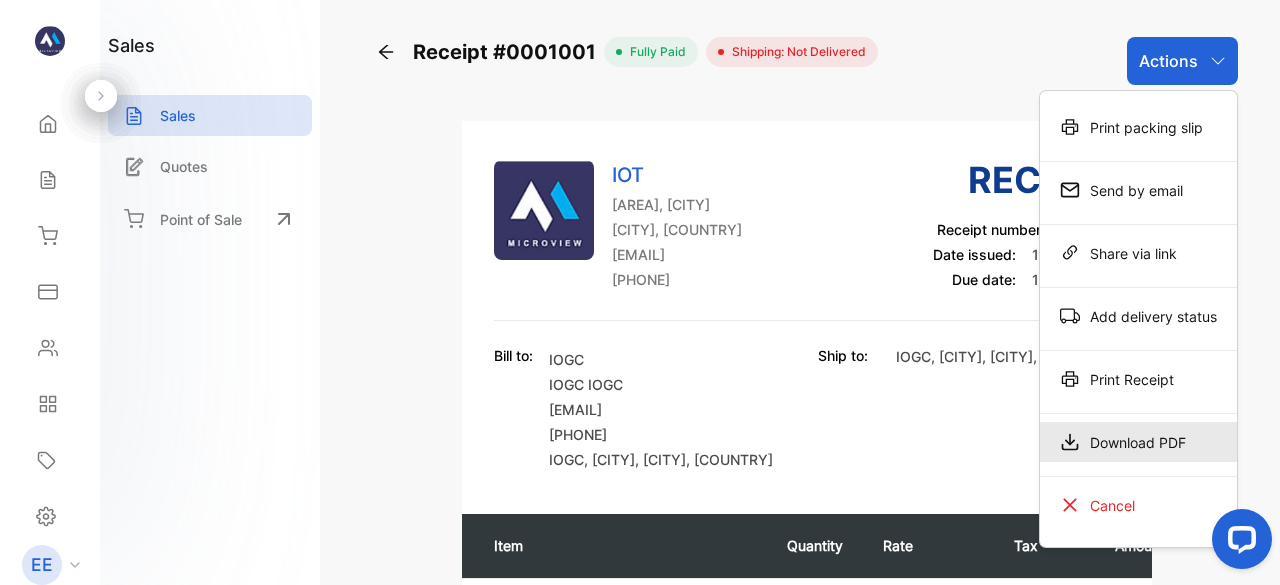 click on "Download PDF" at bounding box center [1138, 442] 